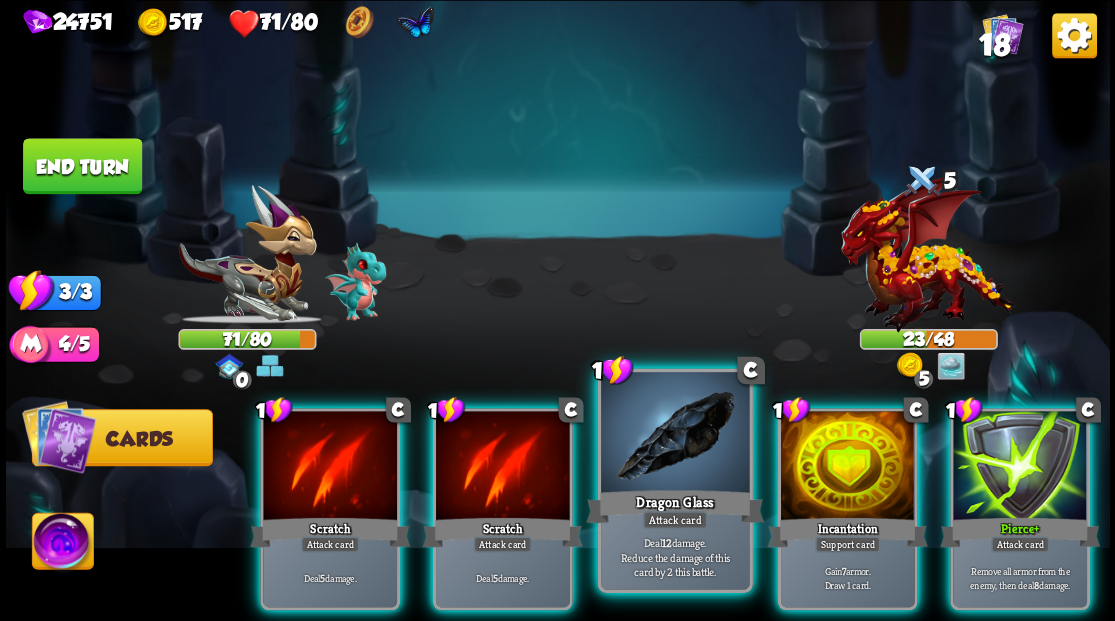 scroll, scrollTop: 0, scrollLeft: 0, axis: both 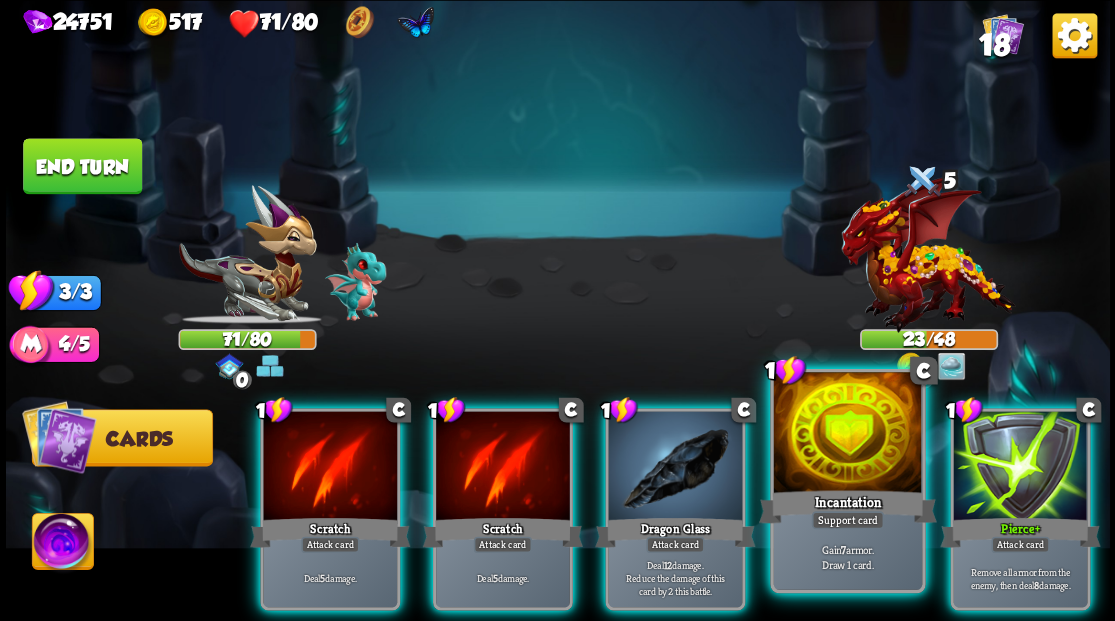 click at bounding box center (330, 467) 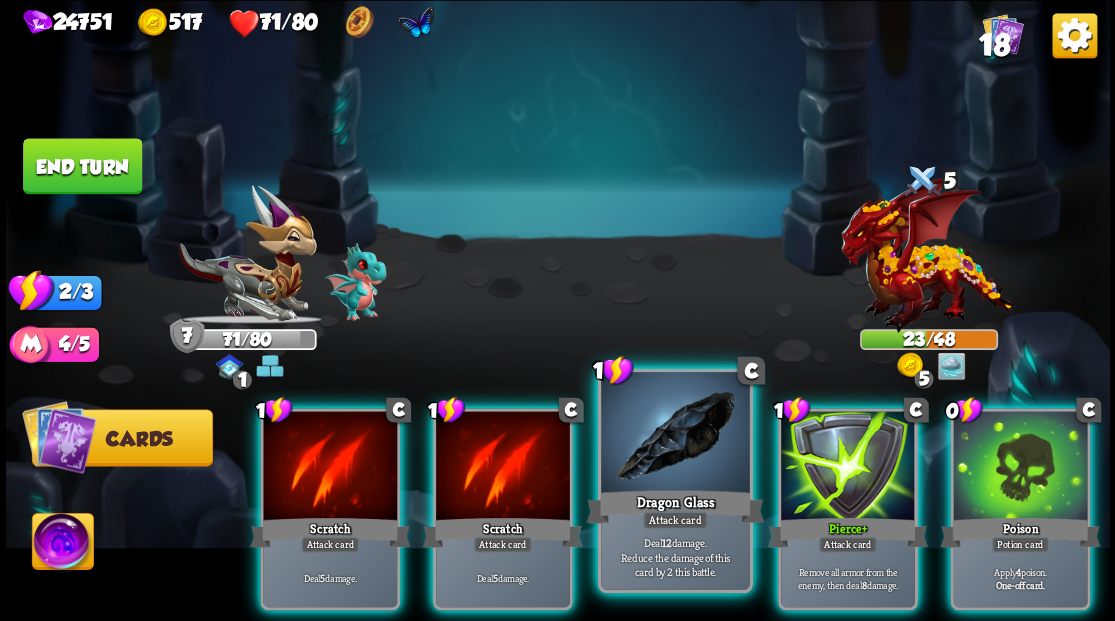 click at bounding box center [330, 467] 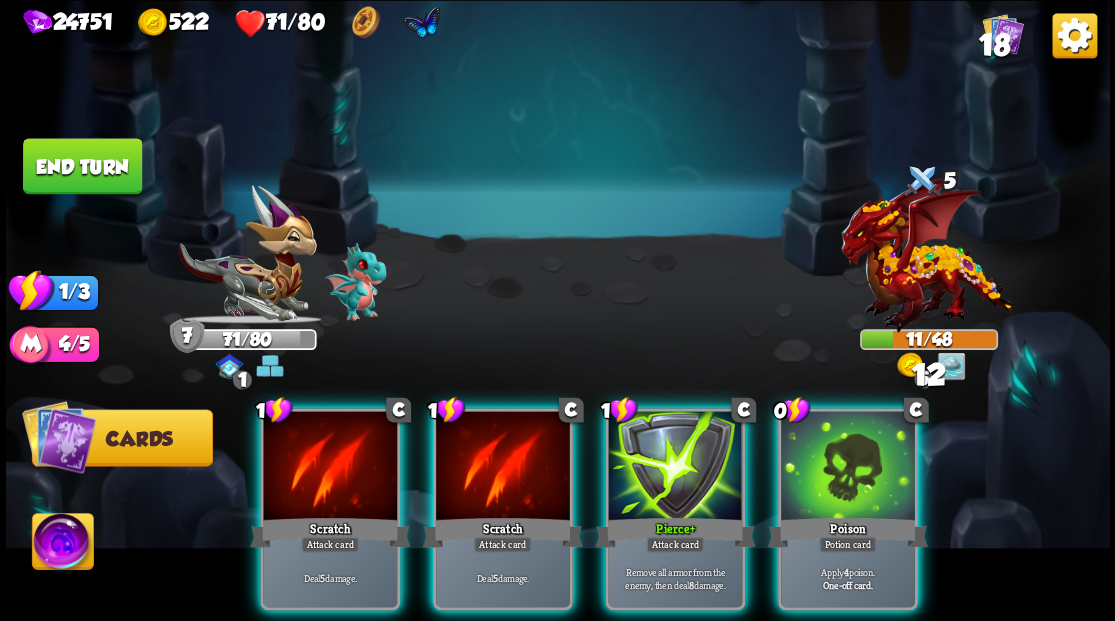 click at bounding box center [330, 467] 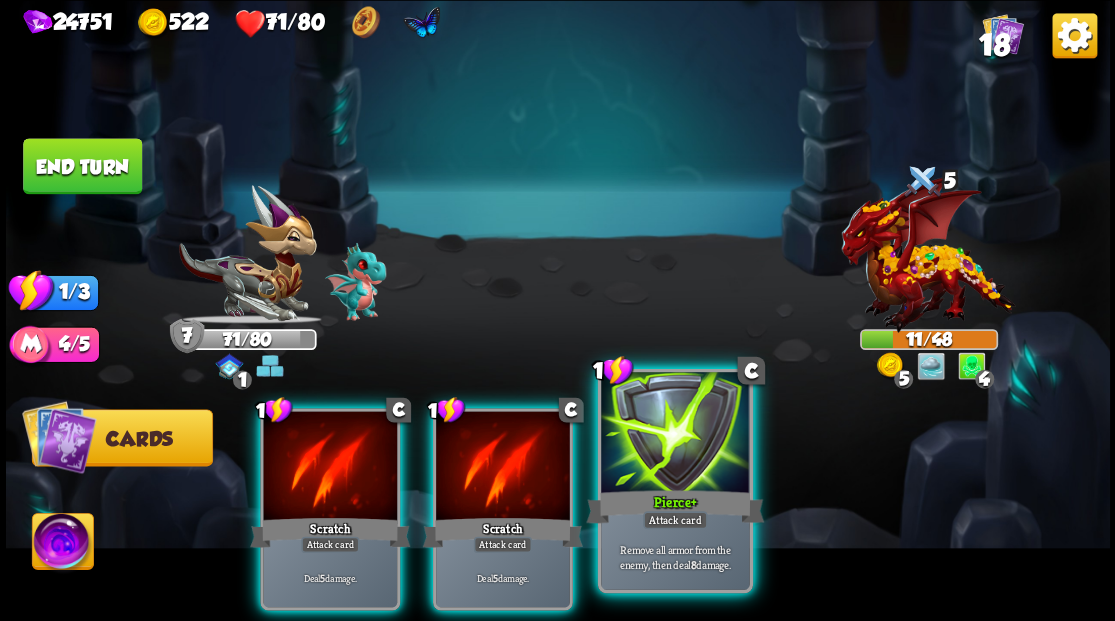 click at bounding box center [675, 434] 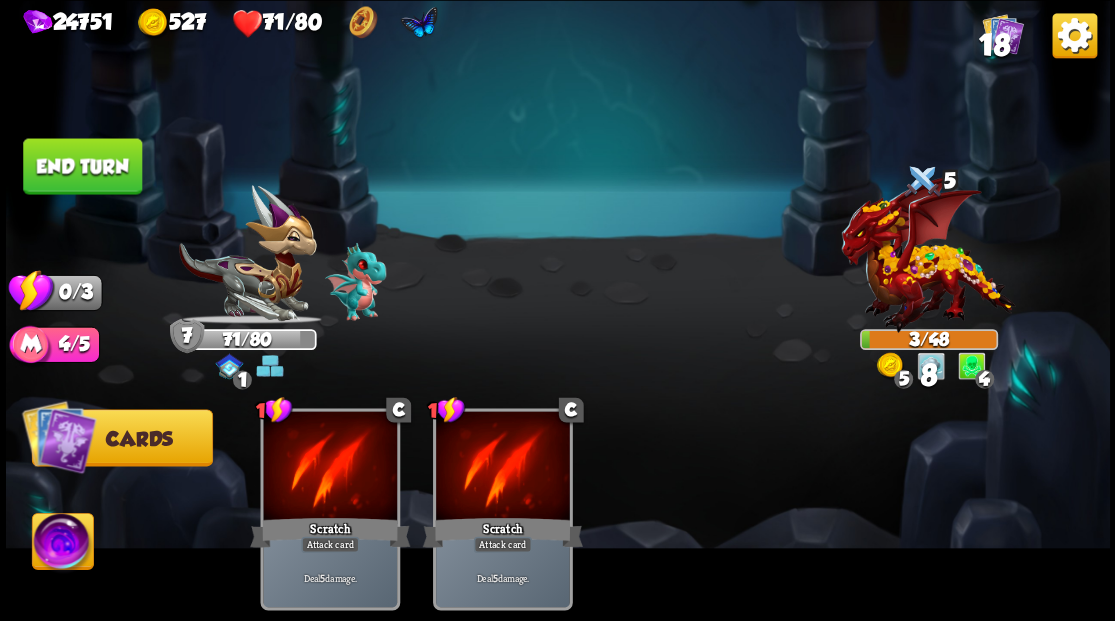 click on "End turn" at bounding box center (82, 166) 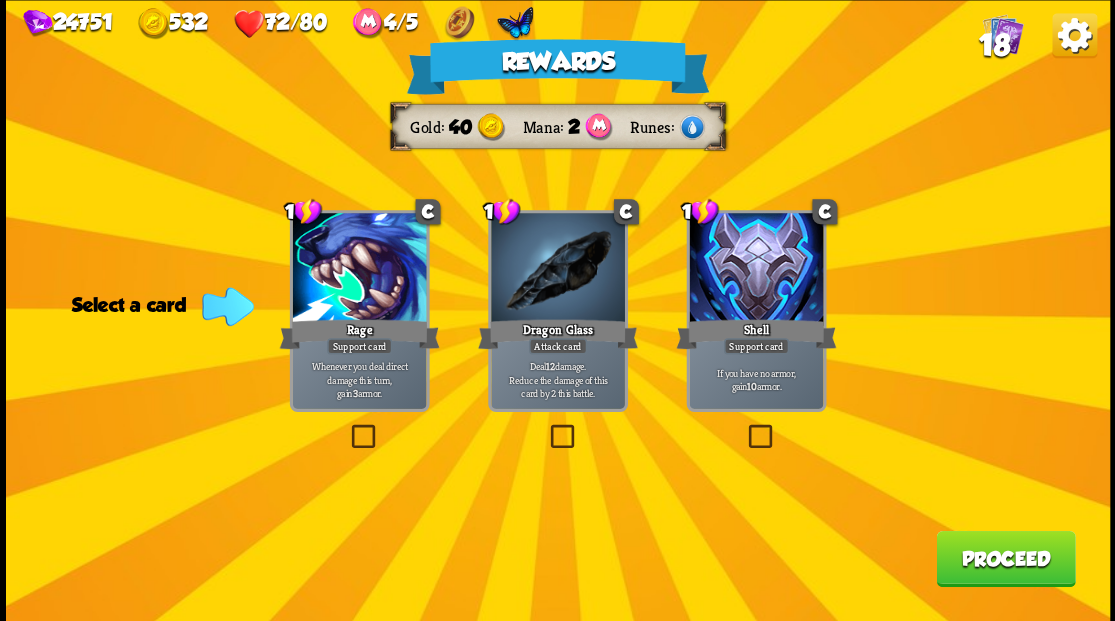 click on "Proceed" at bounding box center [1005, 558] 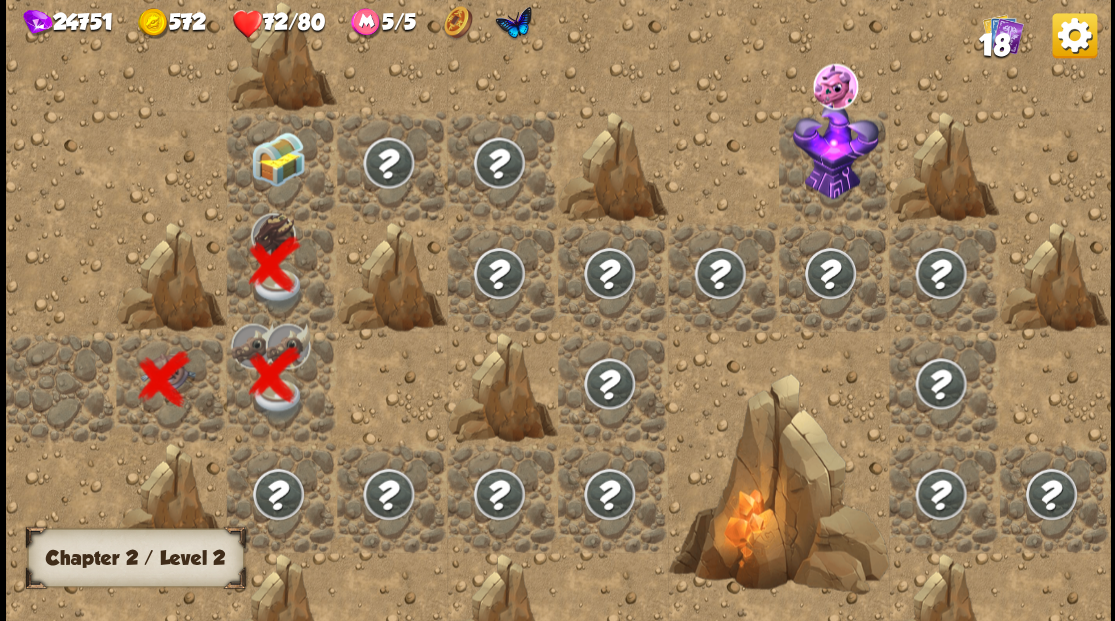 click at bounding box center [277, 158] 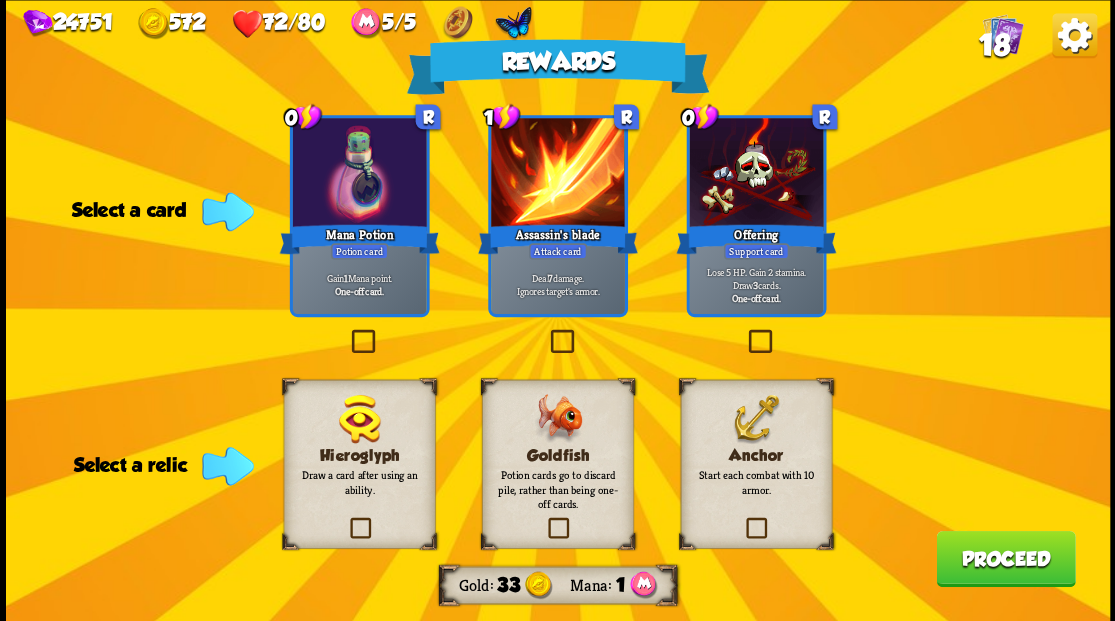 click at bounding box center (544, 520) 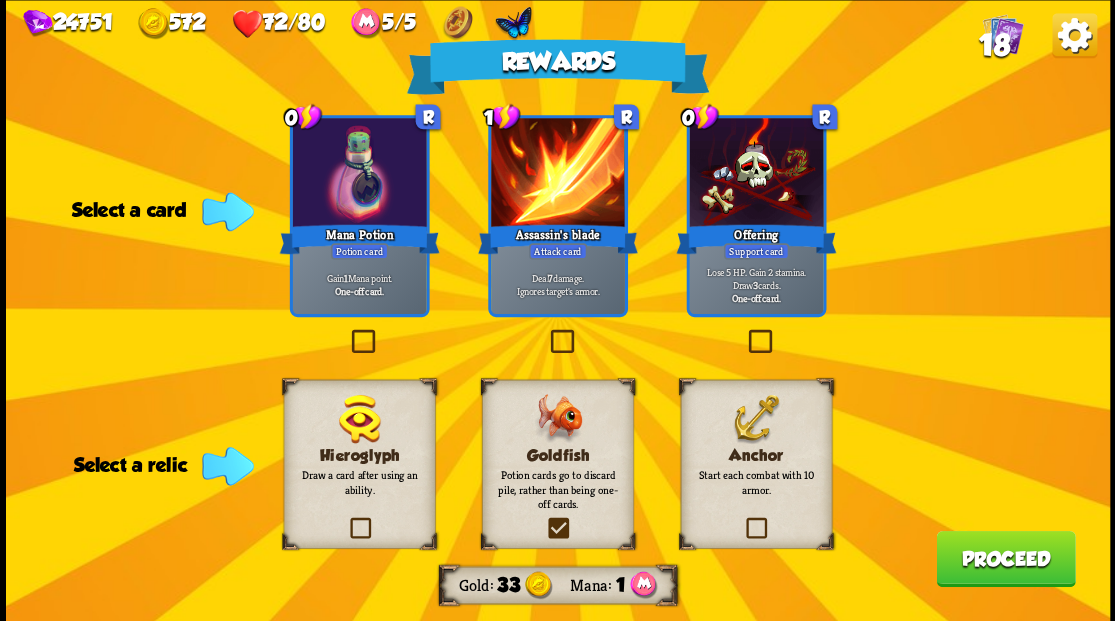 click at bounding box center [0, 0] 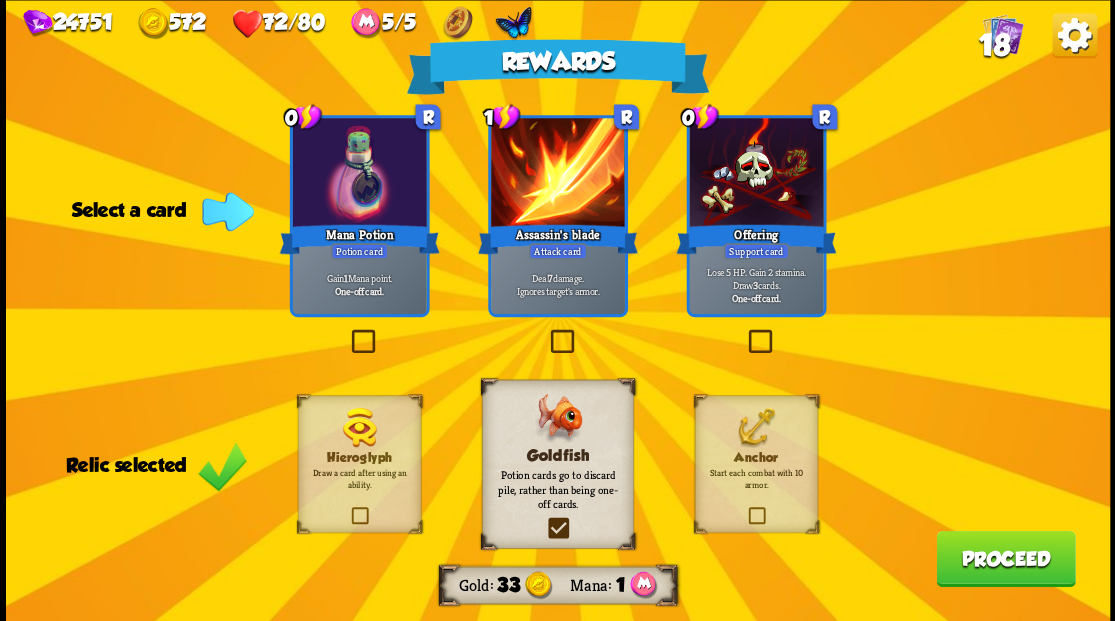 click on "18" at bounding box center (993, 45) 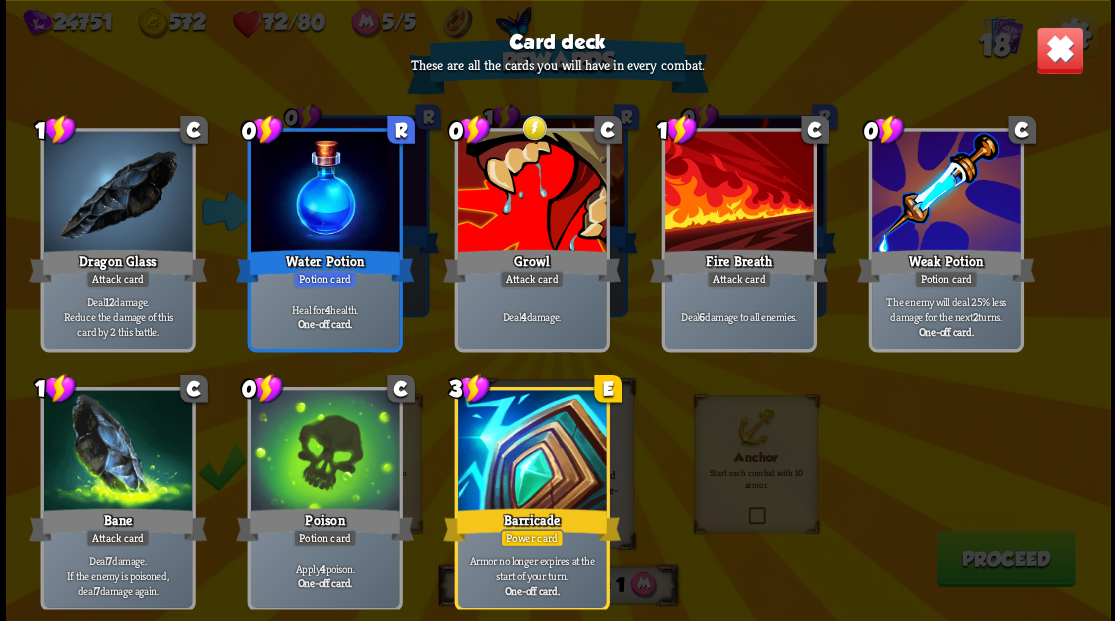 scroll, scrollTop: 629, scrollLeft: 0, axis: vertical 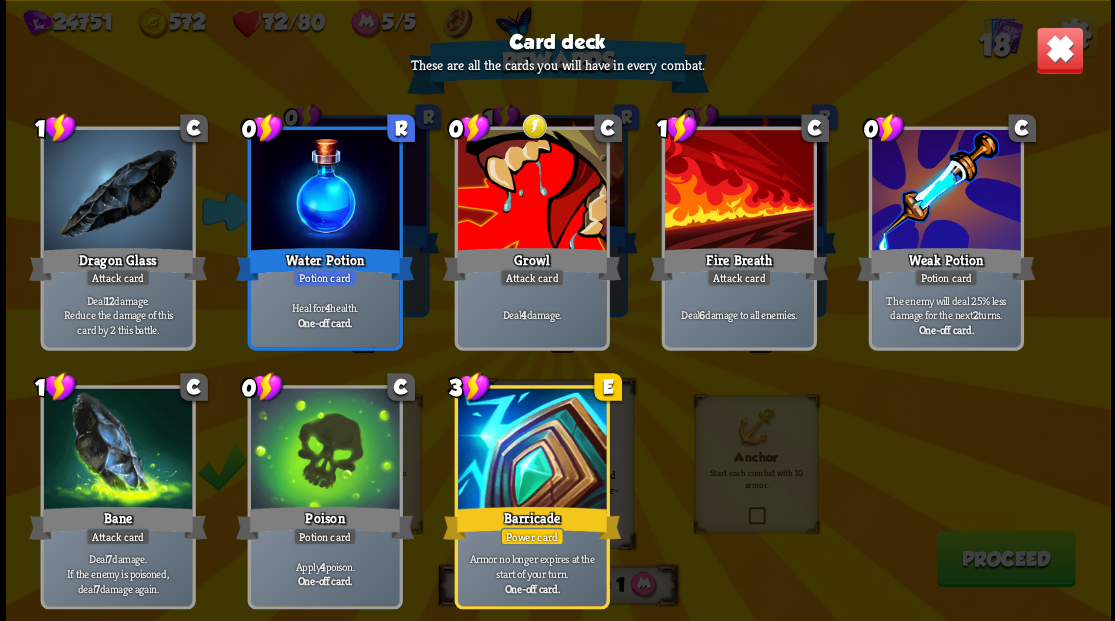 click at bounding box center (1059, 50) 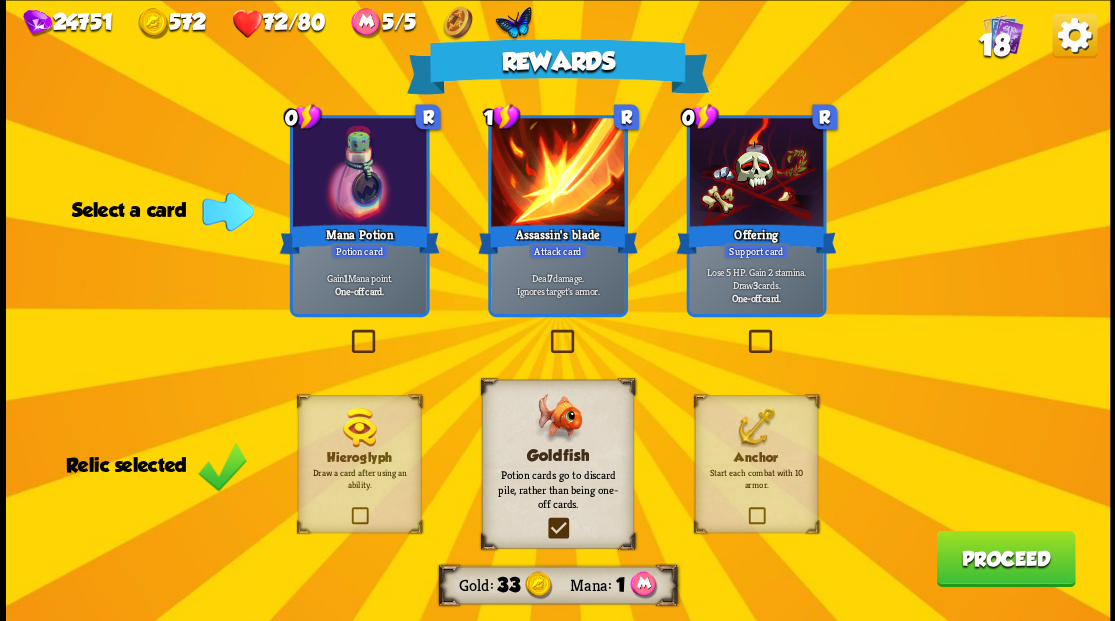 click at bounding box center [347, 332] 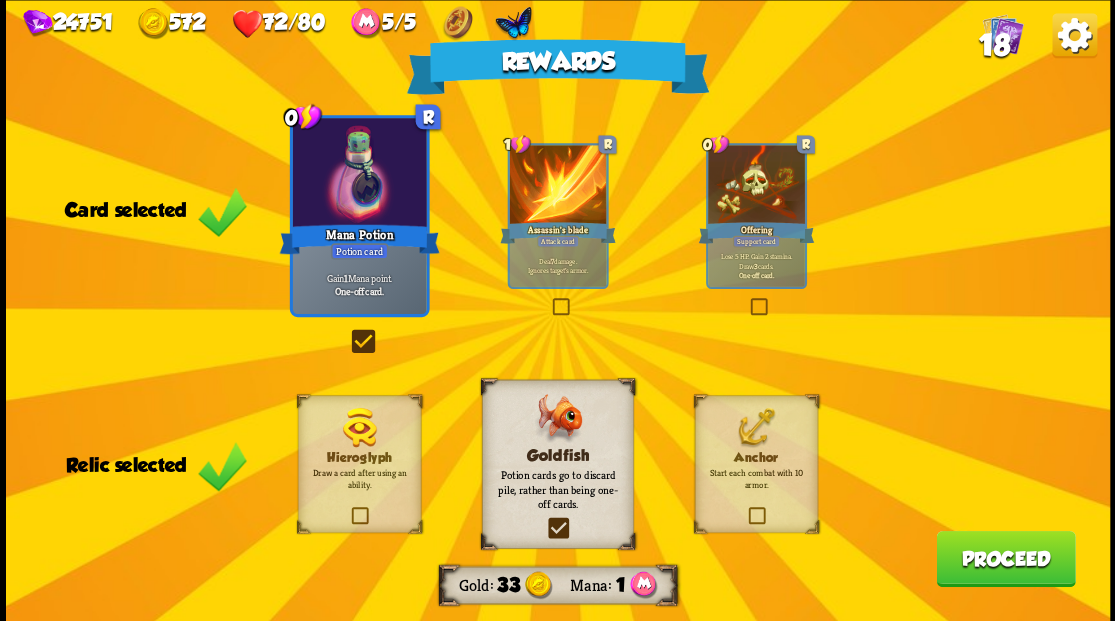 click on "Proceed" at bounding box center (1005, 558) 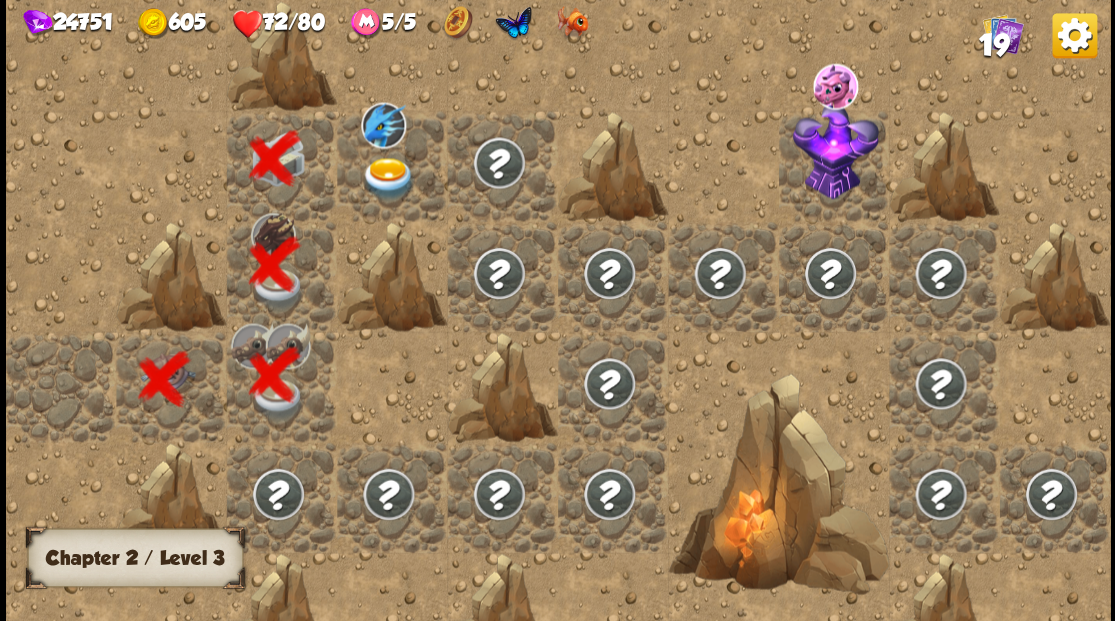 click at bounding box center (388, 178) 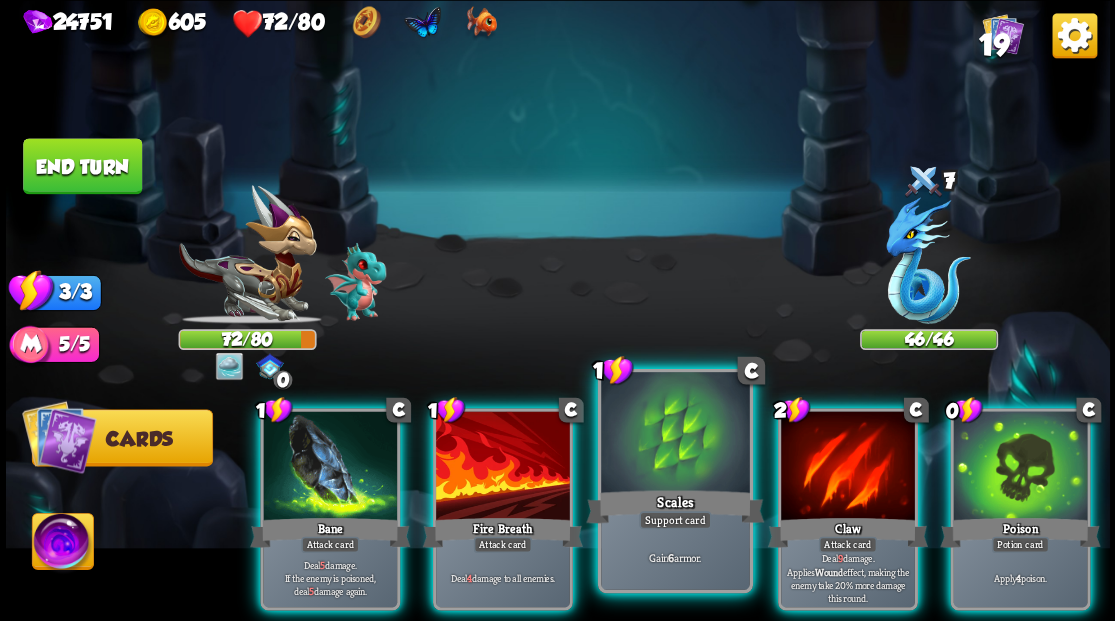 click at bounding box center [330, 467] 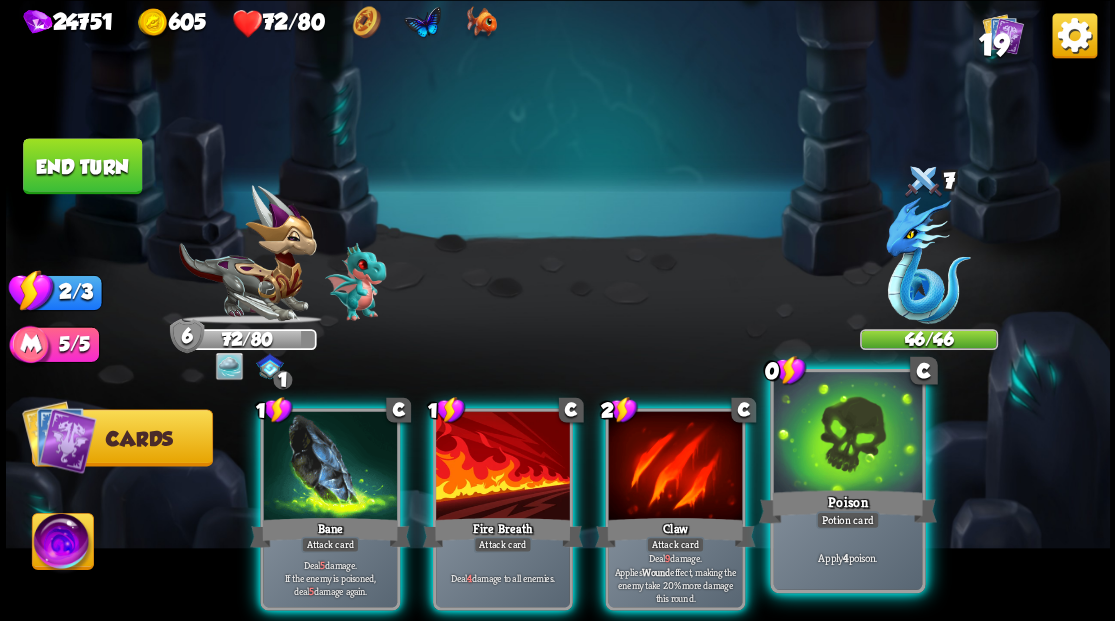click at bounding box center (330, 467) 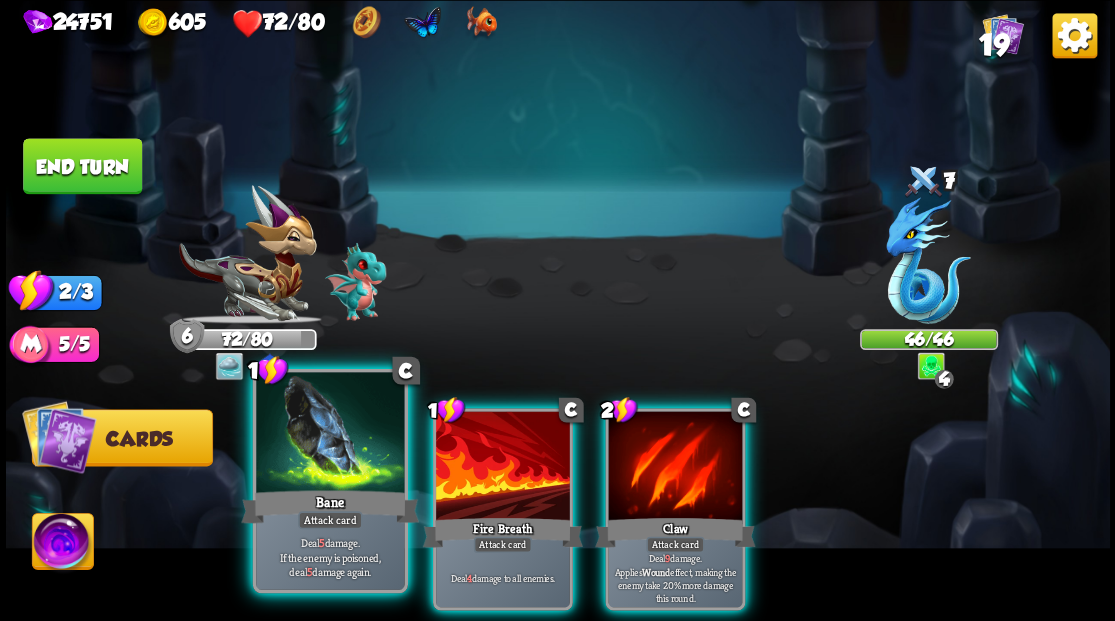 click at bounding box center [330, 434] 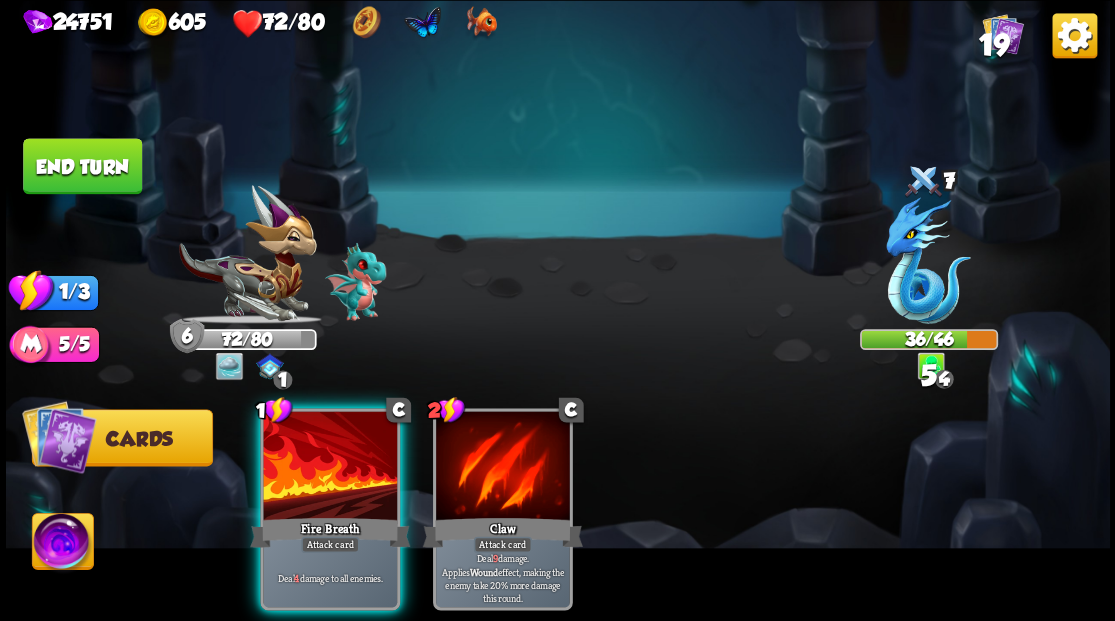 click on "End turn" at bounding box center (82, 166) 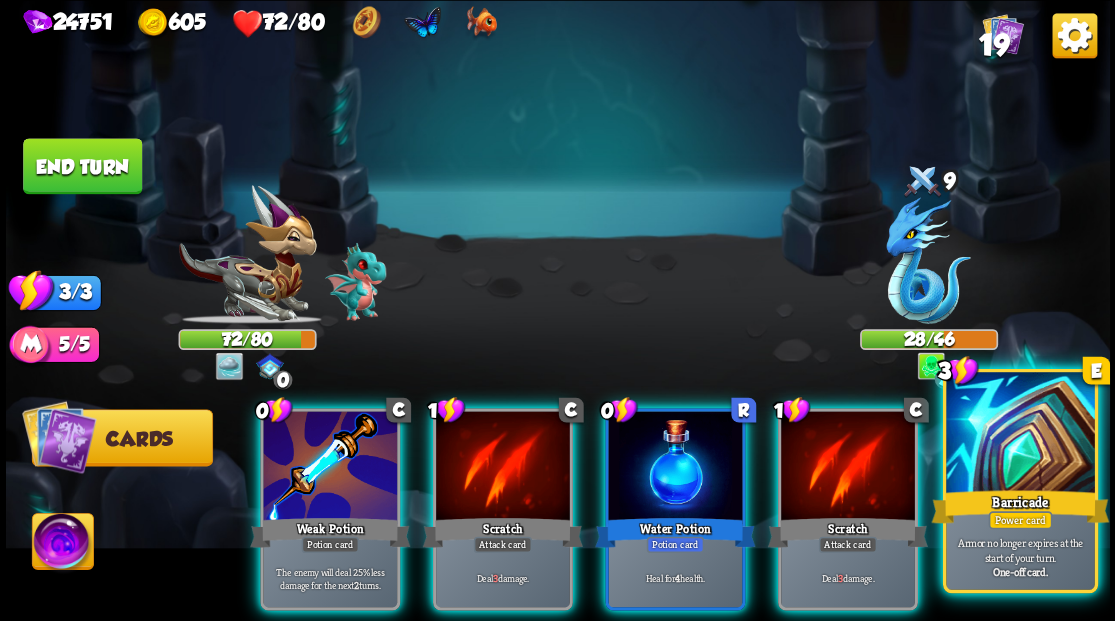 click at bounding box center [1020, 434] 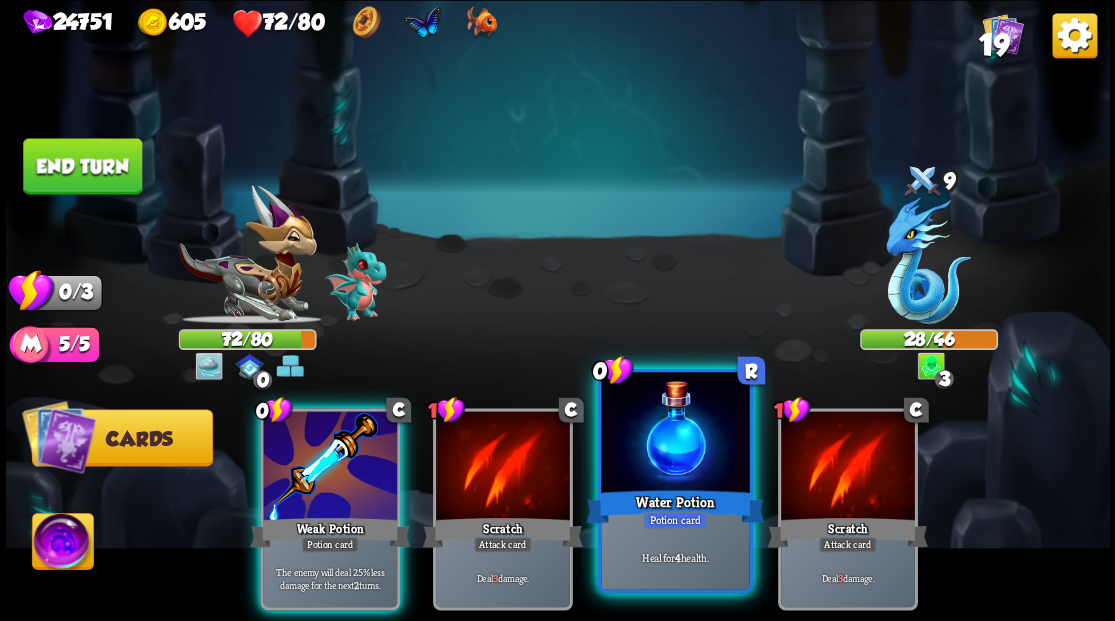 click at bounding box center (675, 434) 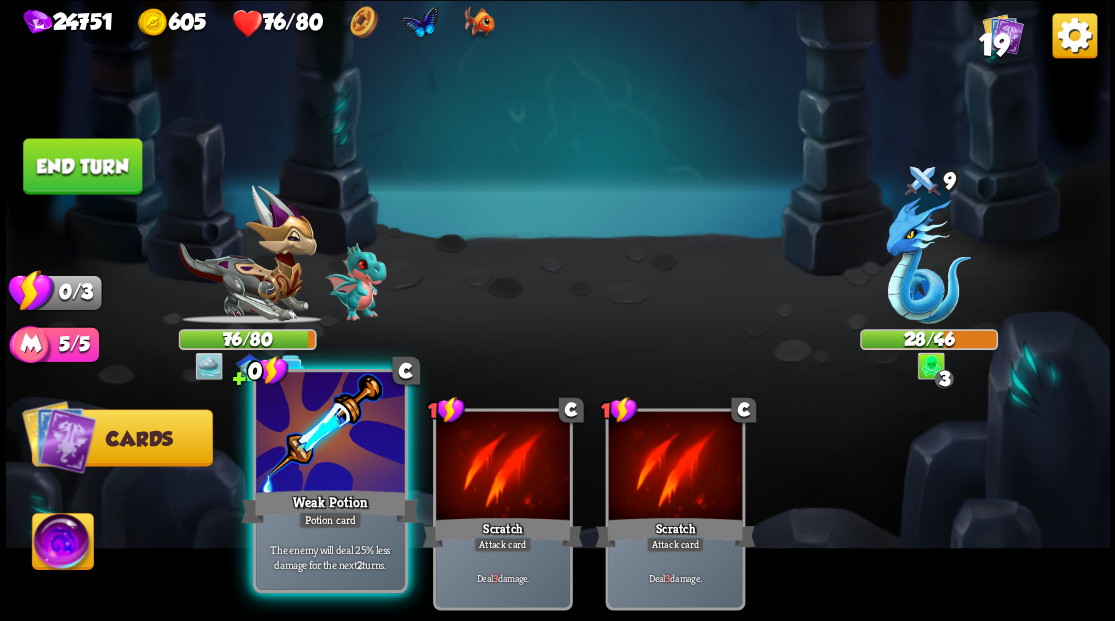 click at bounding box center (330, 434) 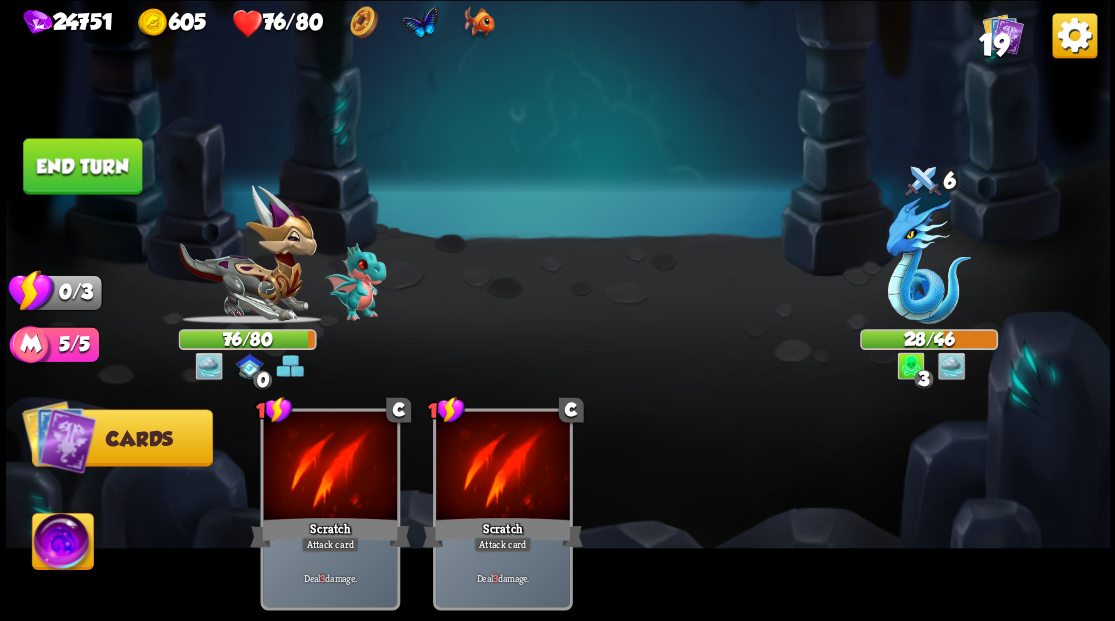 click on "End turn" at bounding box center [82, 166] 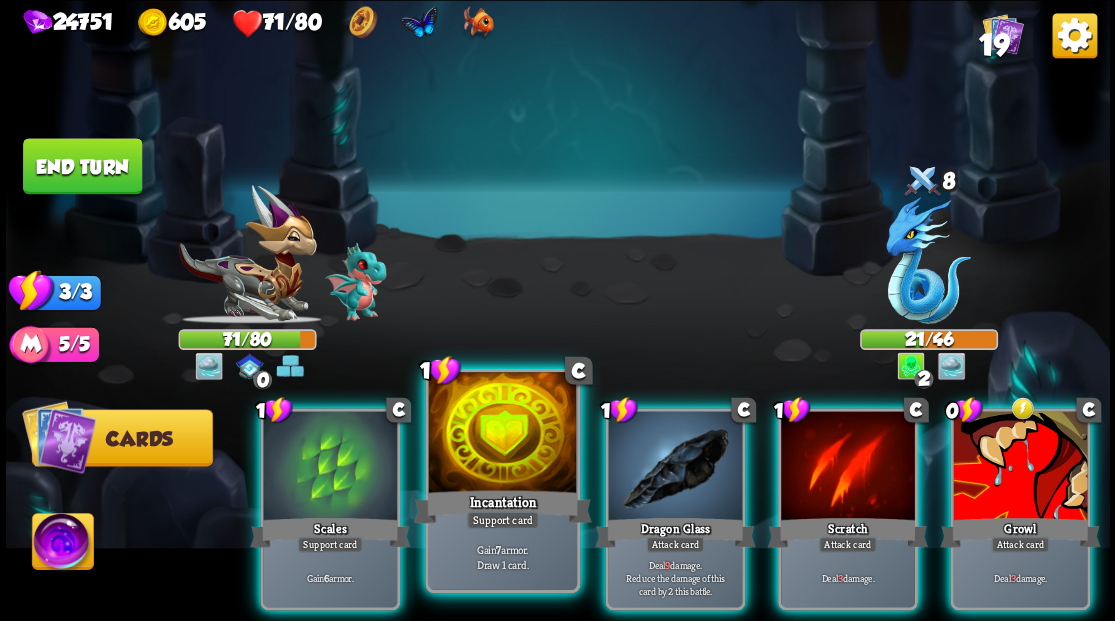 click at bounding box center (330, 467) 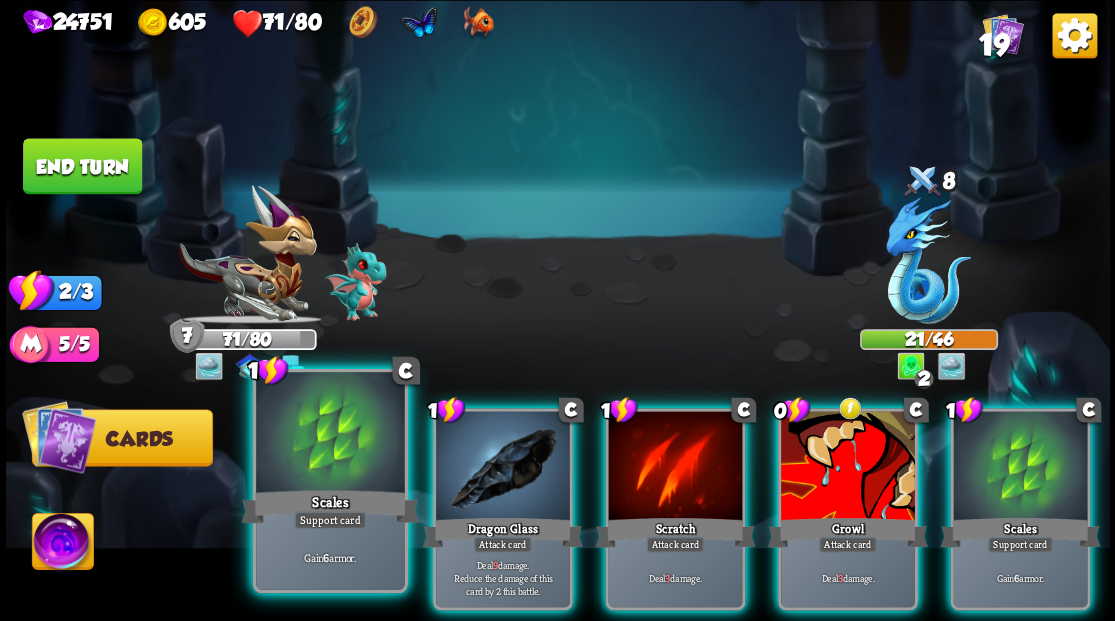 click at bounding box center (330, 434) 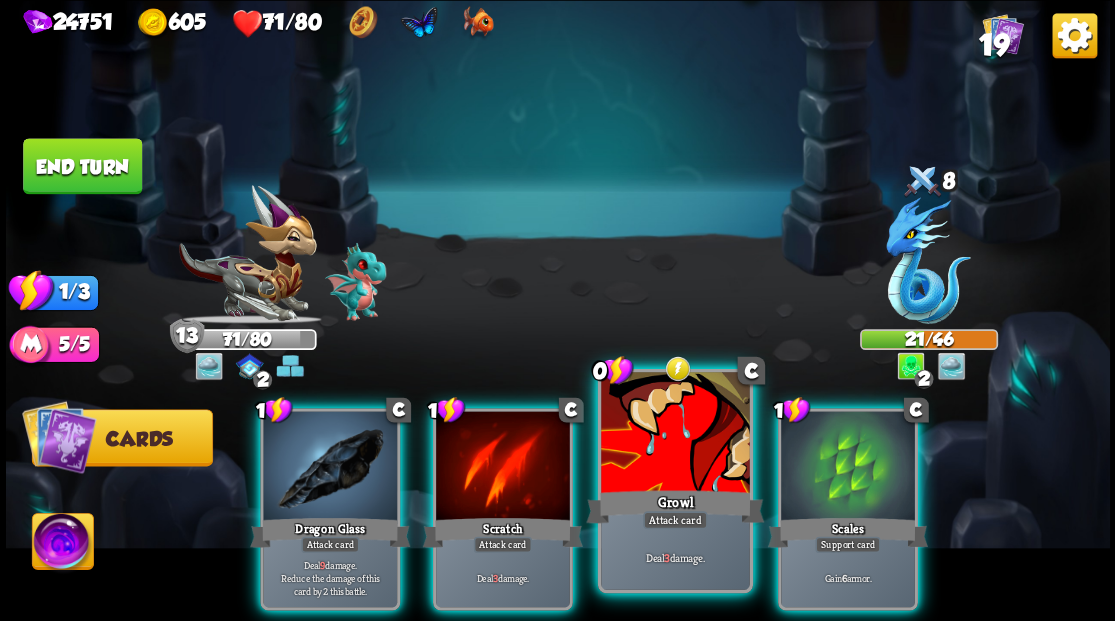 click at bounding box center [330, 467] 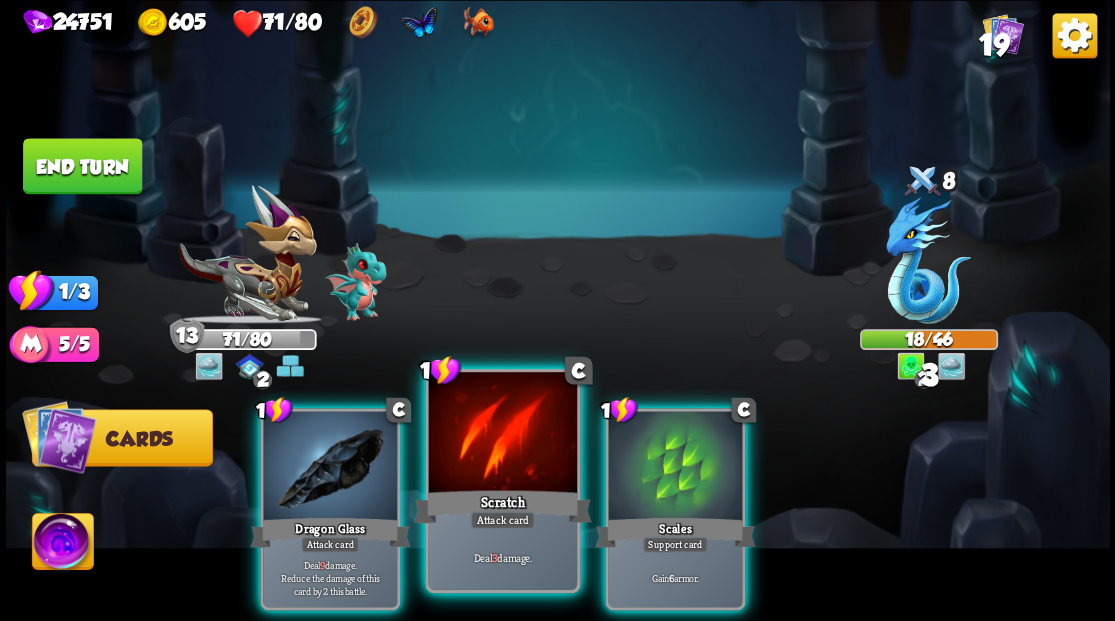 click at bounding box center [330, 467] 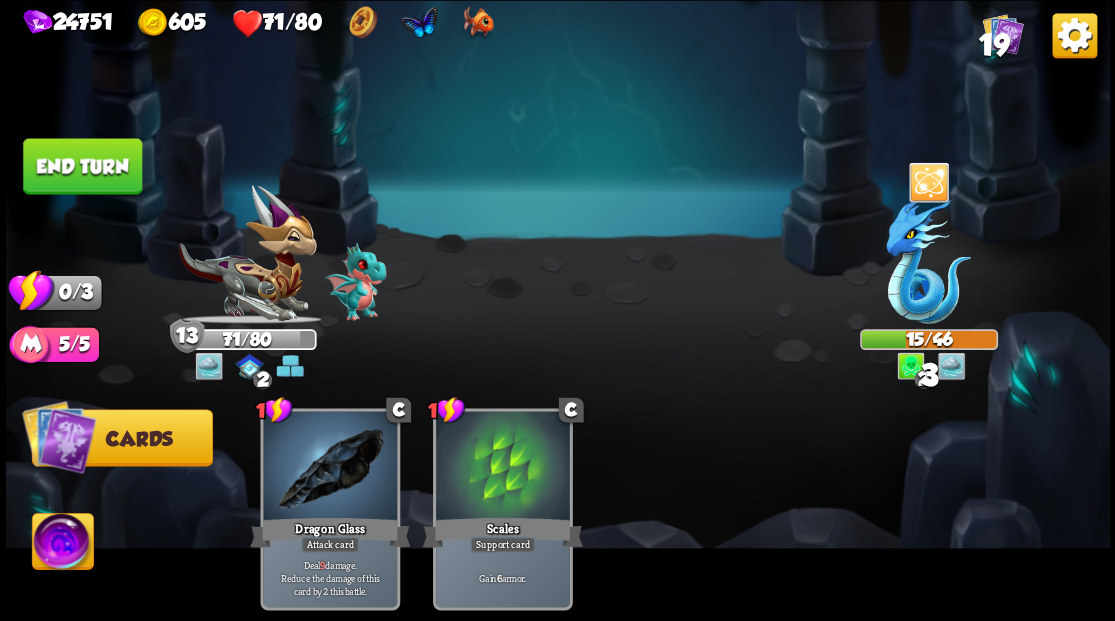click on "End turn" at bounding box center [82, 166] 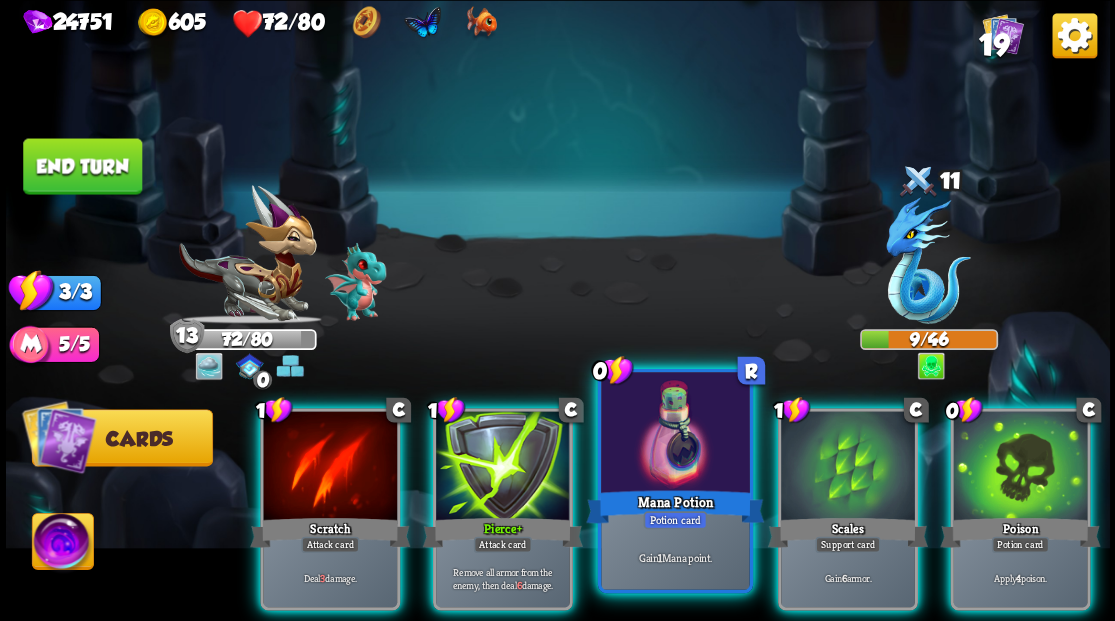 click at bounding box center [675, 434] 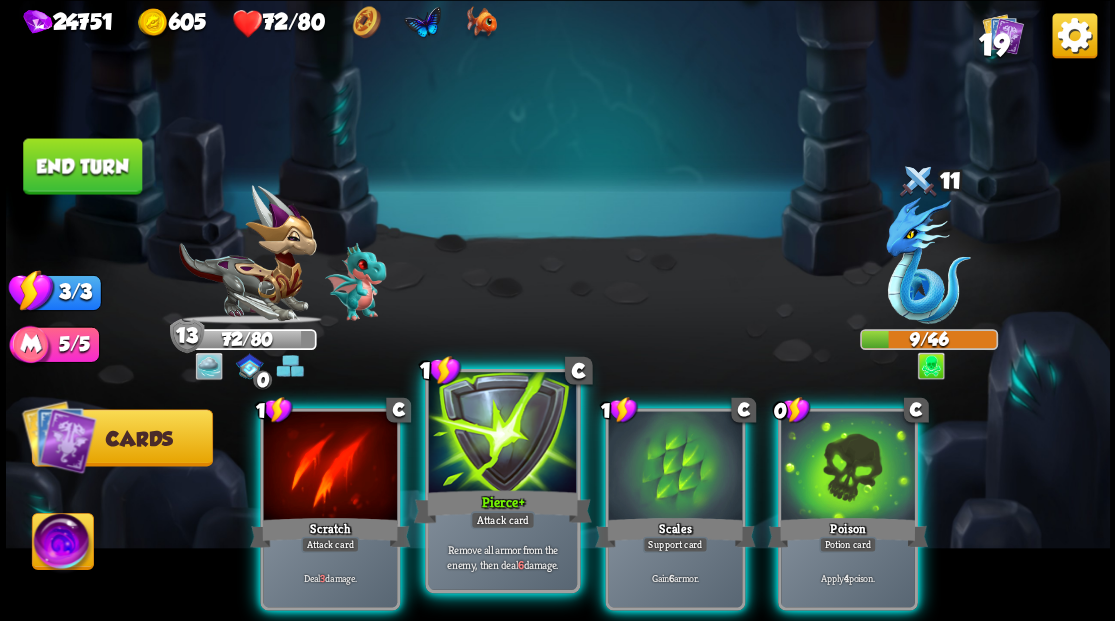click at bounding box center [502, 434] 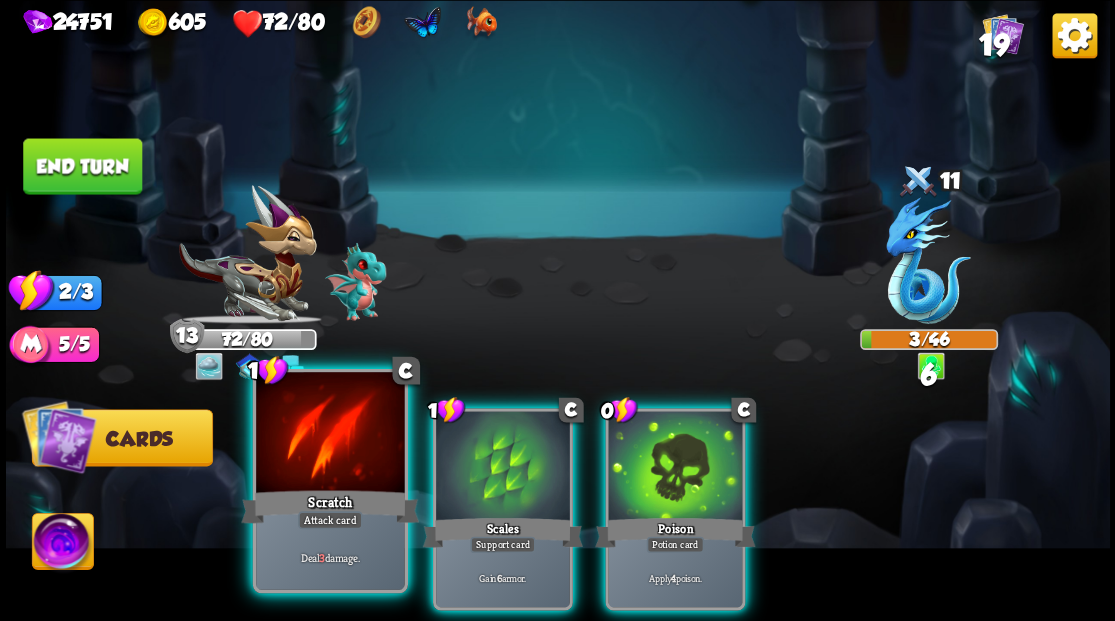 click on "Scratch" at bounding box center [330, 506] 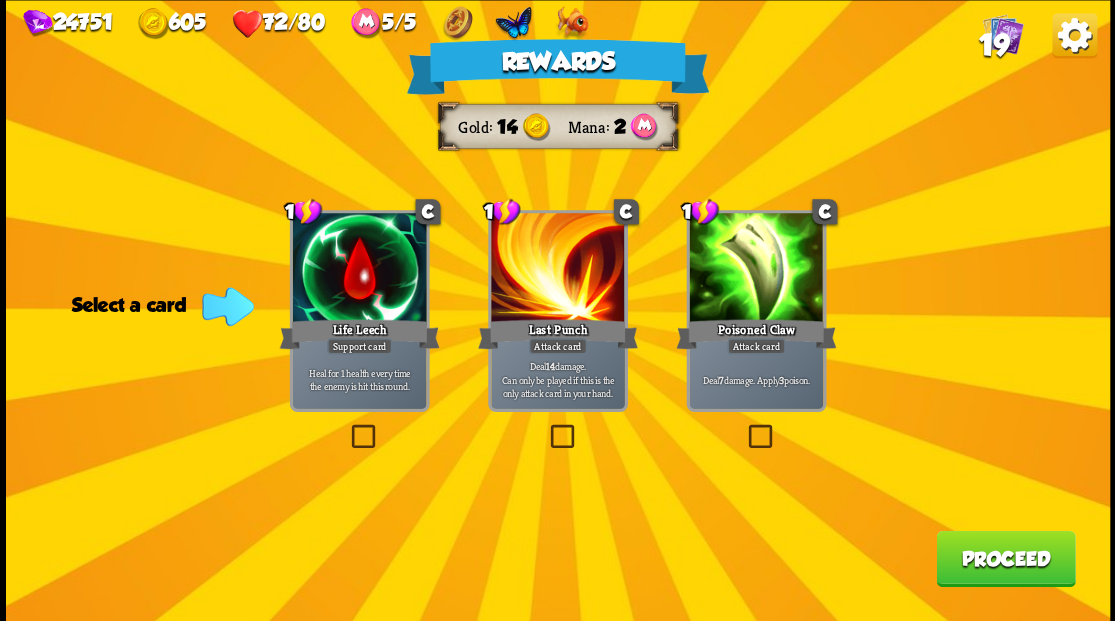 click at bounding box center [744, 427] 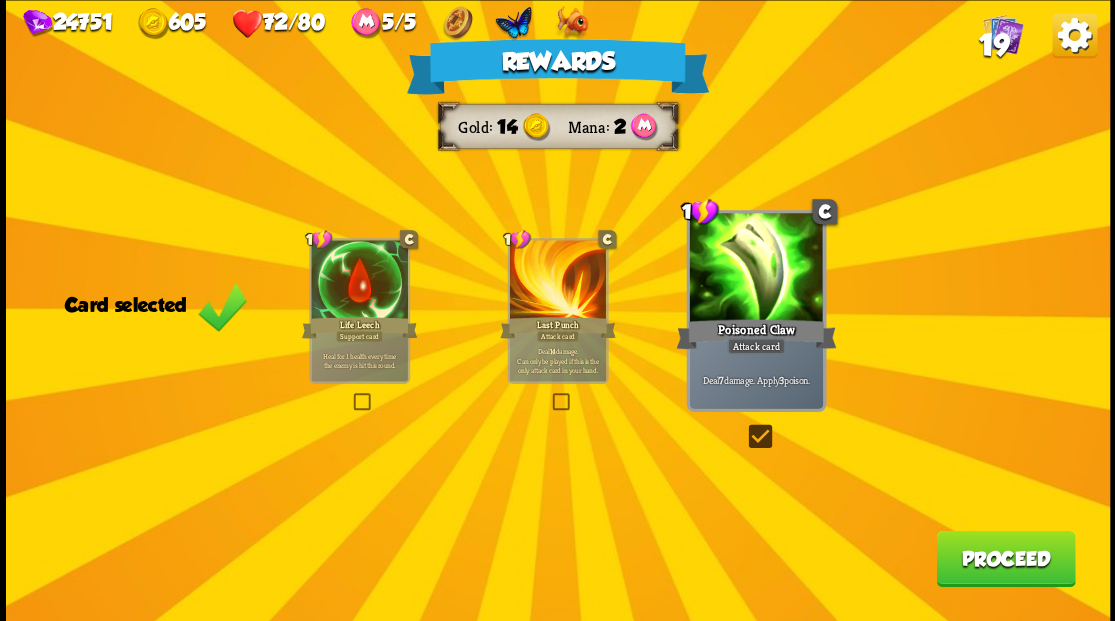 click on "Proceed" at bounding box center (1005, 558) 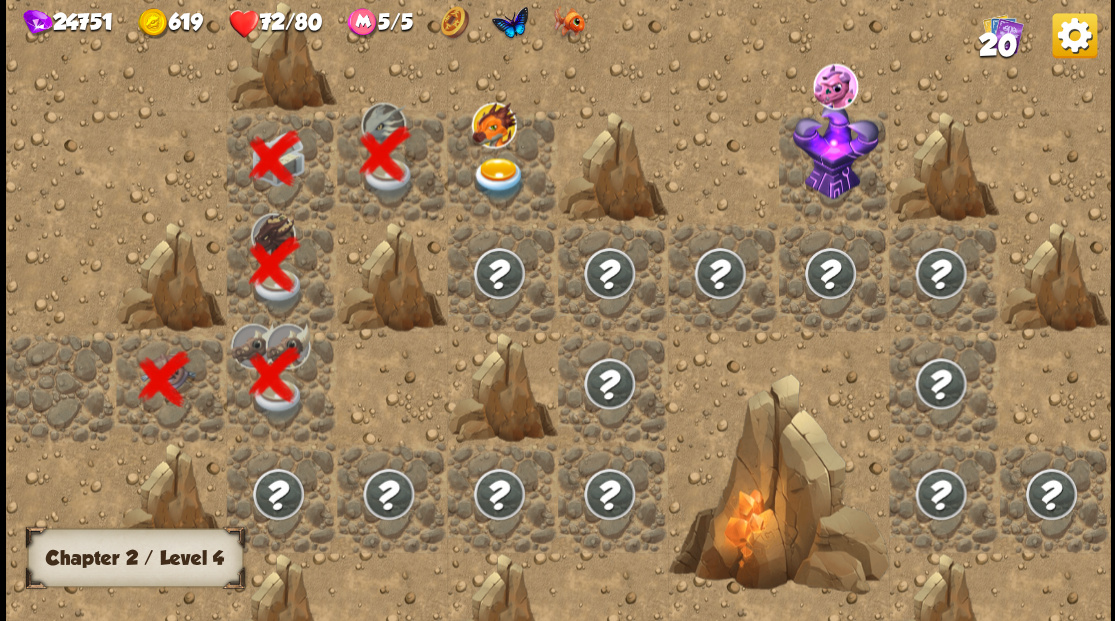 click at bounding box center [498, 178] 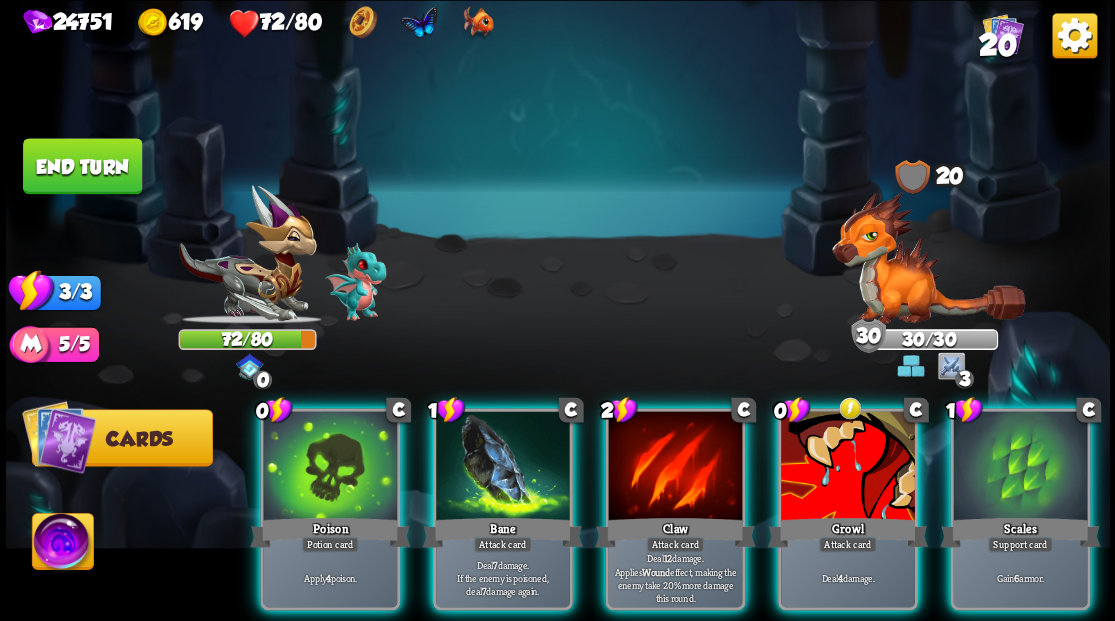click at bounding box center [330, 467] 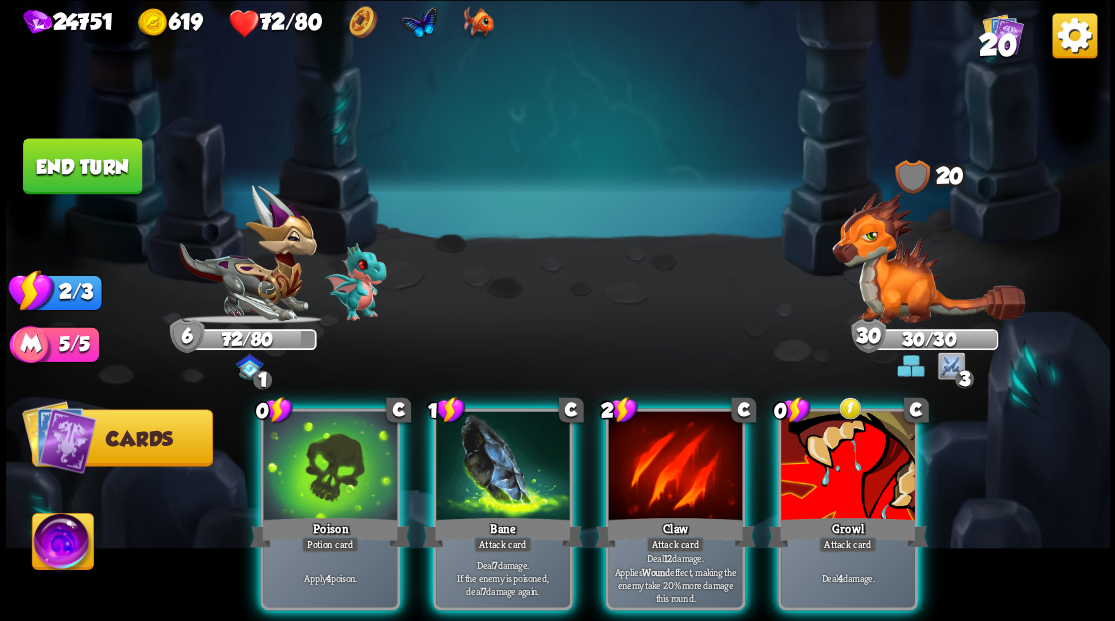 click at bounding box center [330, 467] 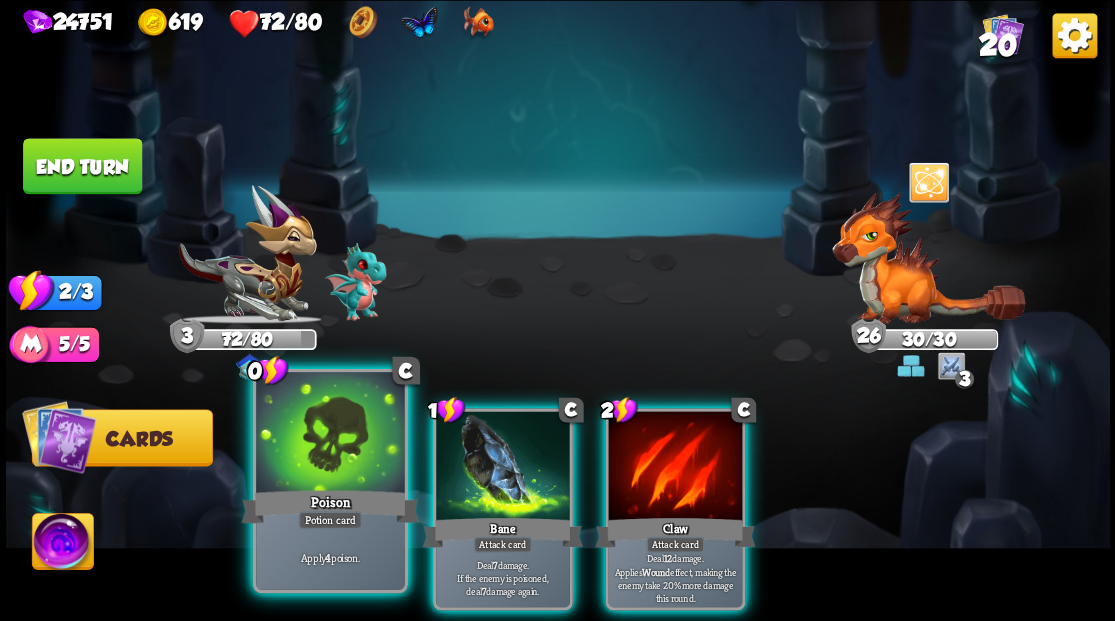 click at bounding box center [330, 434] 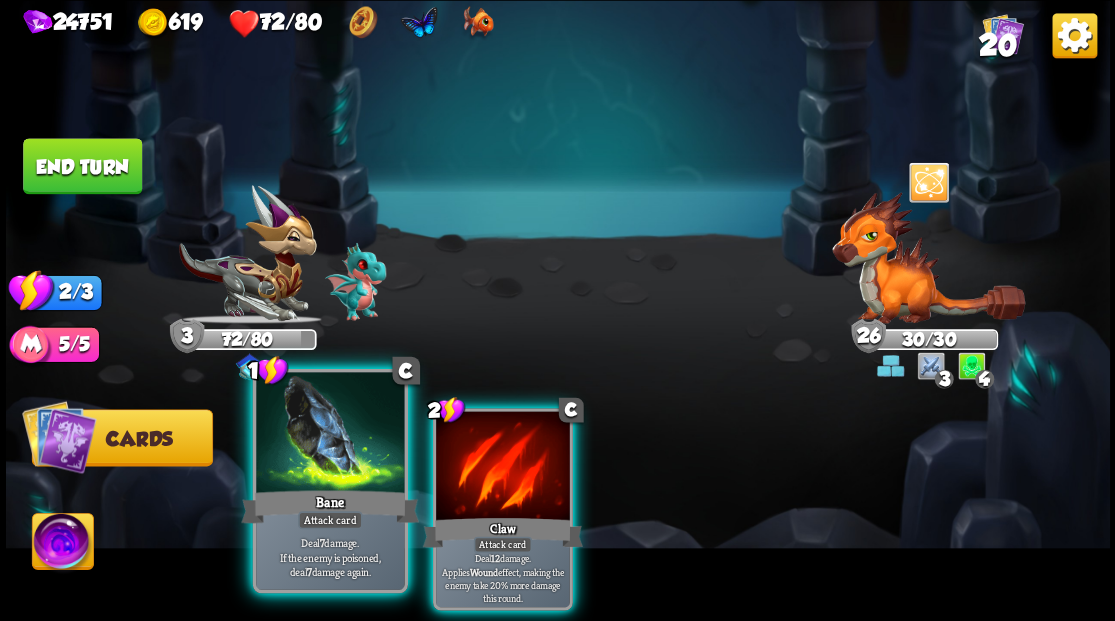 click at bounding box center [330, 434] 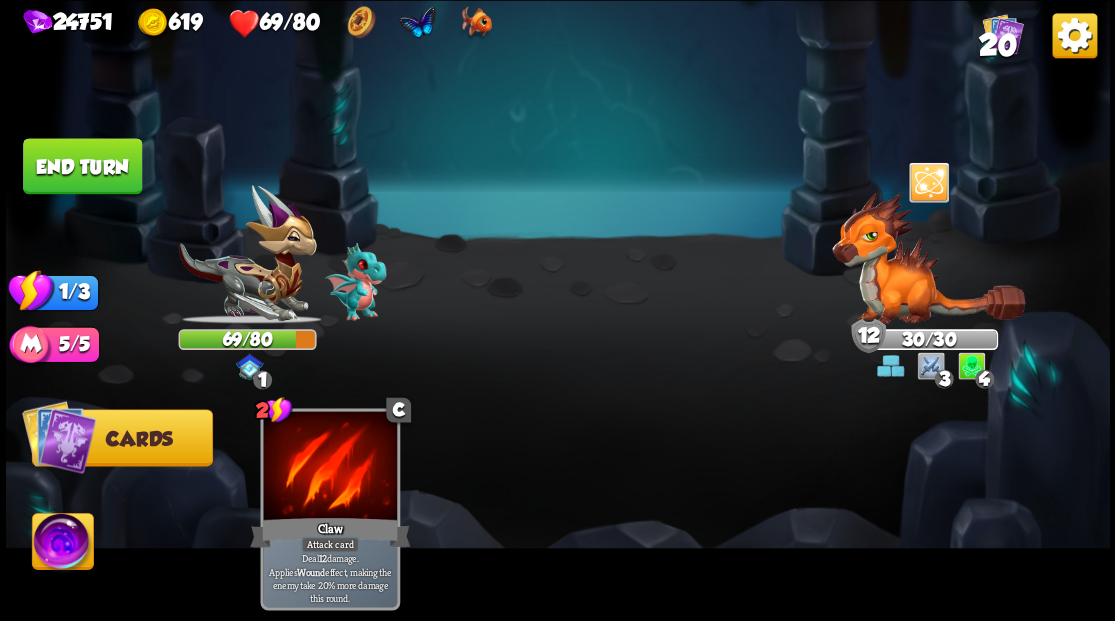 click on "End turn" at bounding box center (82, 166) 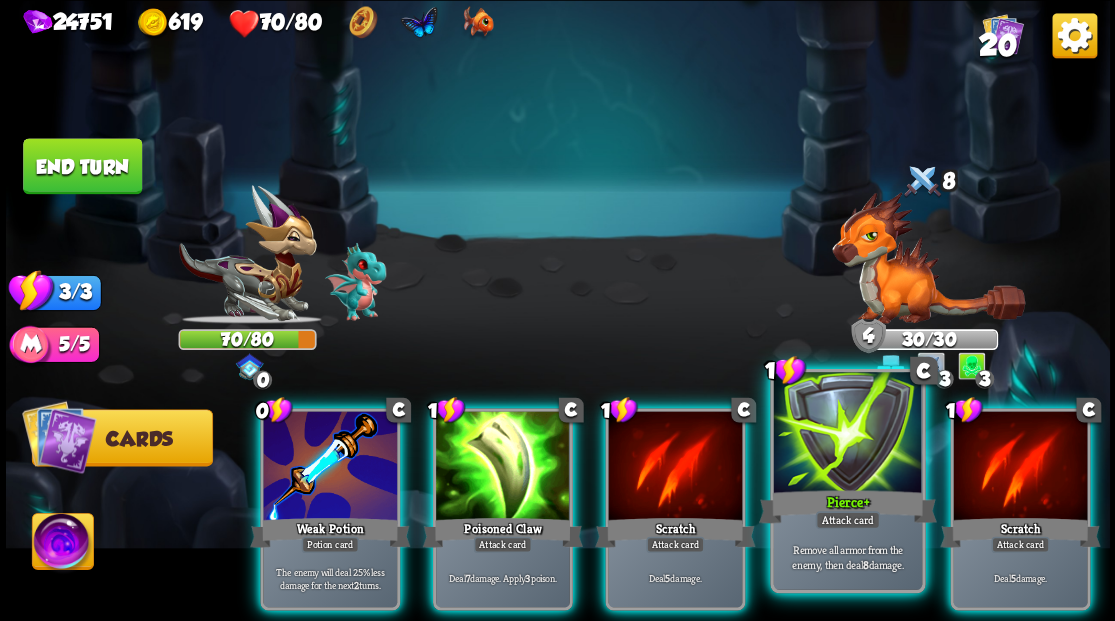 click at bounding box center [847, 434] 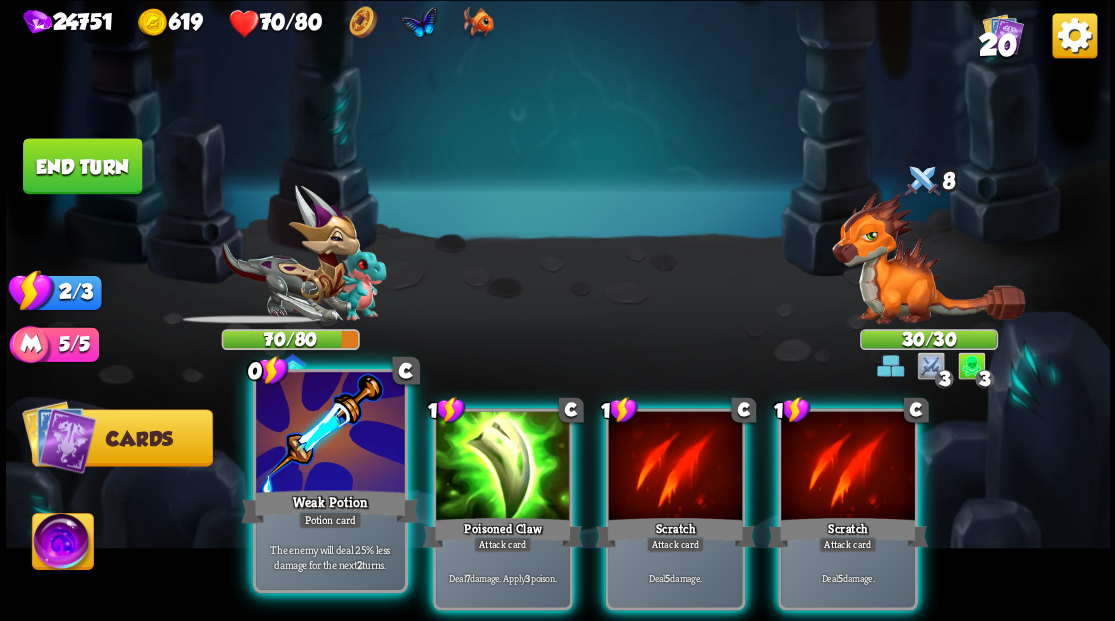 click at bounding box center (330, 434) 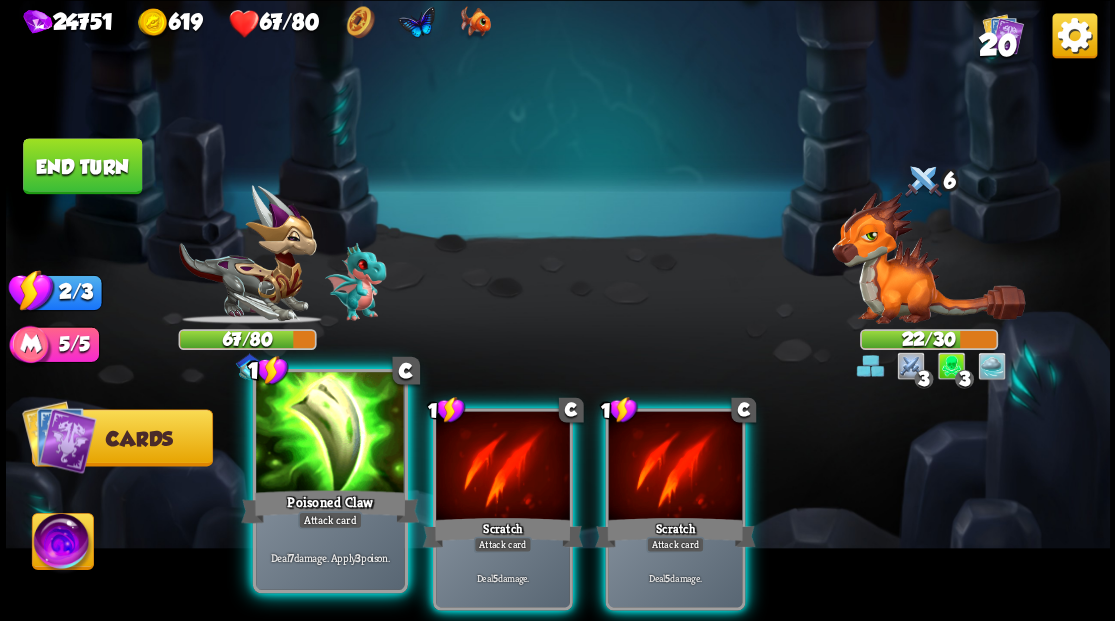 click at bounding box center (330, 434) 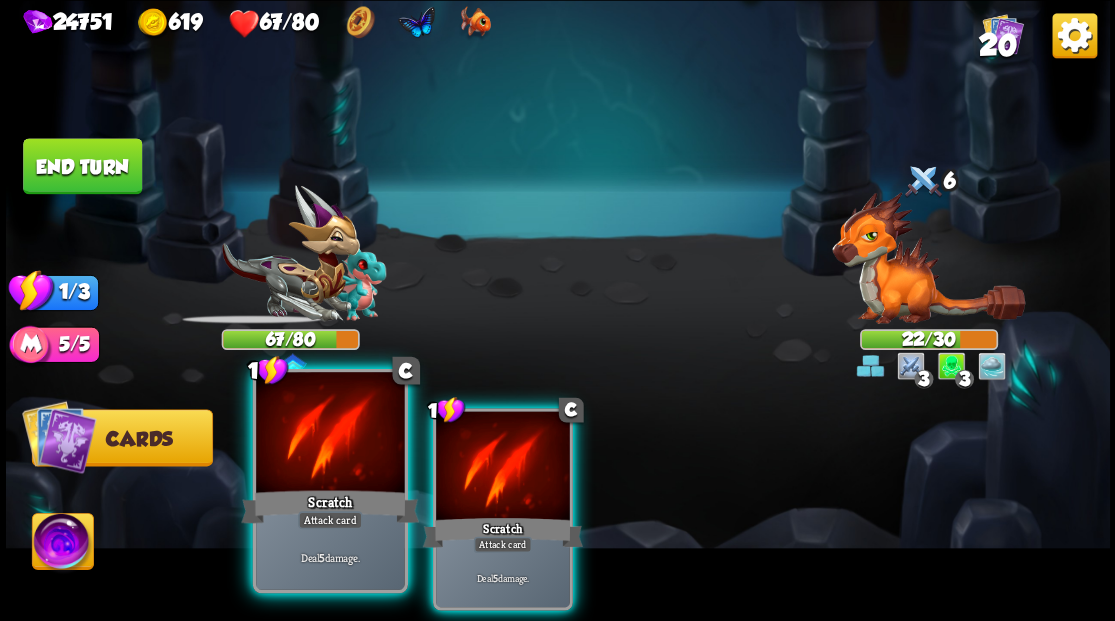 click at bounding box center (330, 434) 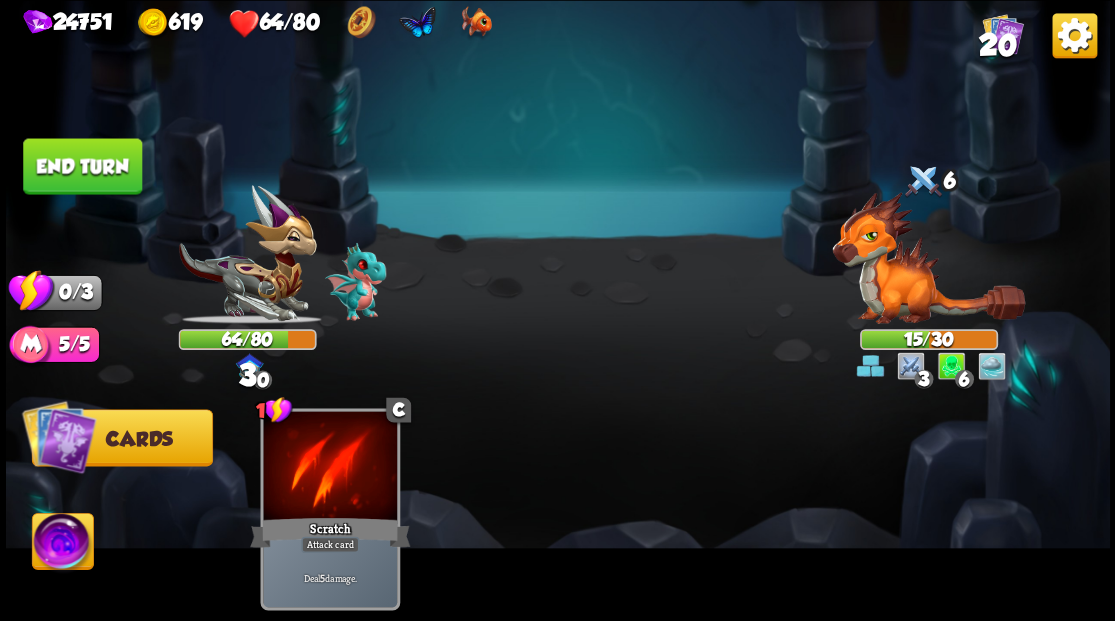 click on "End turn" at bounding box center [82, 166] 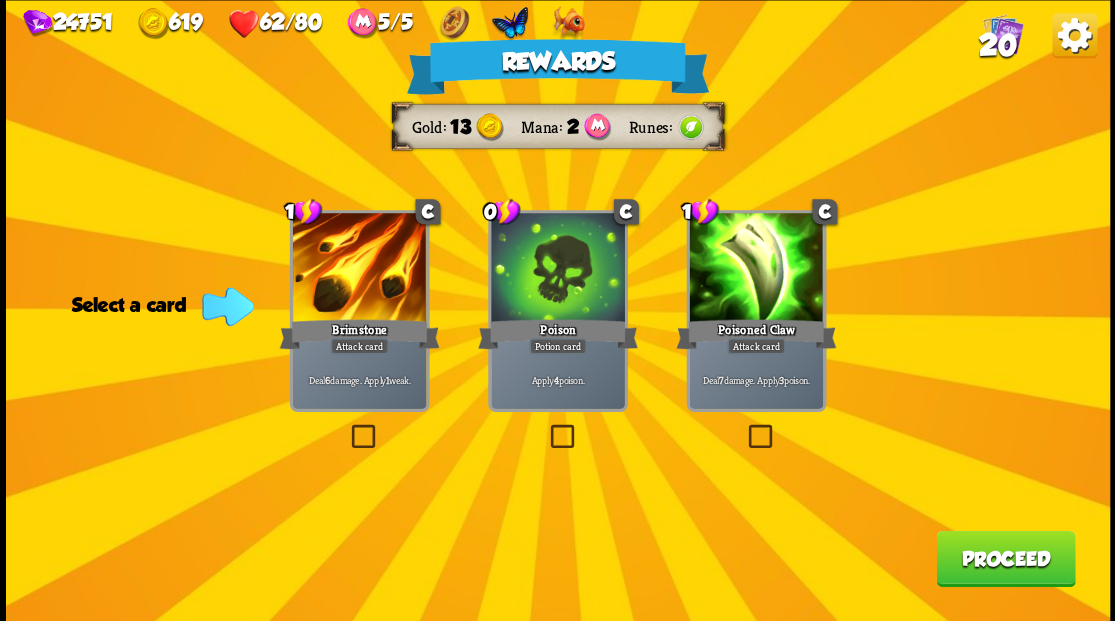 click at bounding box center (347, 427) 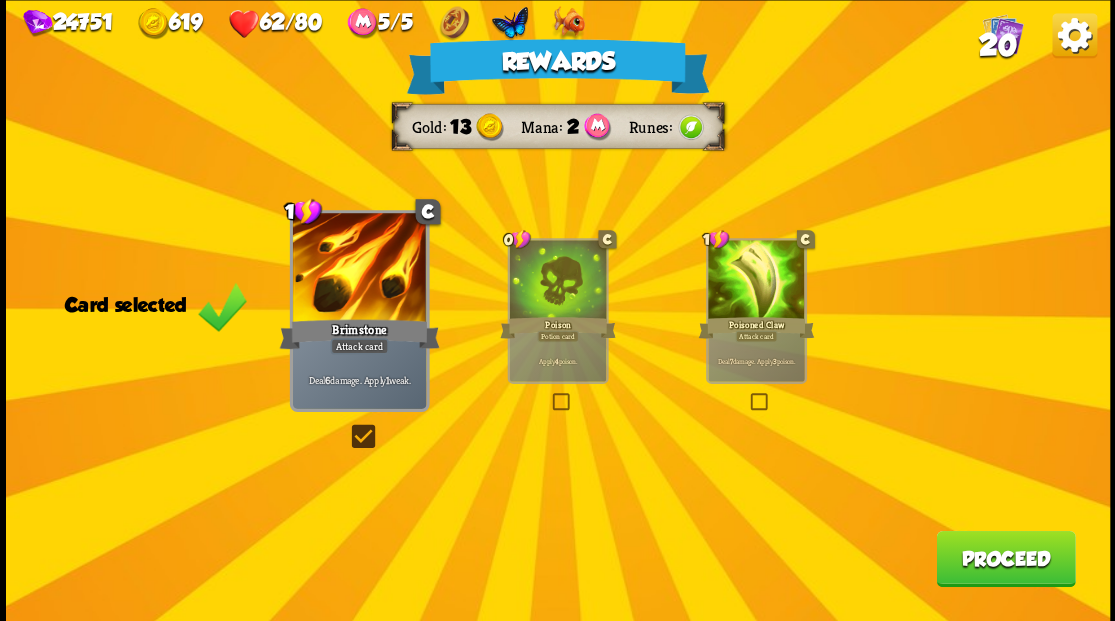 click on "Proceed" at bounding box center [1005, 558] 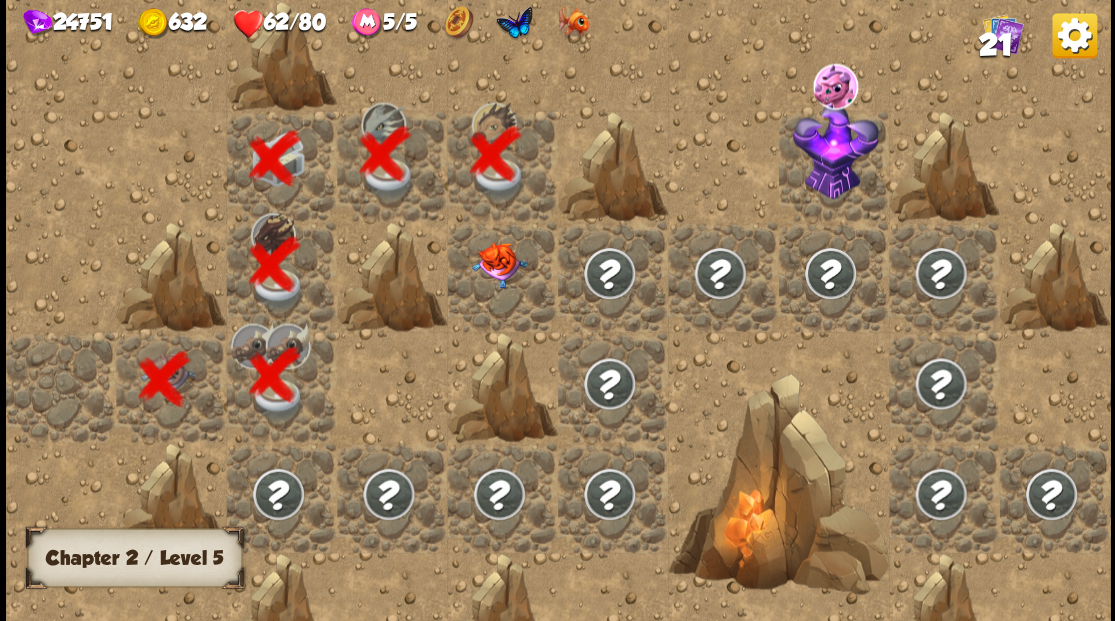 click at bounding box center (502, 276) 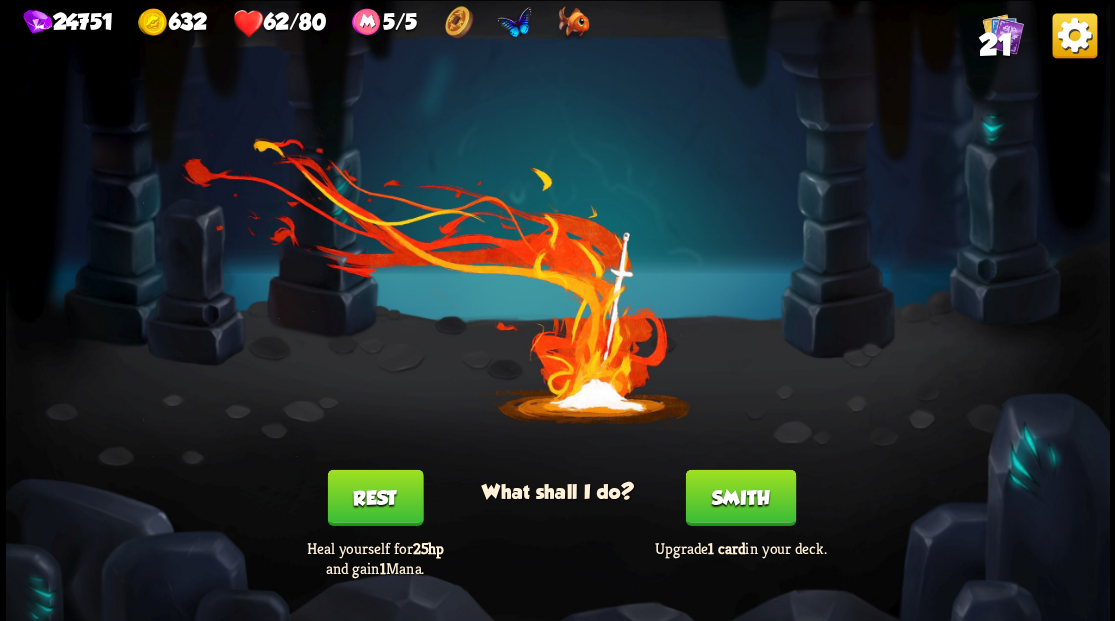 click on "Smith" at bounding box center [375, 497] 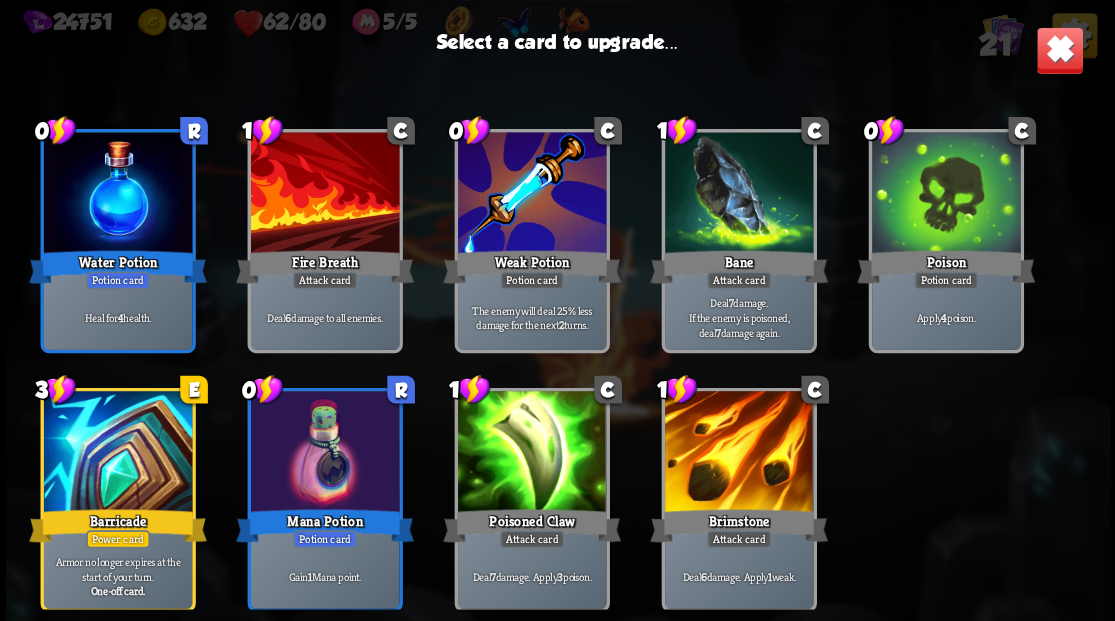 scroll, scrollTop: 629, scrollLeft: 0, axis: vertical 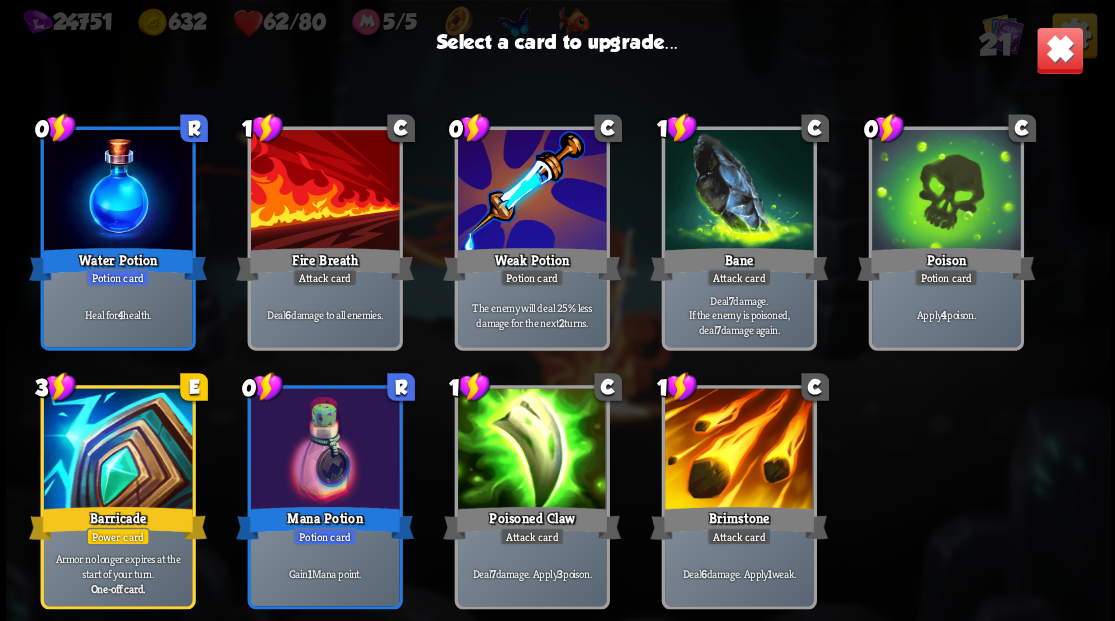click at bounding box center (117, 450) 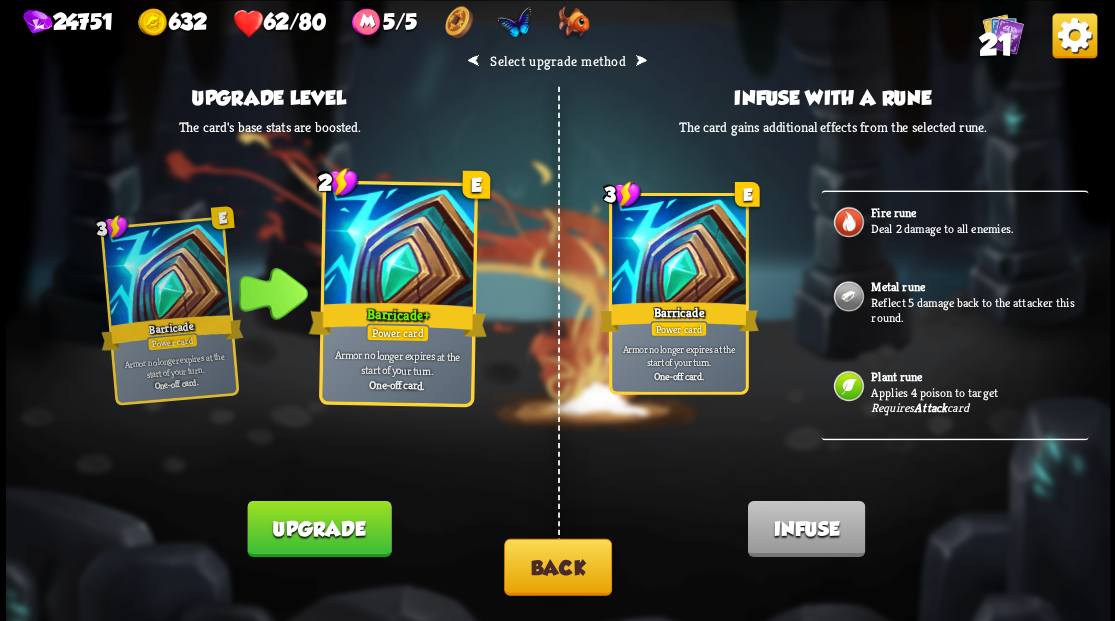 click on "Upgrade" at bounding box center (319, 528) 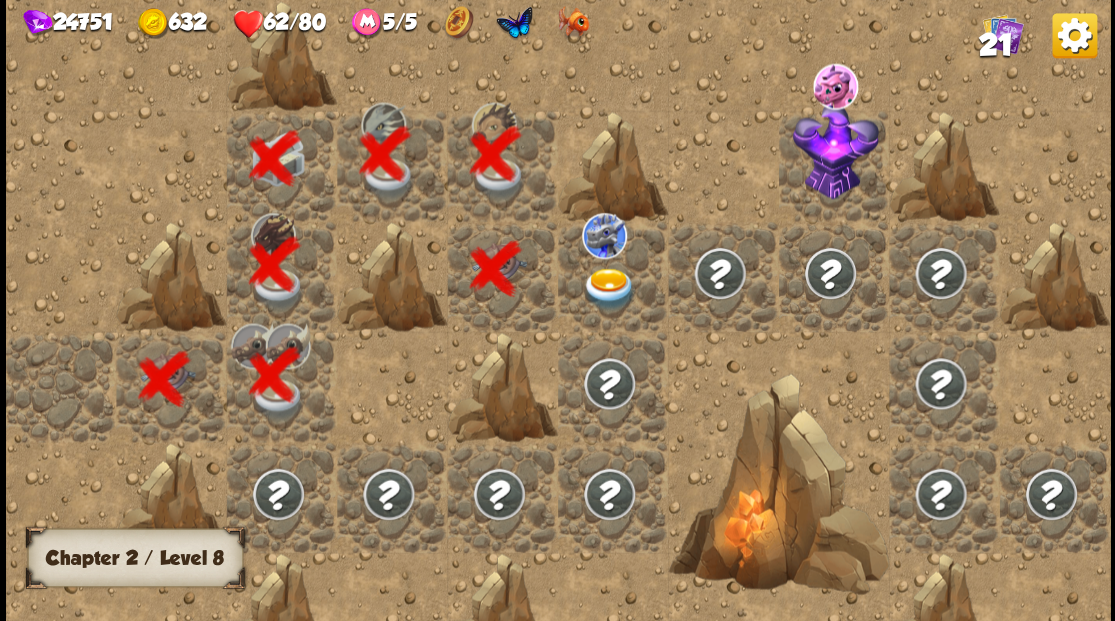 click at bounding box center (609, 288) 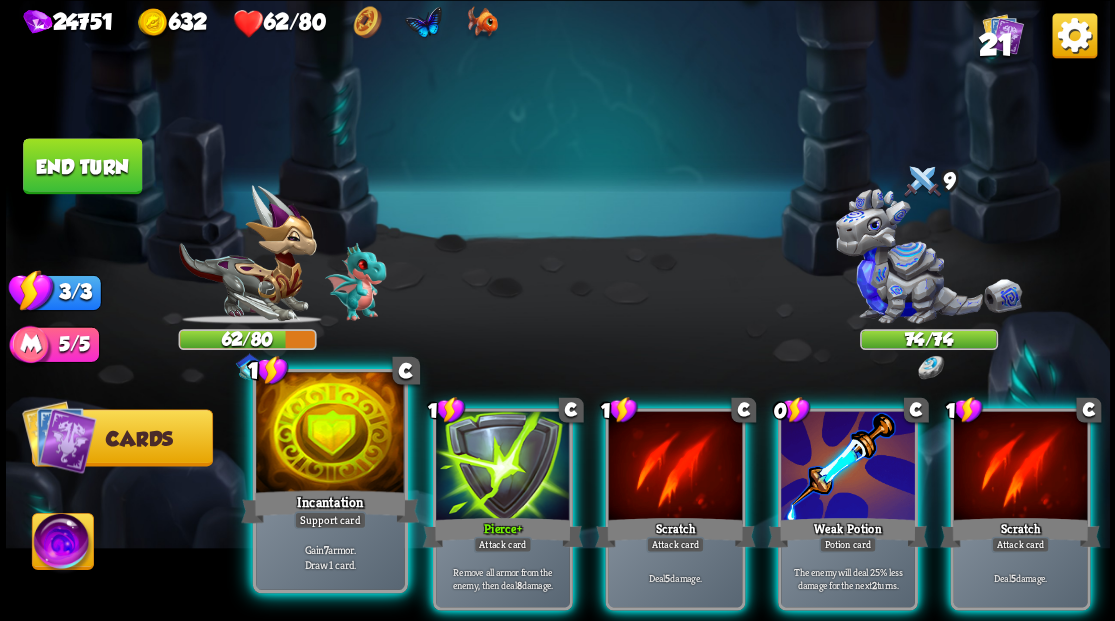 click at bounding box center (330, 434) 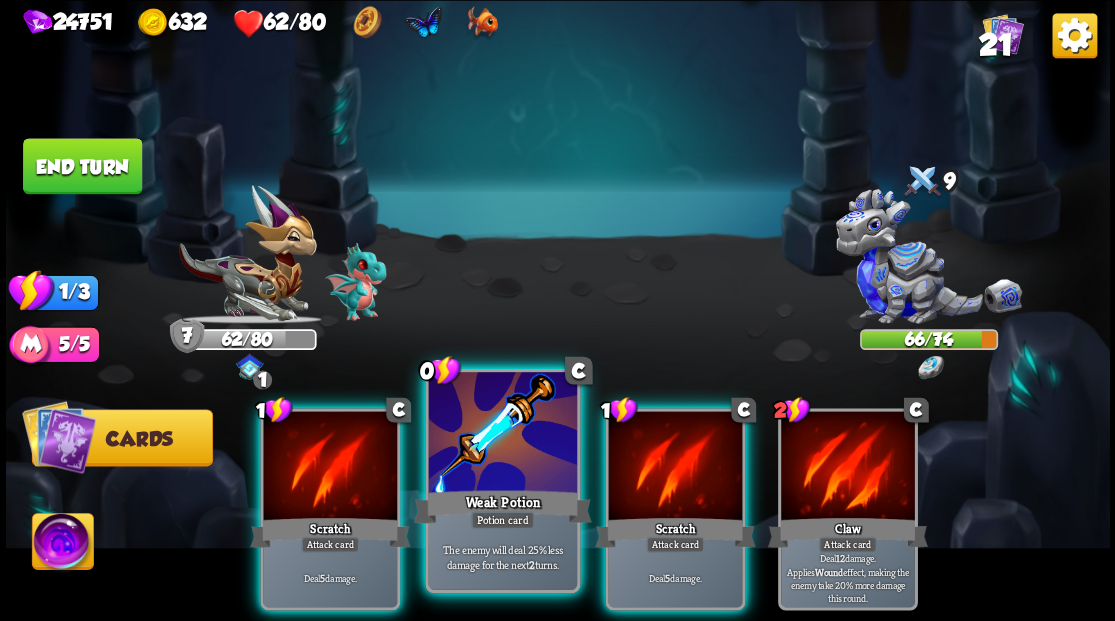 click at bounding box center (330, 467) 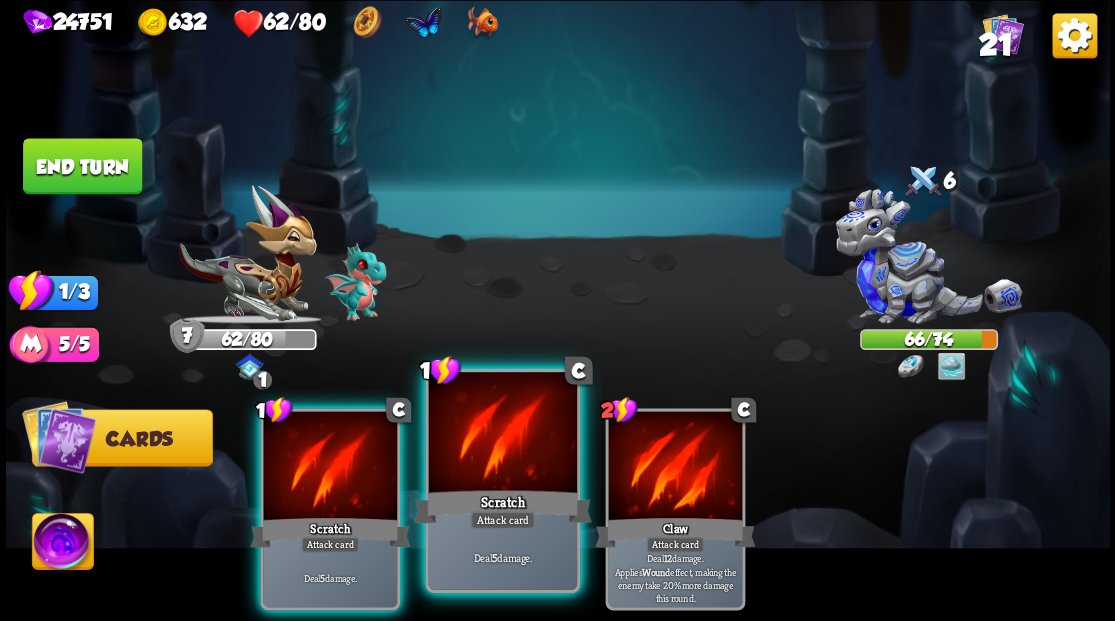 click at bounding box center (330, 467) 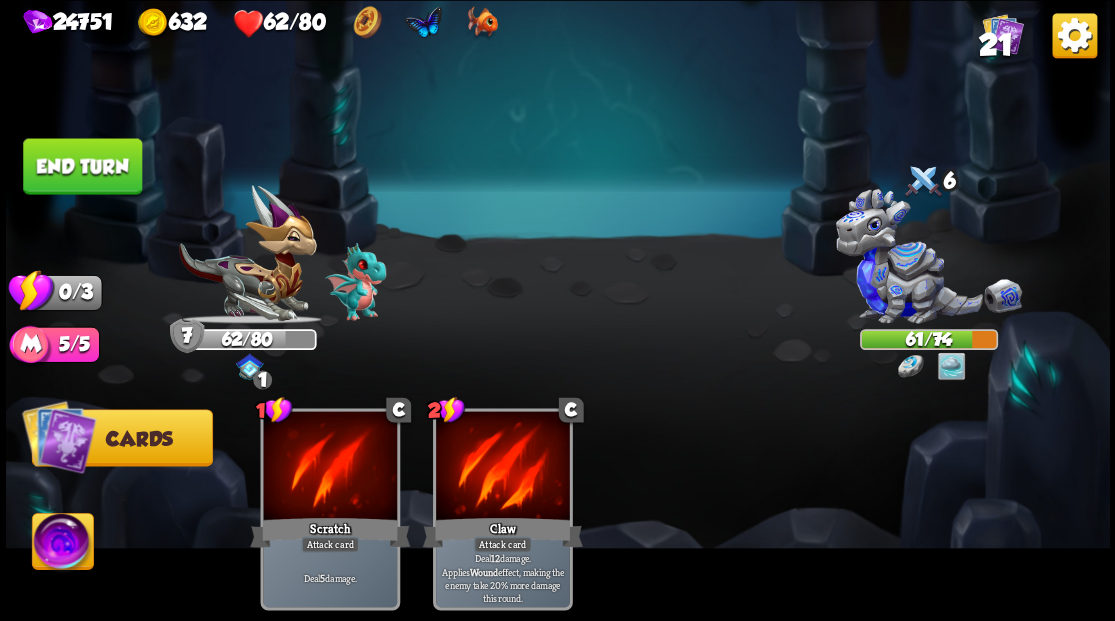 click on "End turn" at bounding box center [82, 166] 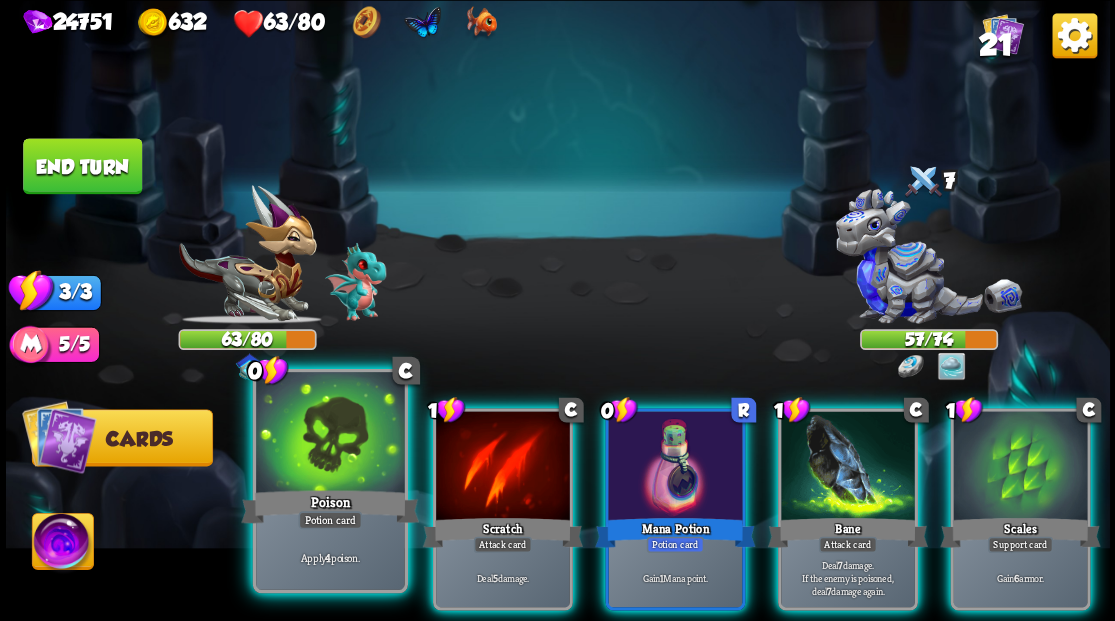 click at bounding box center [330, 434] 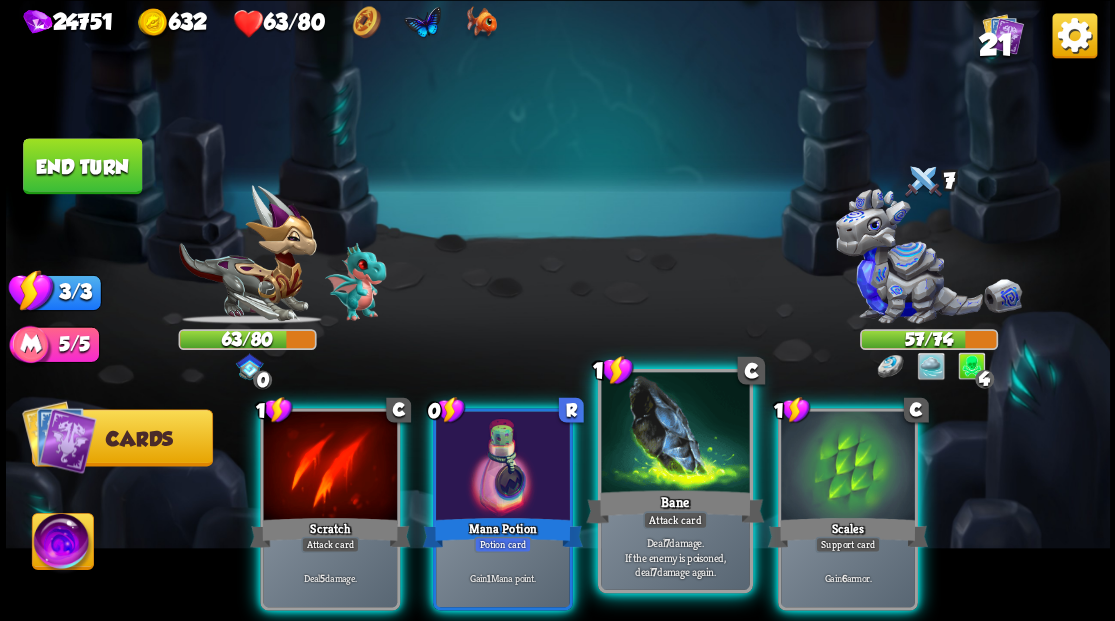 click at bounding box center [330, 467] 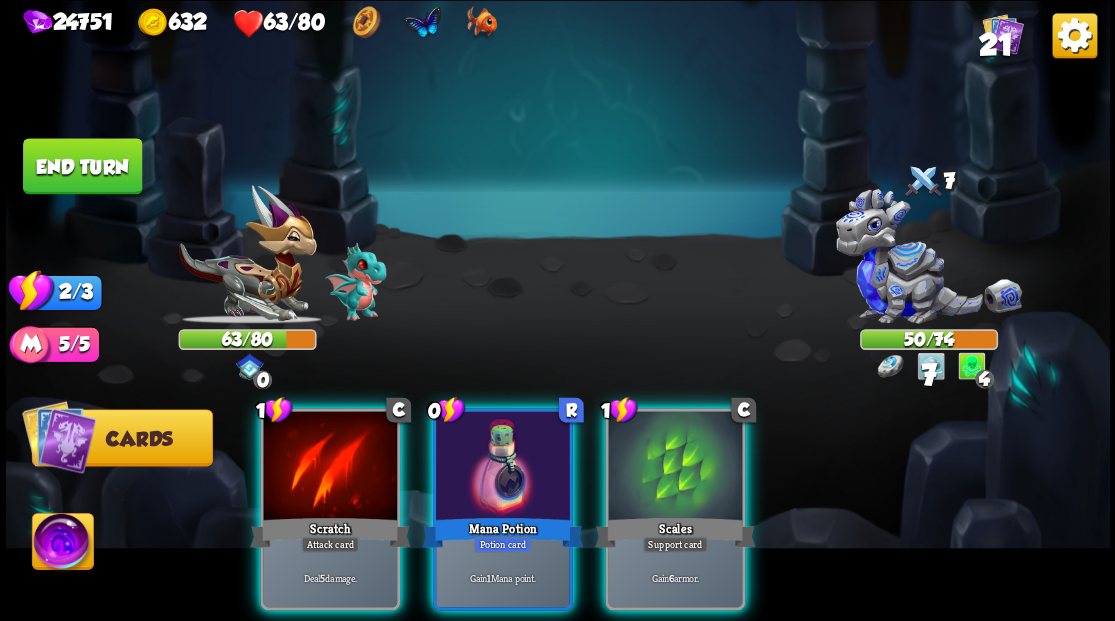 click at bounding box center (330, 467) 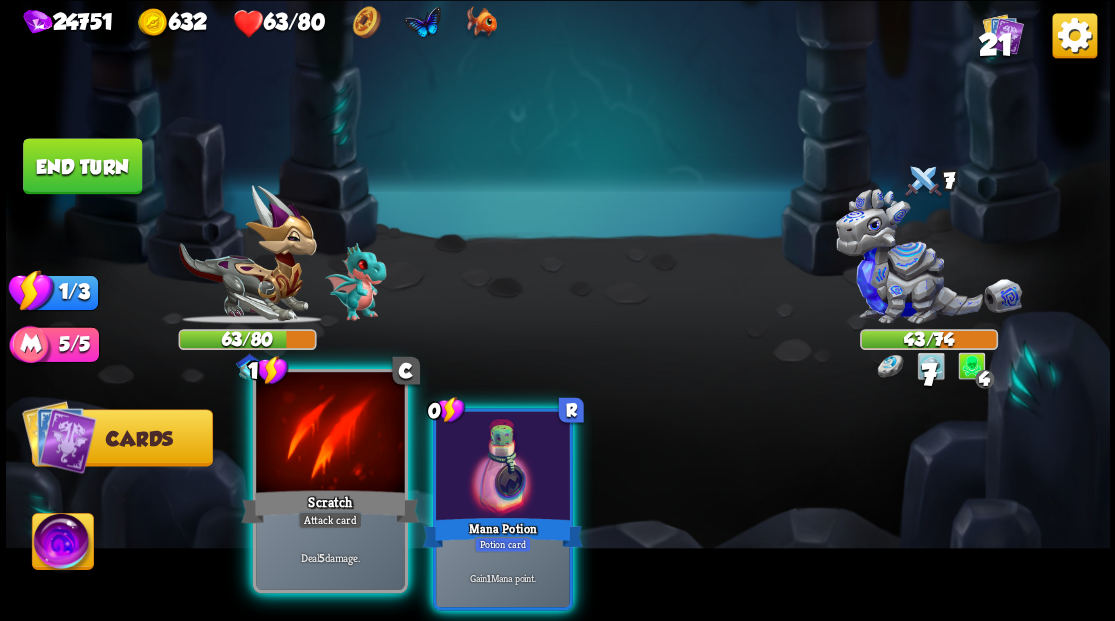 click at bounding box center [330, 434] 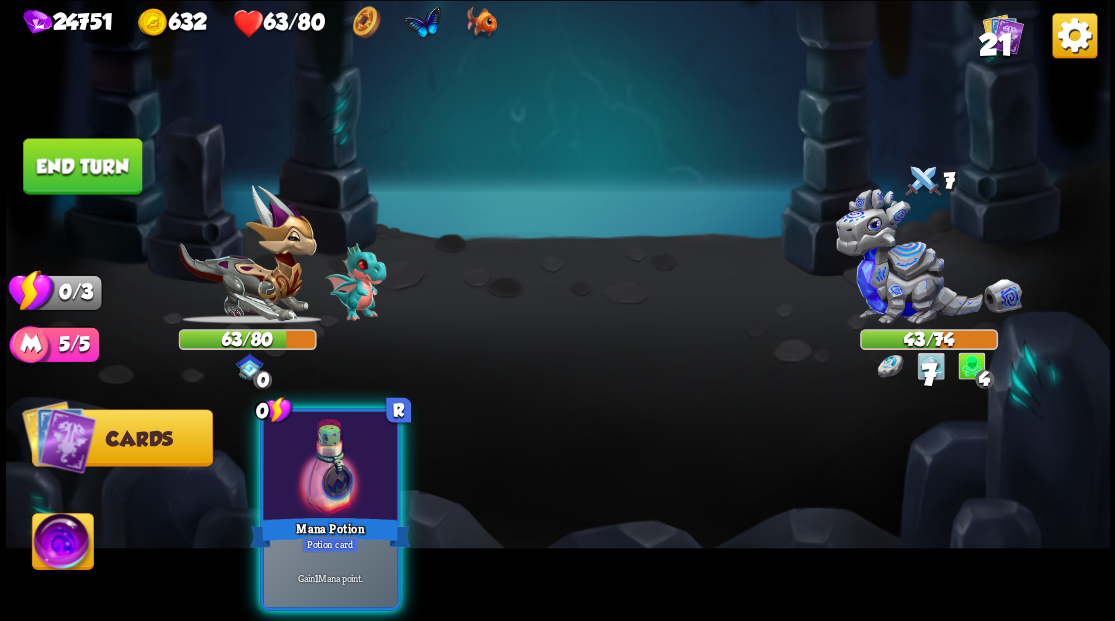 click at bounding box center (330, 467) 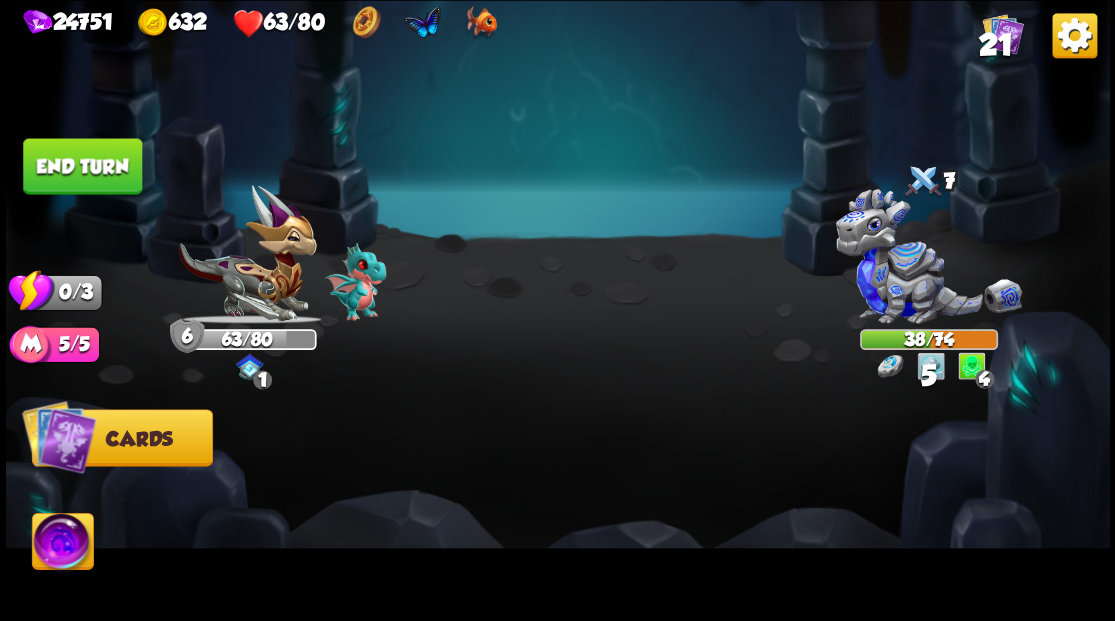 click on "End turn" at bounding box center (82, 166) 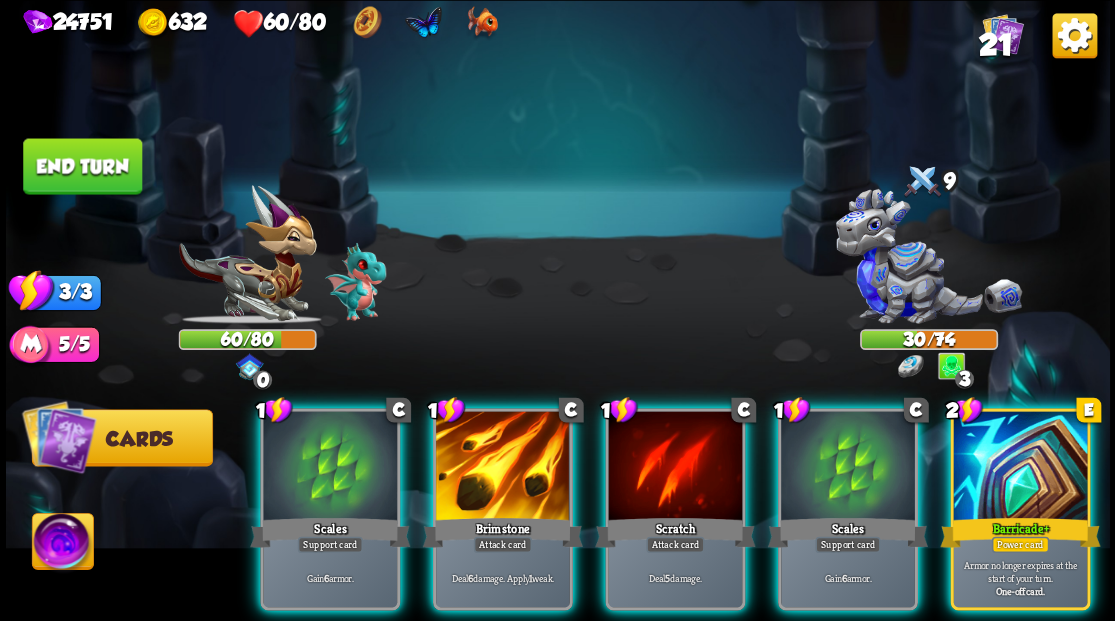 click at bounding box center [1020, 467] 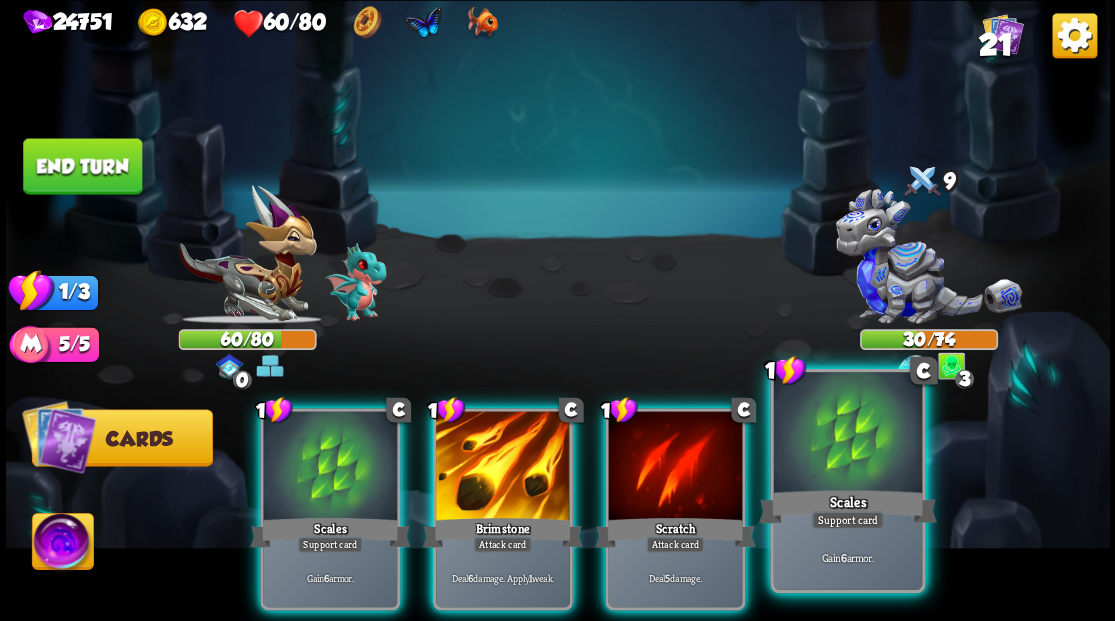 click on "Scales" at bounding box center (330, 532) 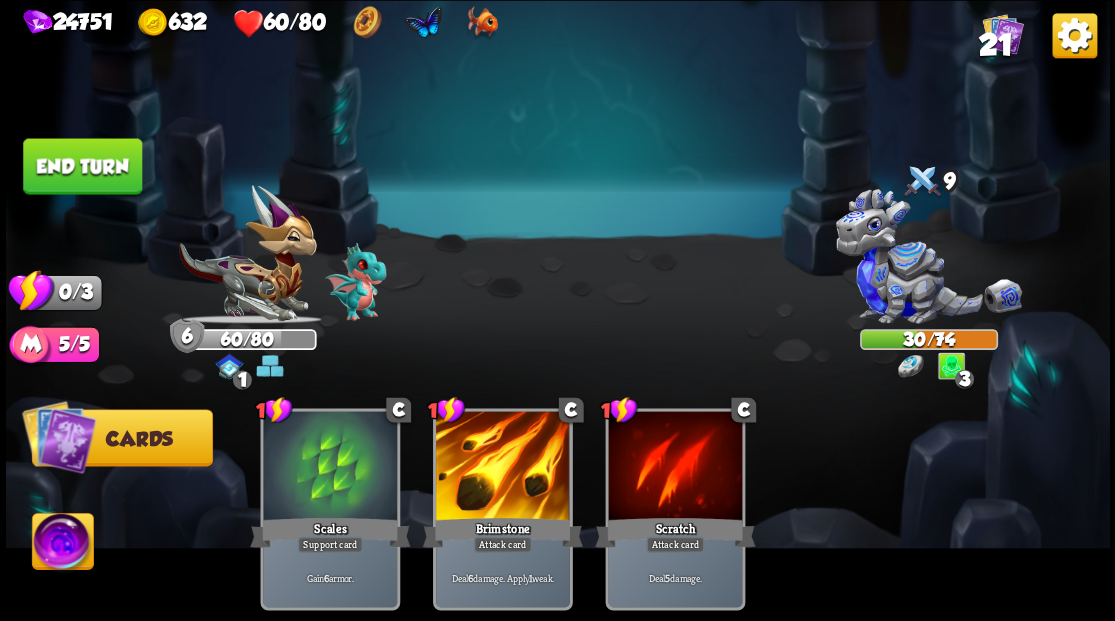 click on "End turn" at bounding box center (82, 166) 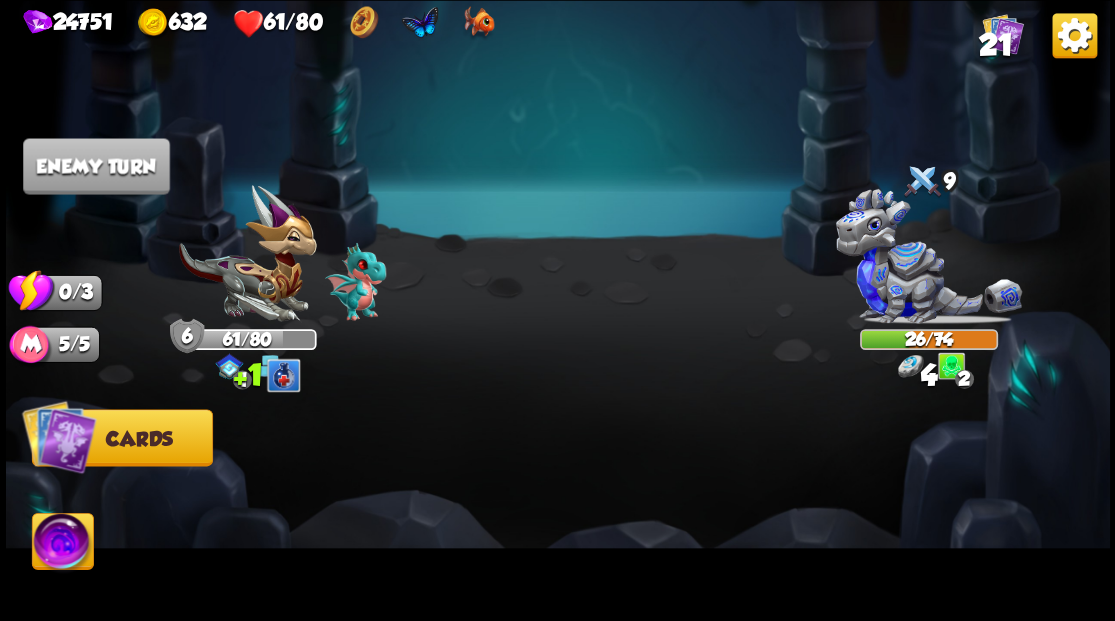 click on "21" at bounding box center (995, 45) 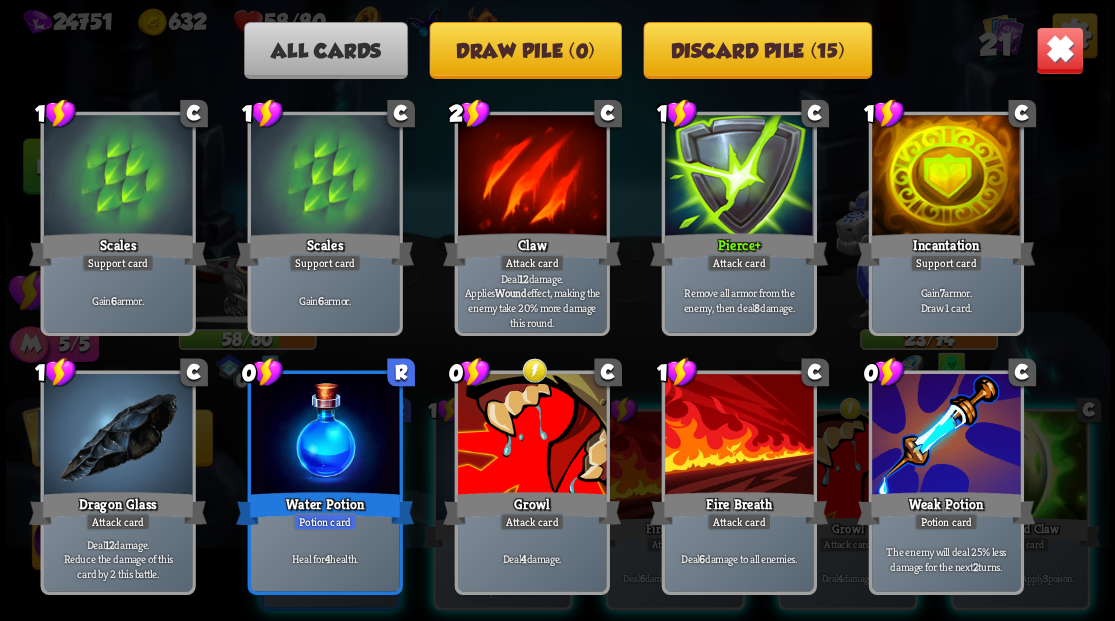 scroll, scrollTop: 333, scrollLeft: 0, axis: vertical 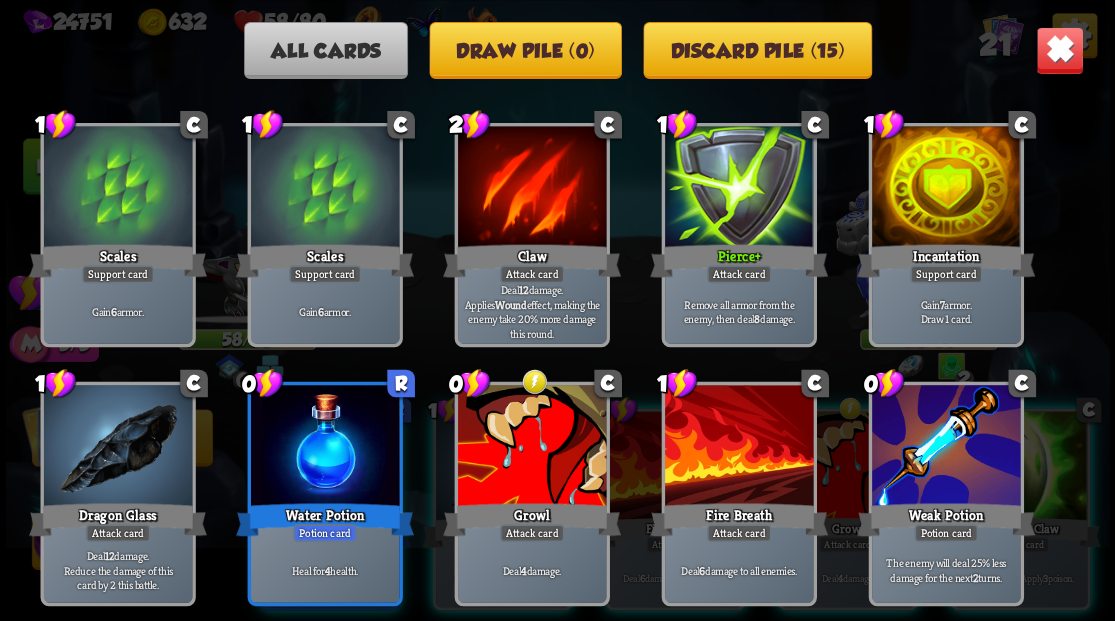 click at bounding box center (1059, 50) 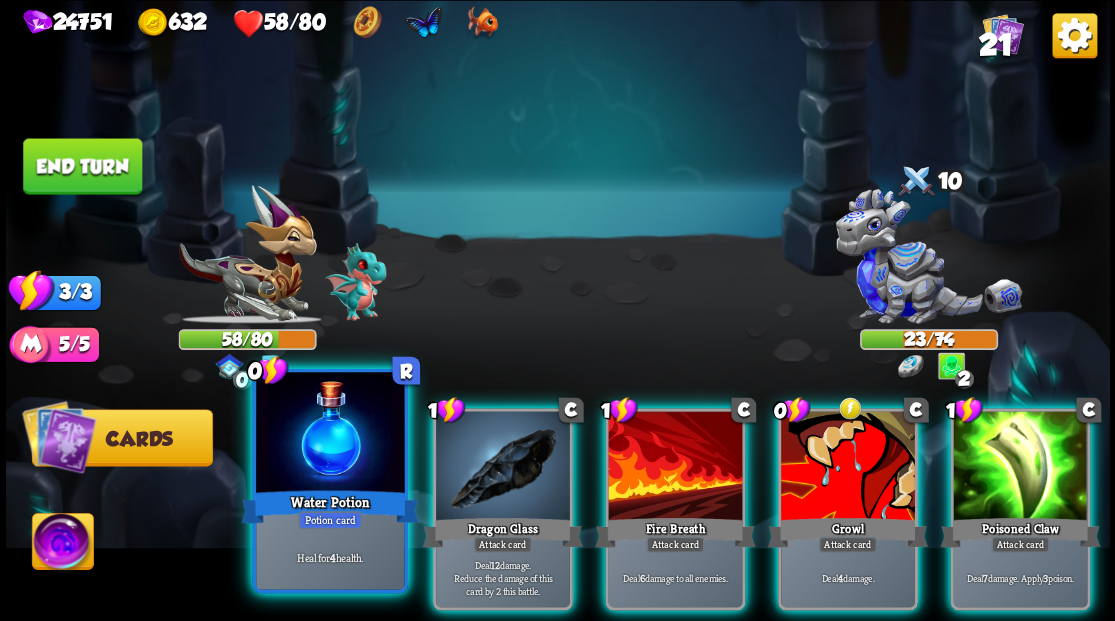 click at bounding box center [330, 434] 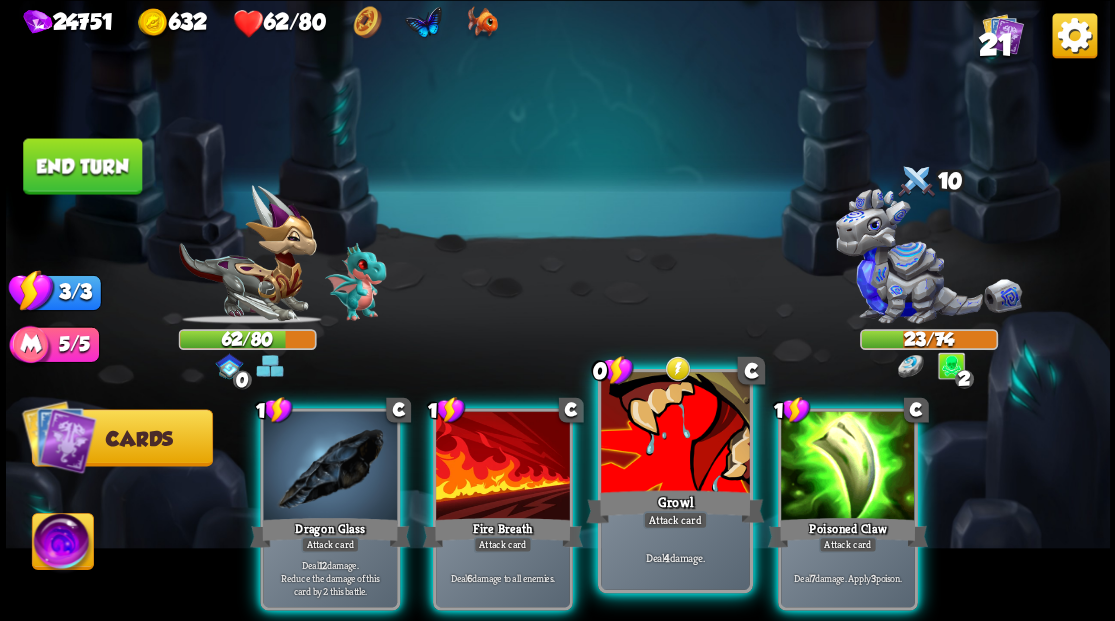 click at bounding box center [330, 467] 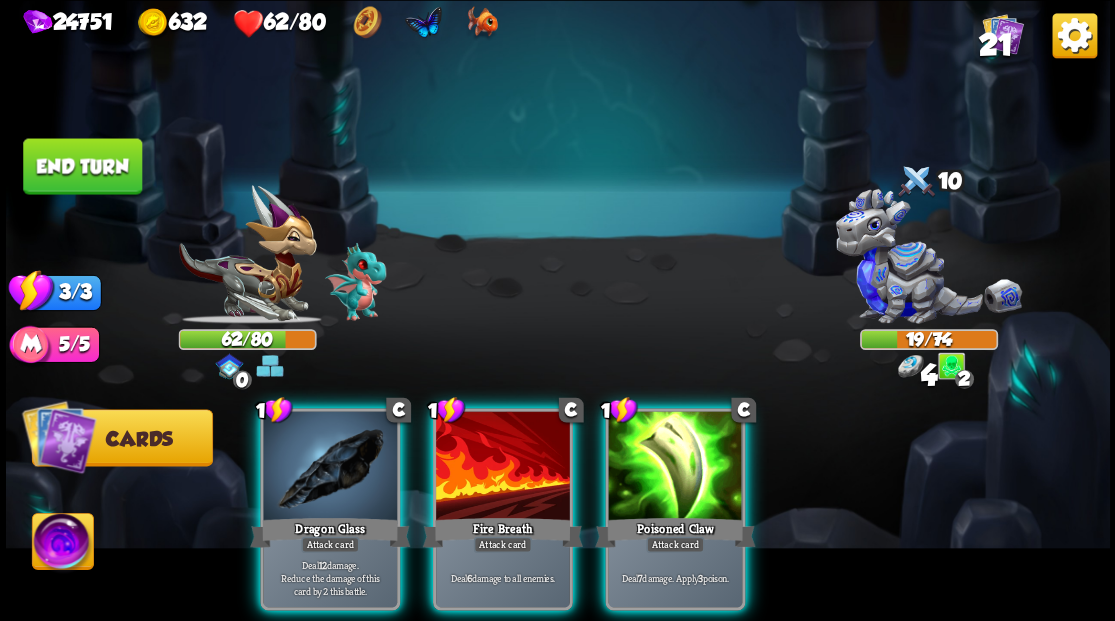 click at bounding box center (330, 467) 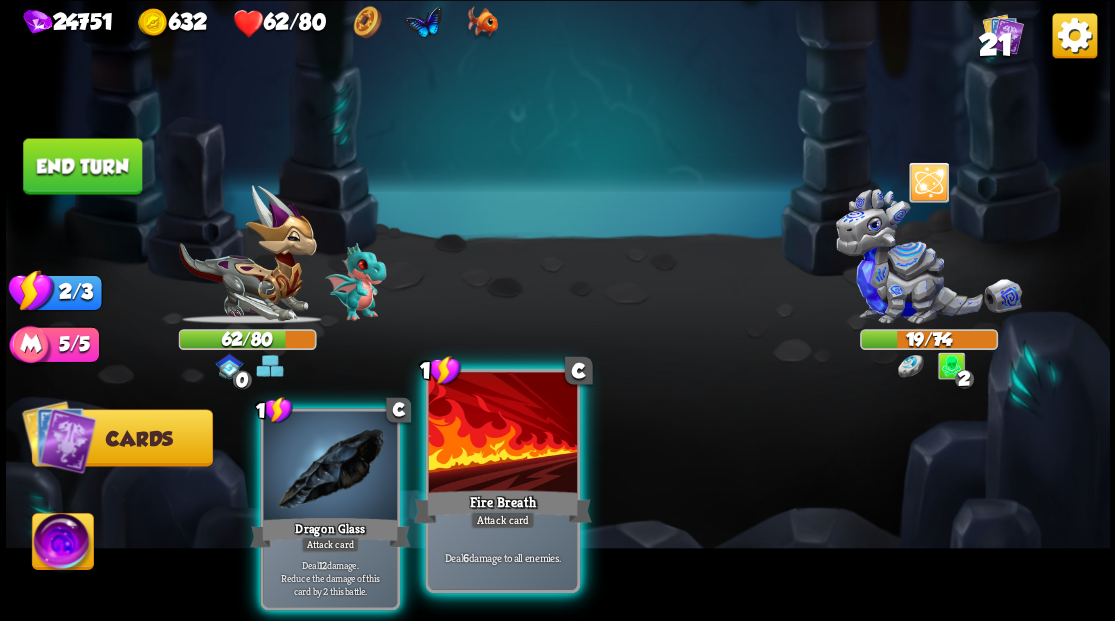 click at bounding box center (330, 467) 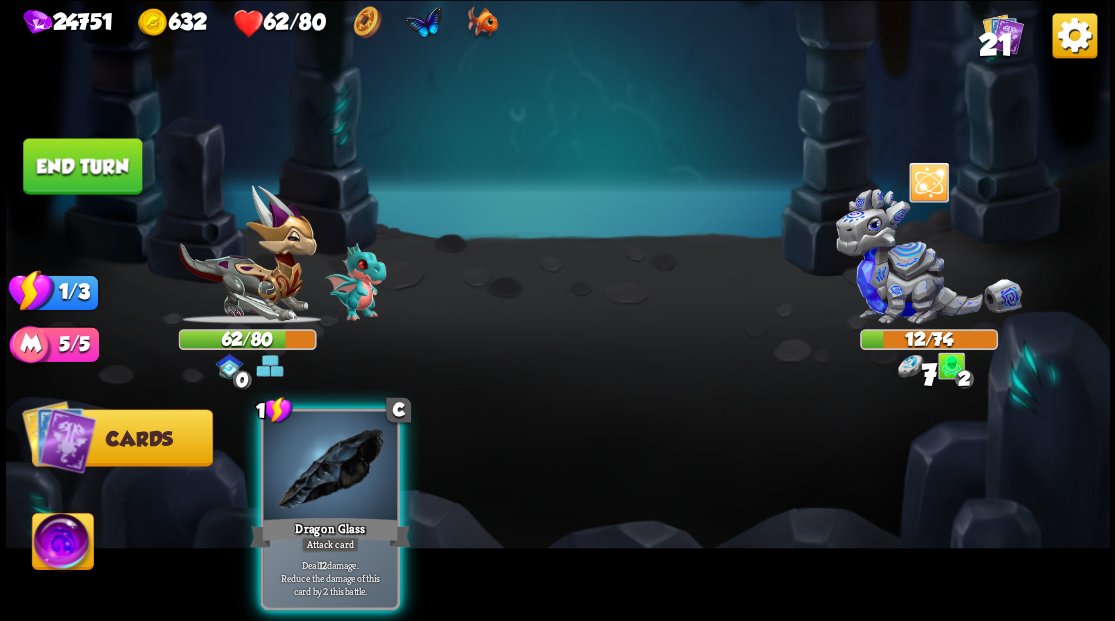 click at bounding box center [330, 467] 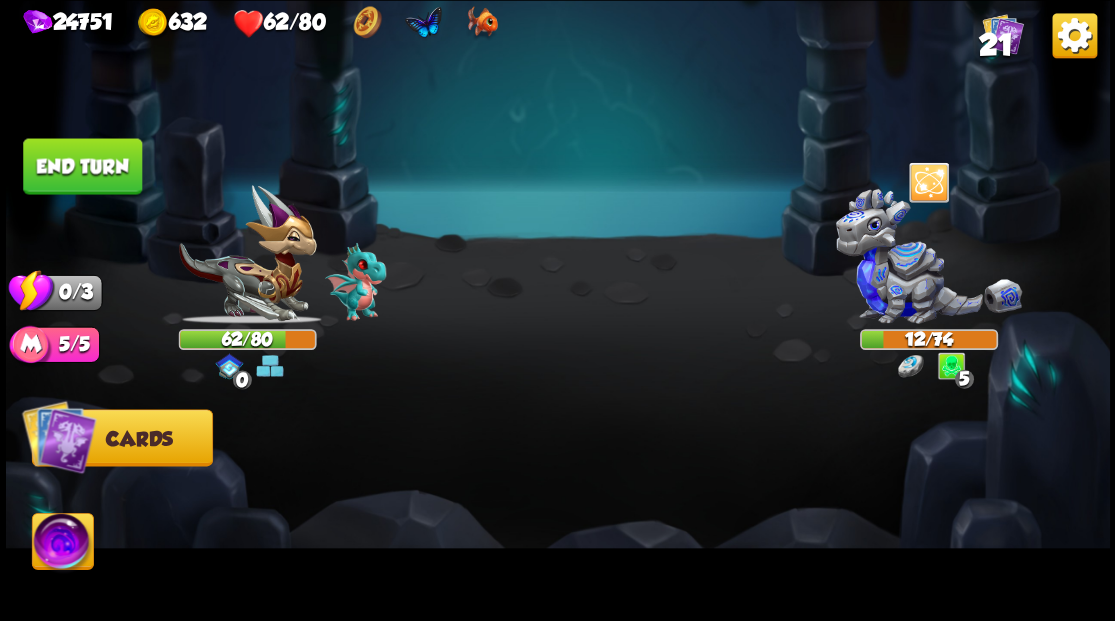 click on "End turn" at bounding box center (82, 166) 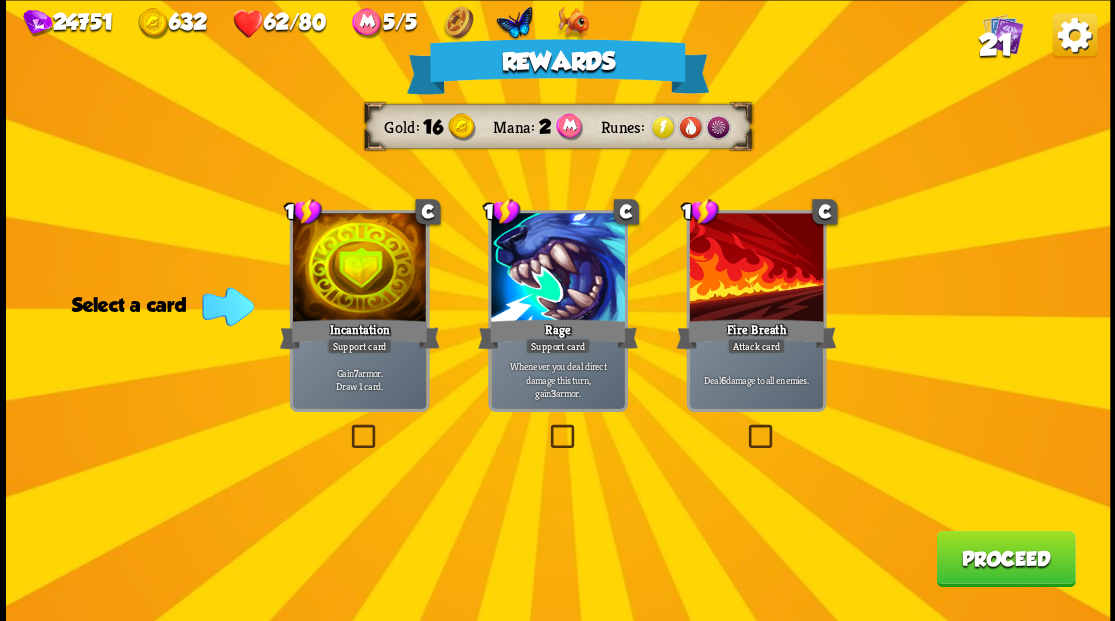click on "21" at bounding box center [995, 45] 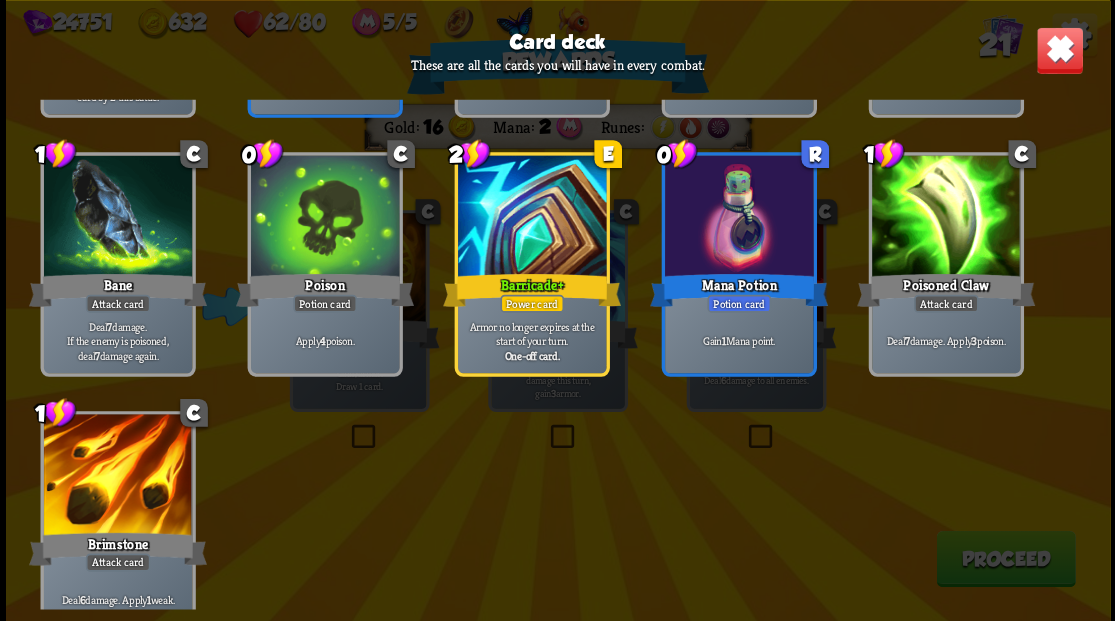 scroll, scrollTop: 929, scrollLeft: 0, axis: vertical 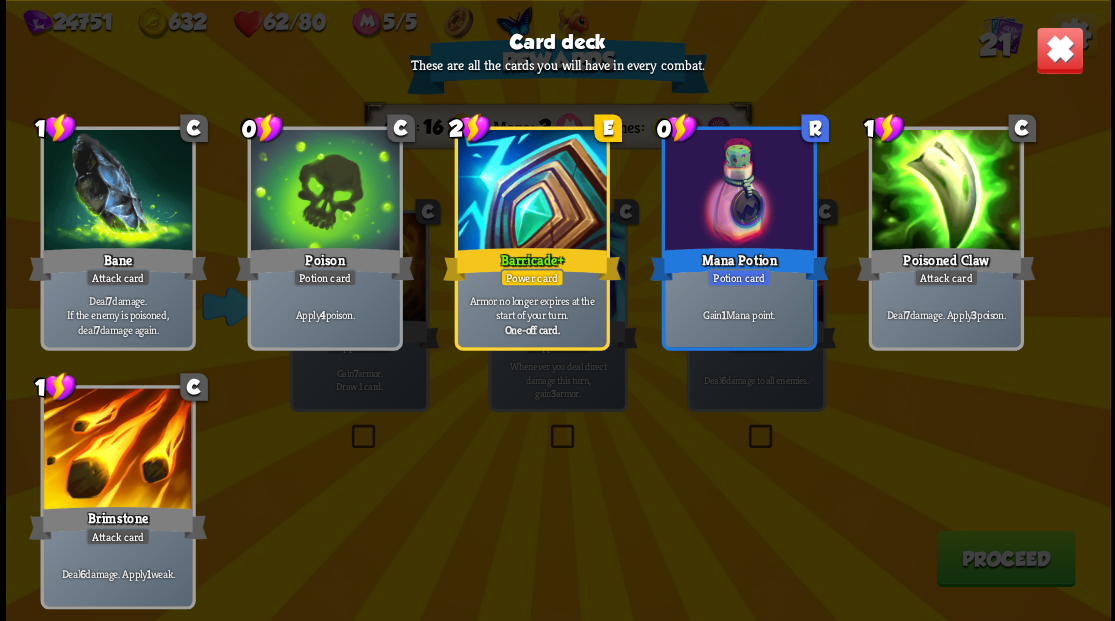 click at bounding box center (1059, 50) 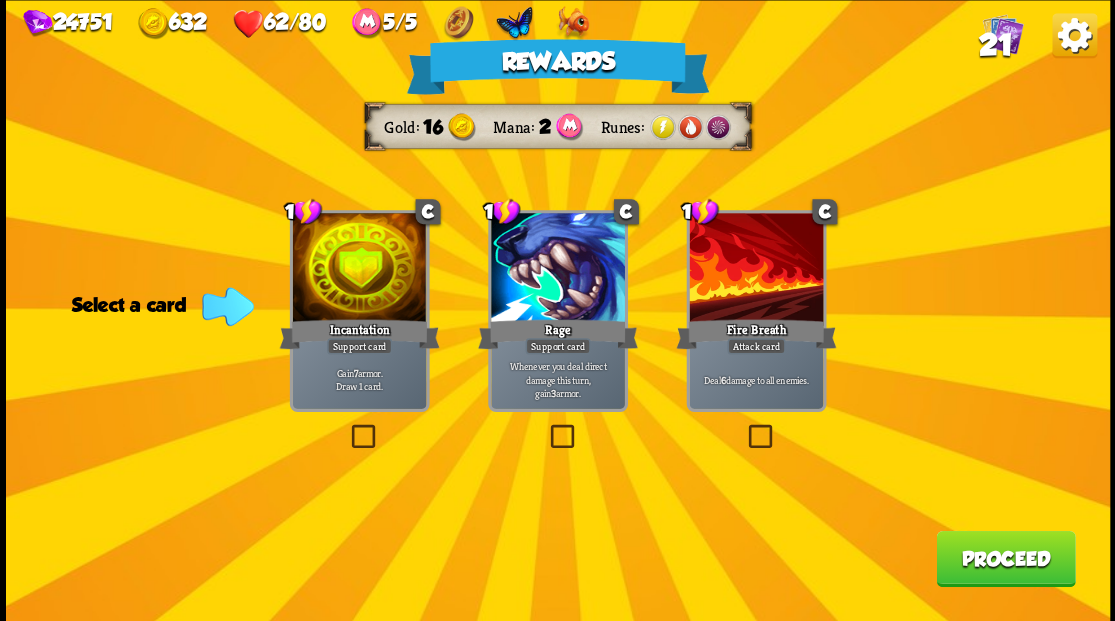 click at bounding box center (744, 427) 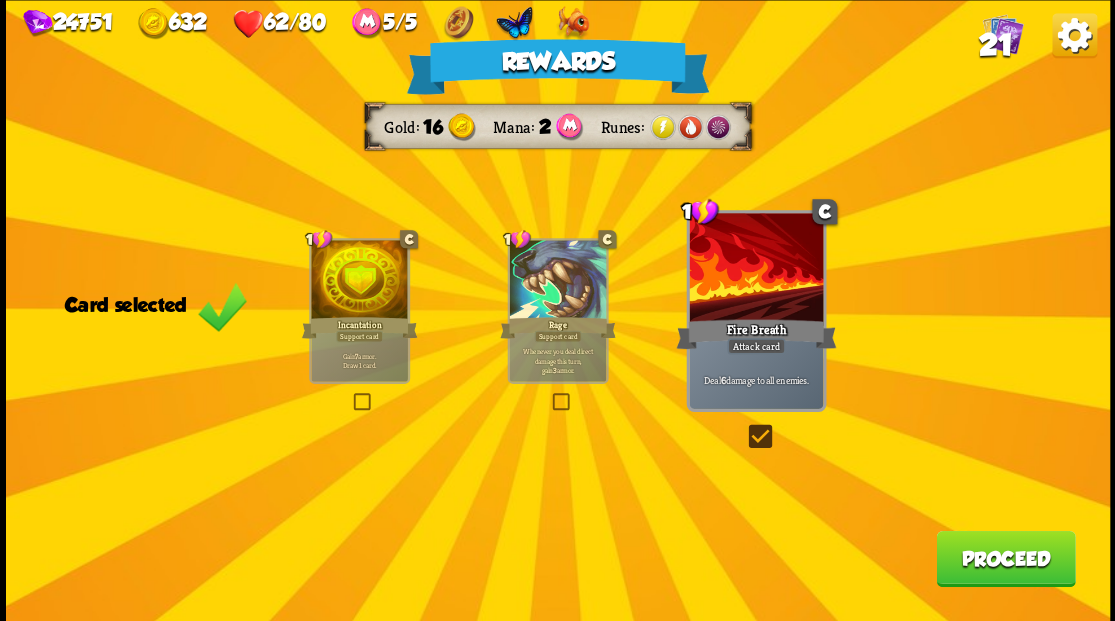 click on "Proceed" at bounding box center [1005, 558] 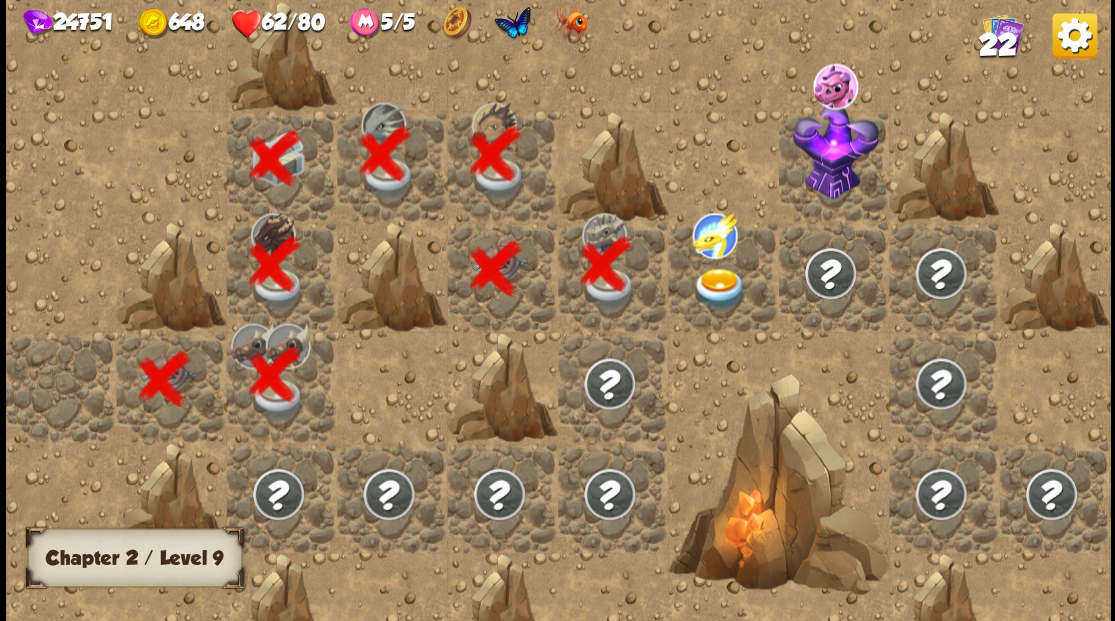 click at bounding box center [719, 288] 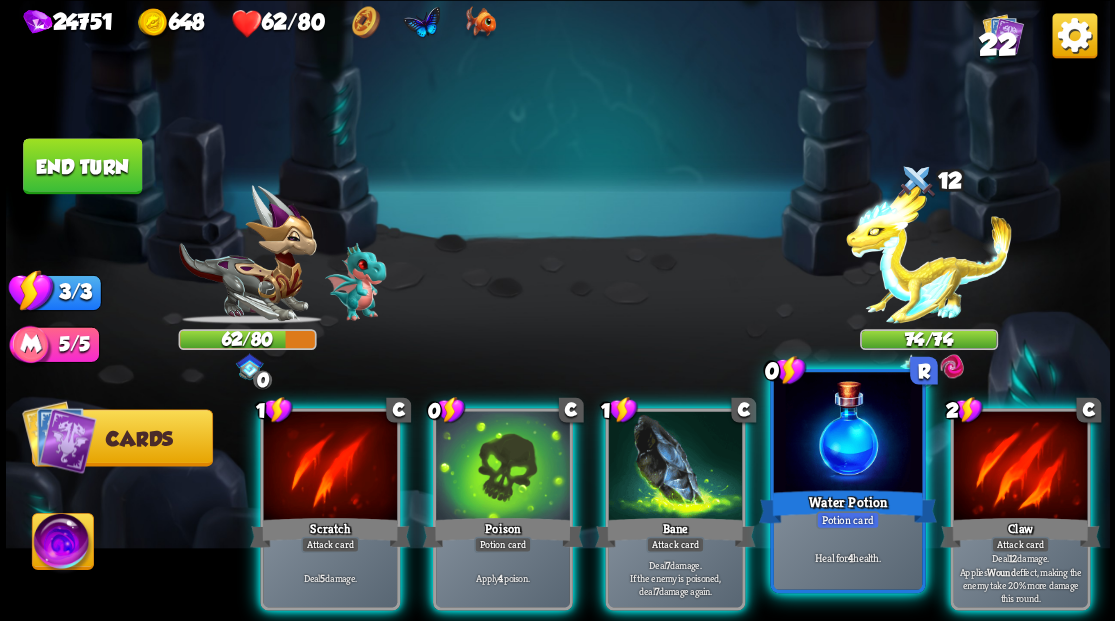 click at bounding box center [847, 434] 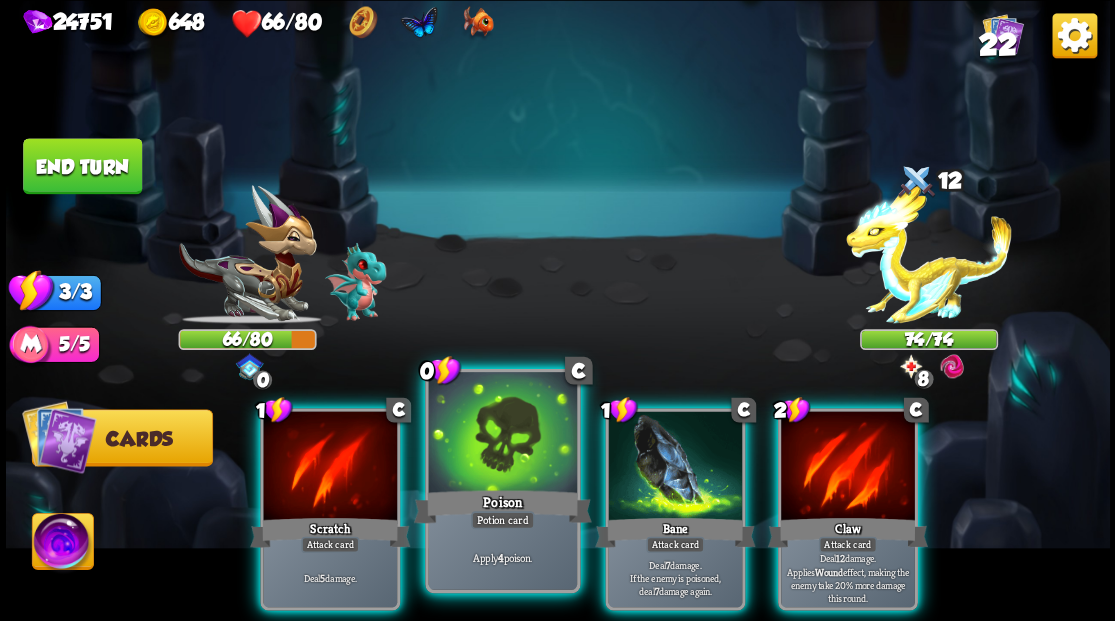 click at bounding box center [330, 467] 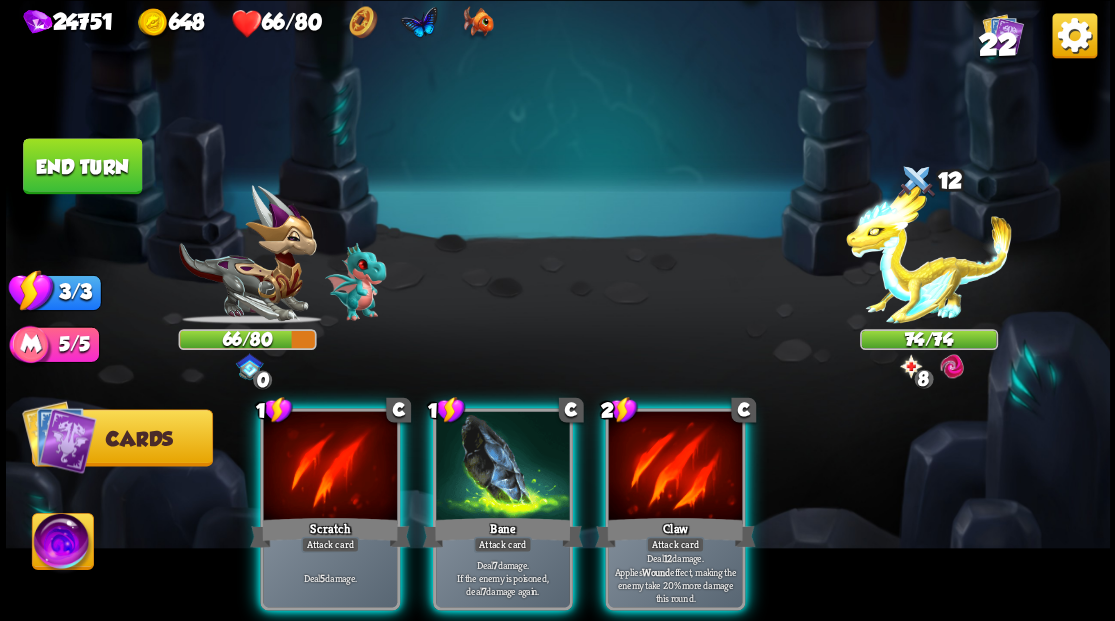 click at bounding box center (330, 467) 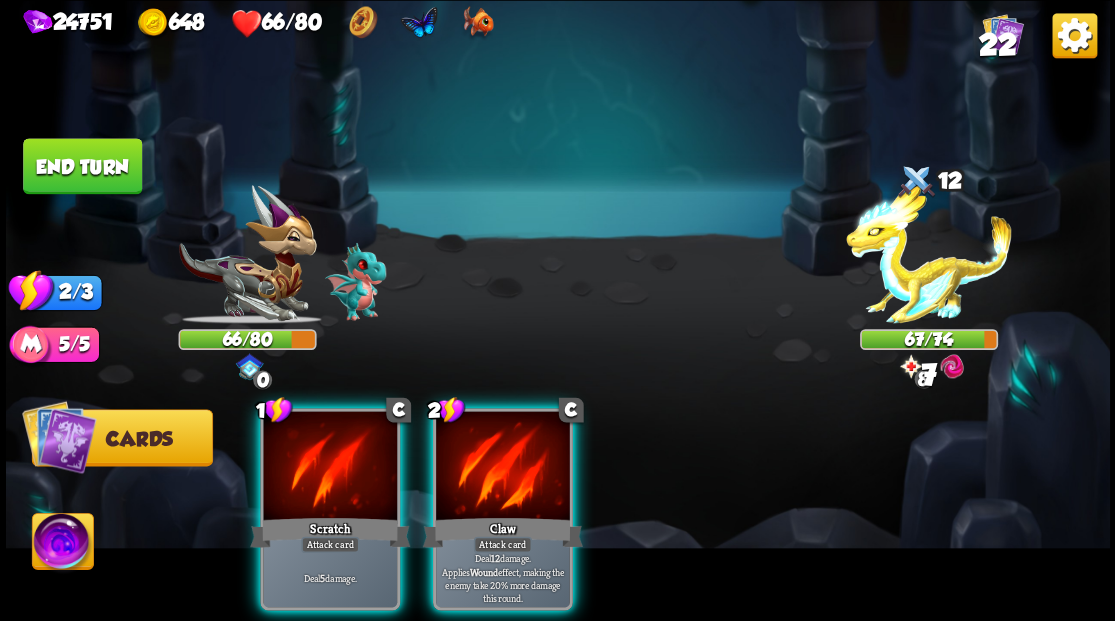 click at bounding box center (330, 467) 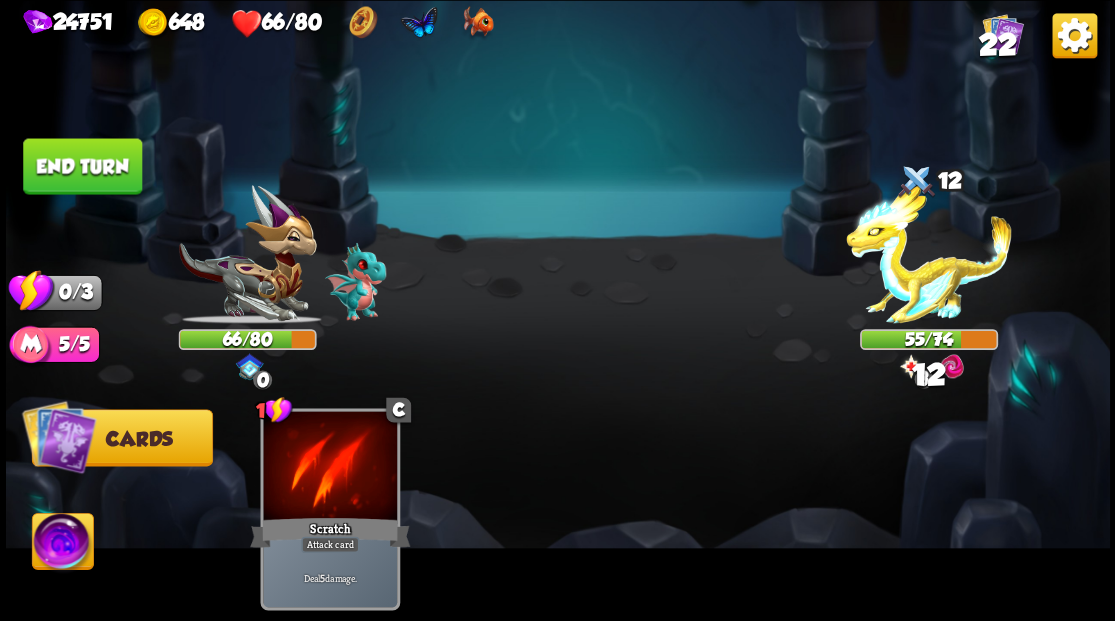 click on "End turn" at bounding box center [82, 166] 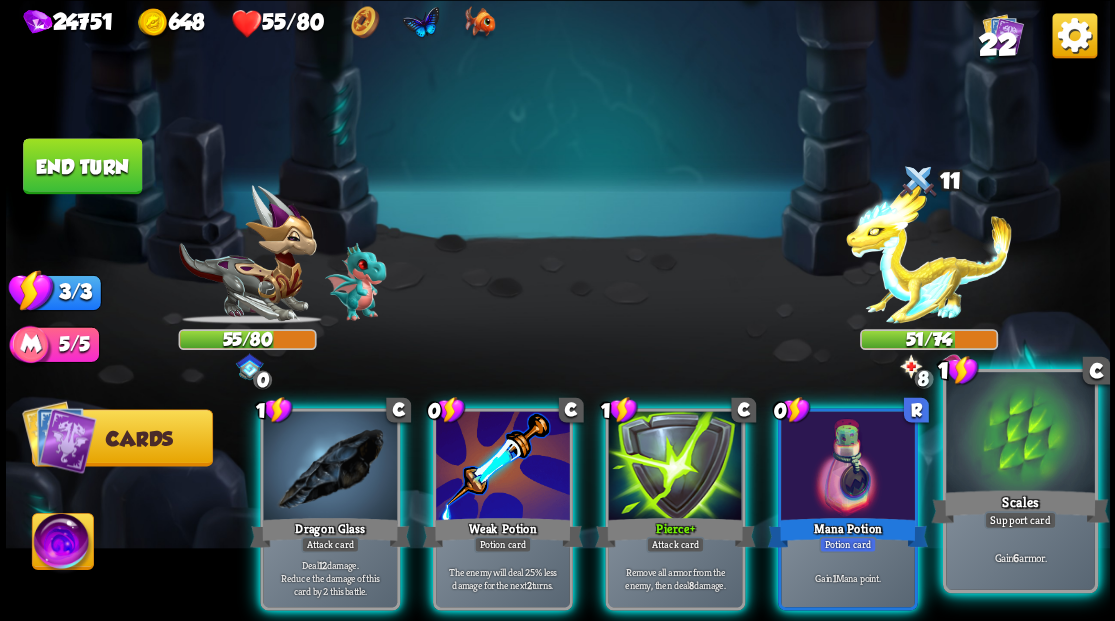 click at bounding box center (330, 467) 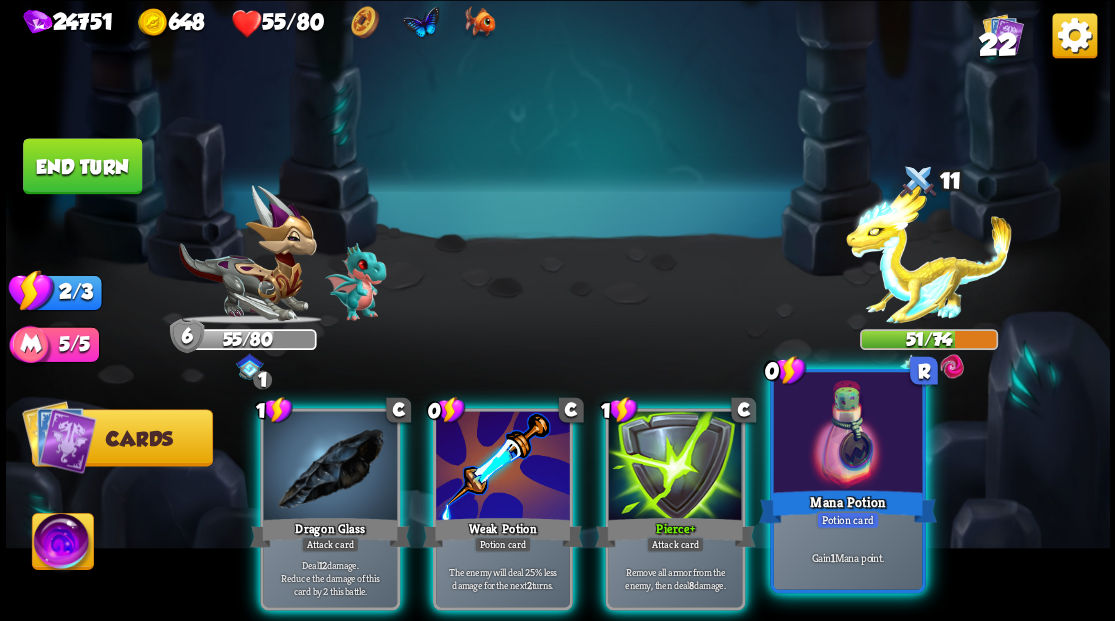 click at bounding box center (847, 434) 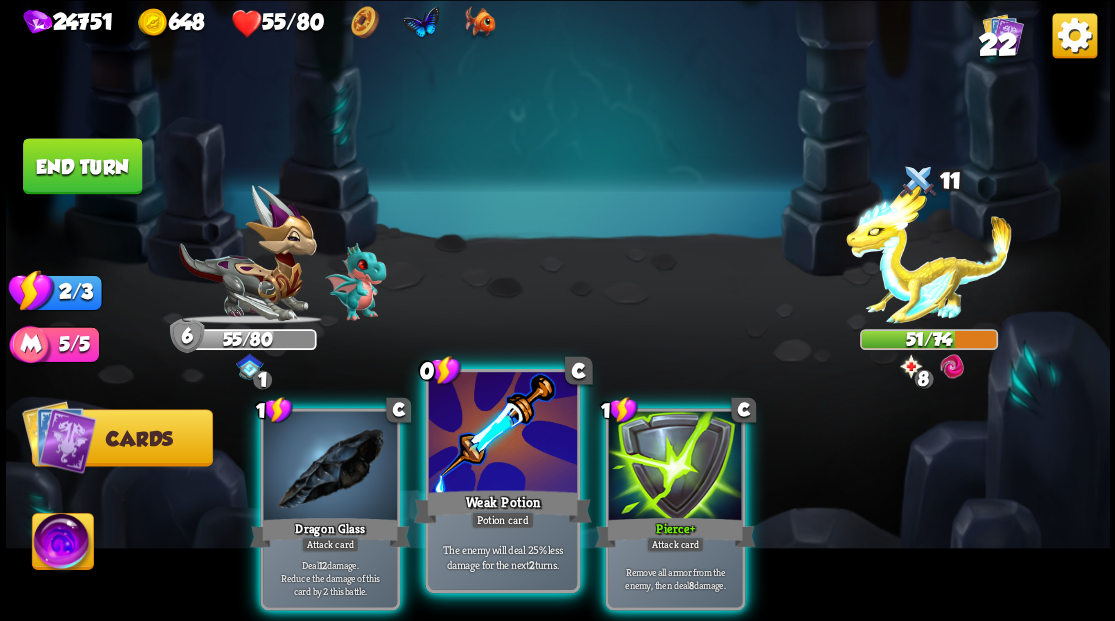 click at bounding box center [330, 467] 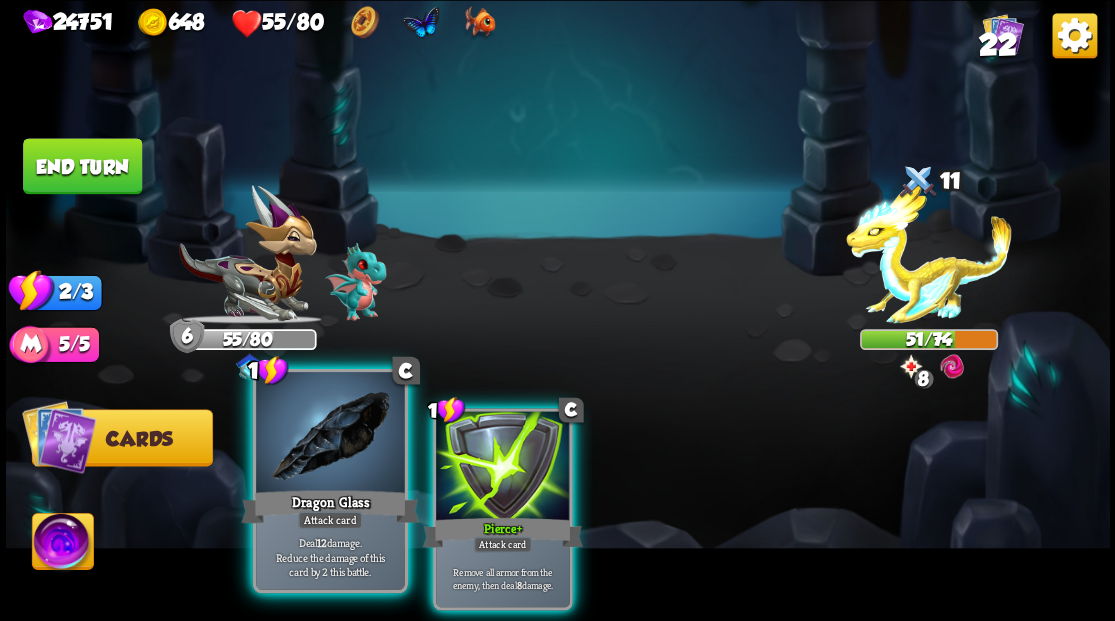 click at bounding box center (330, 434) 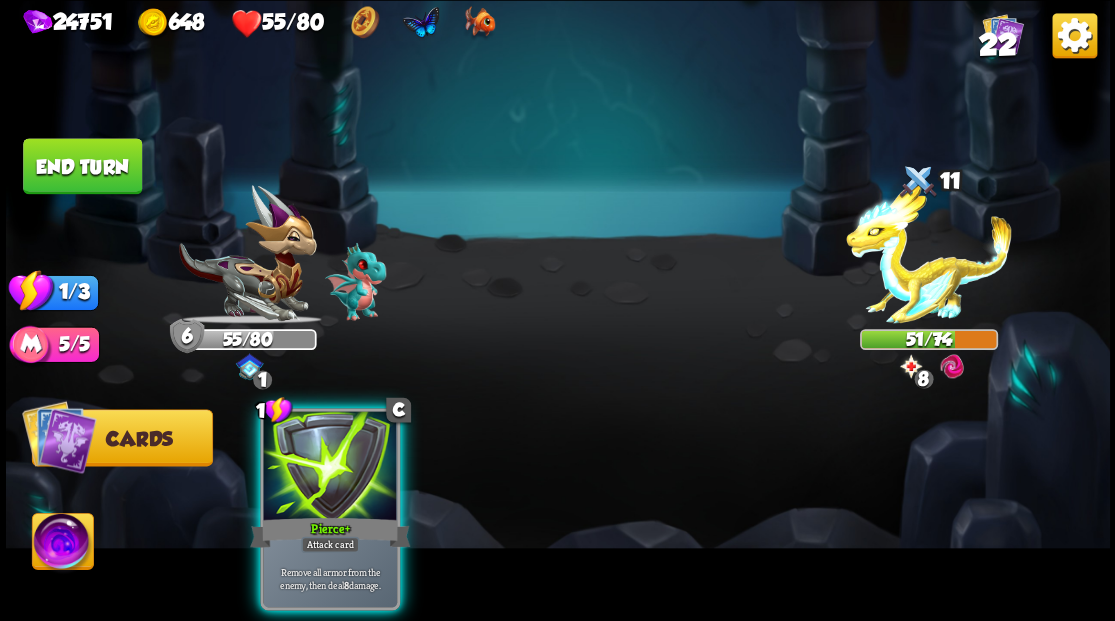 click at bounding box center [330, 467] 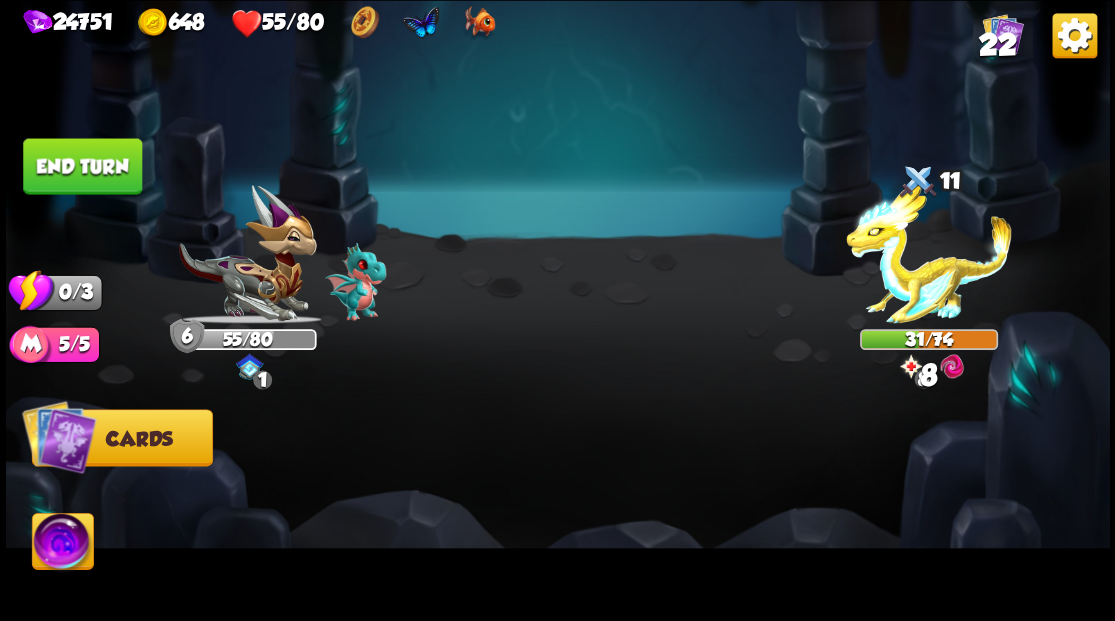 click on "End turn" at bounding box center (82, 166) 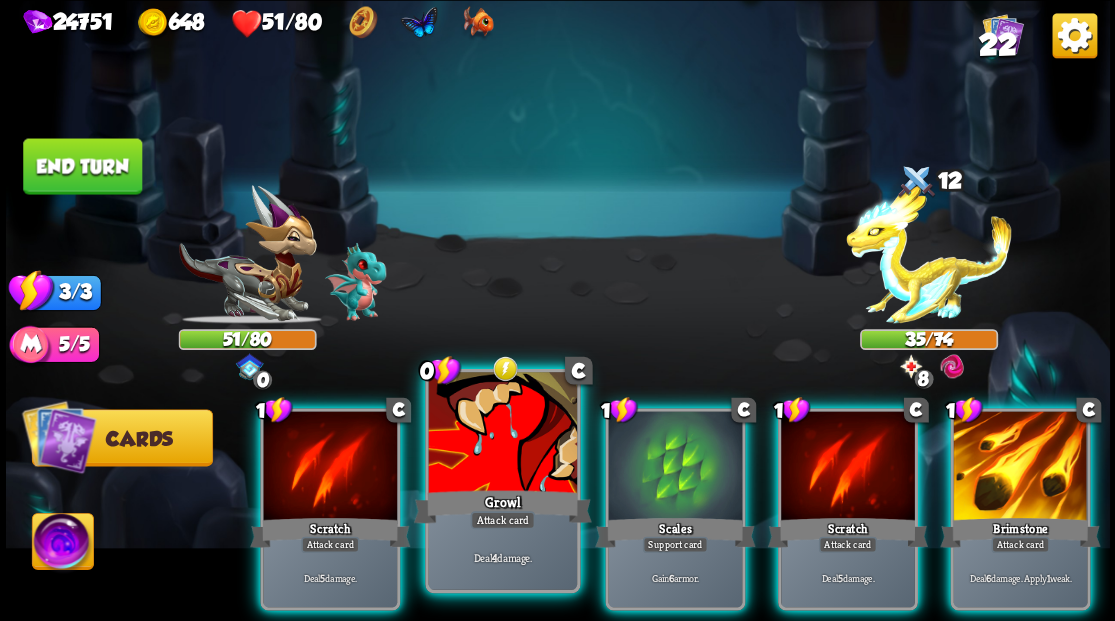 click at bounding box center (330, 467) 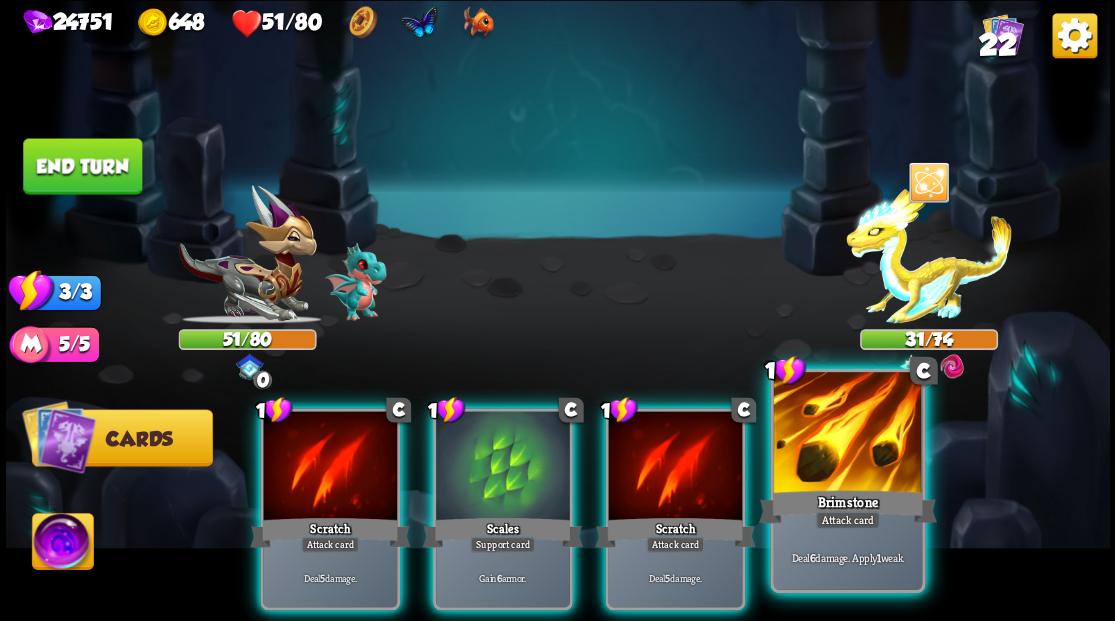 click at bounding box center [330, 467] 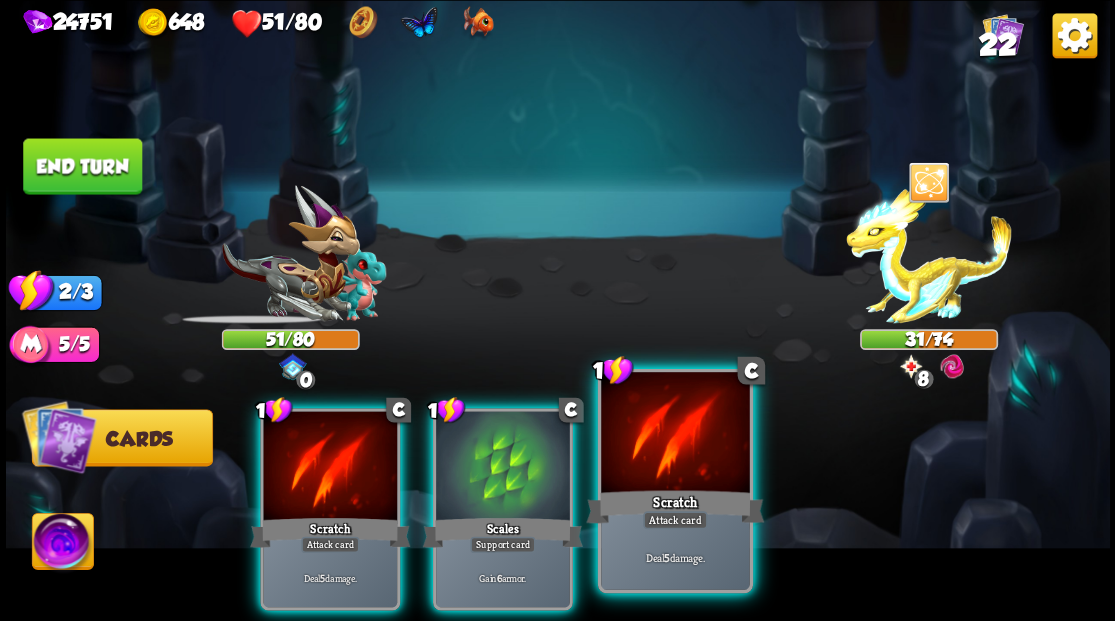 click at bounding box center (330, 467) 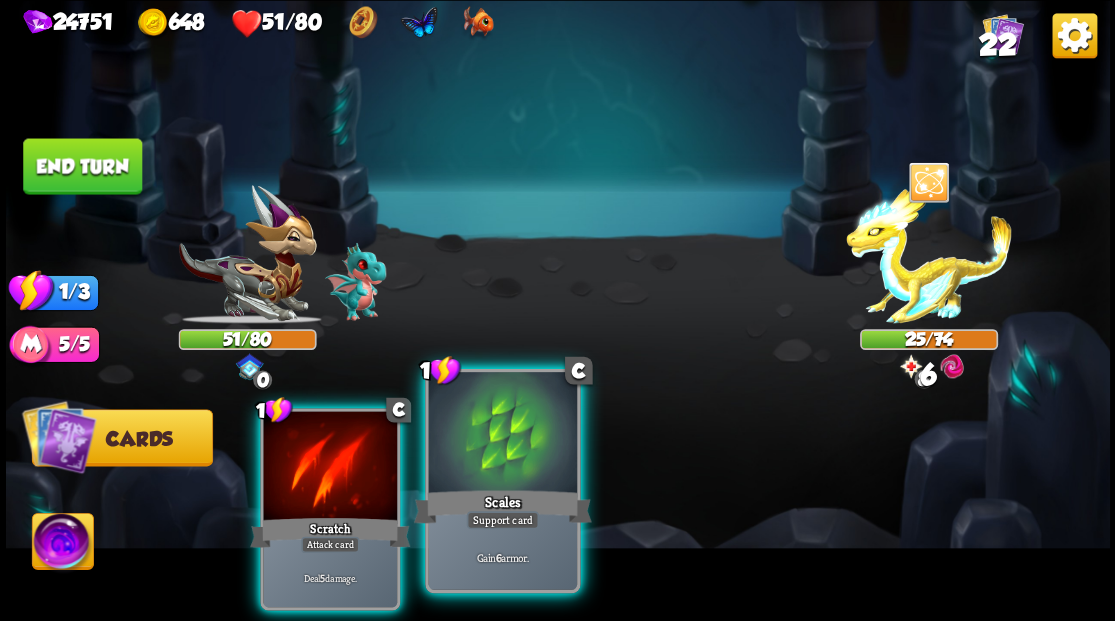 drag, startPoint x: 520, startPoint y: 452, endPoint x: 390, endPoint y: 459, distance: 130.18832 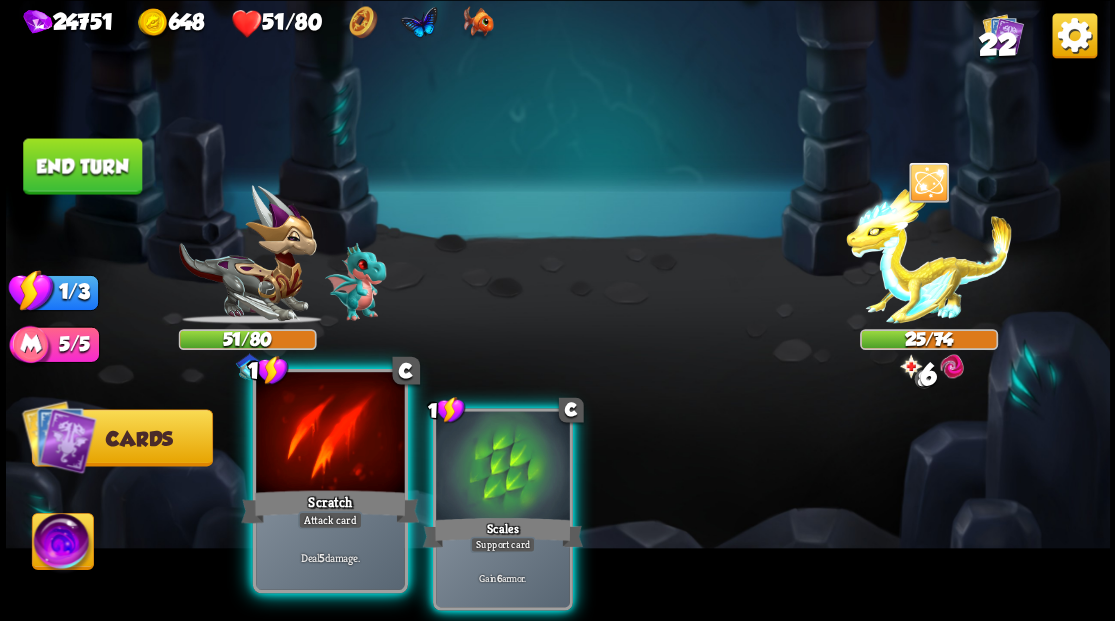 click at bounding box center (330, 434) 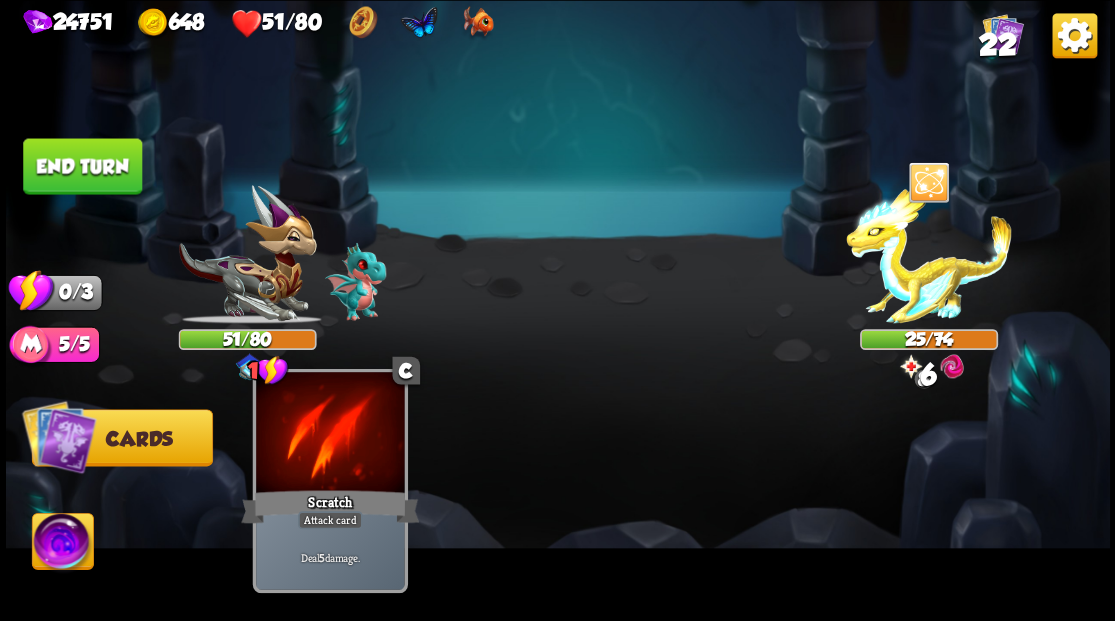 click at bounding box center (330, 434) 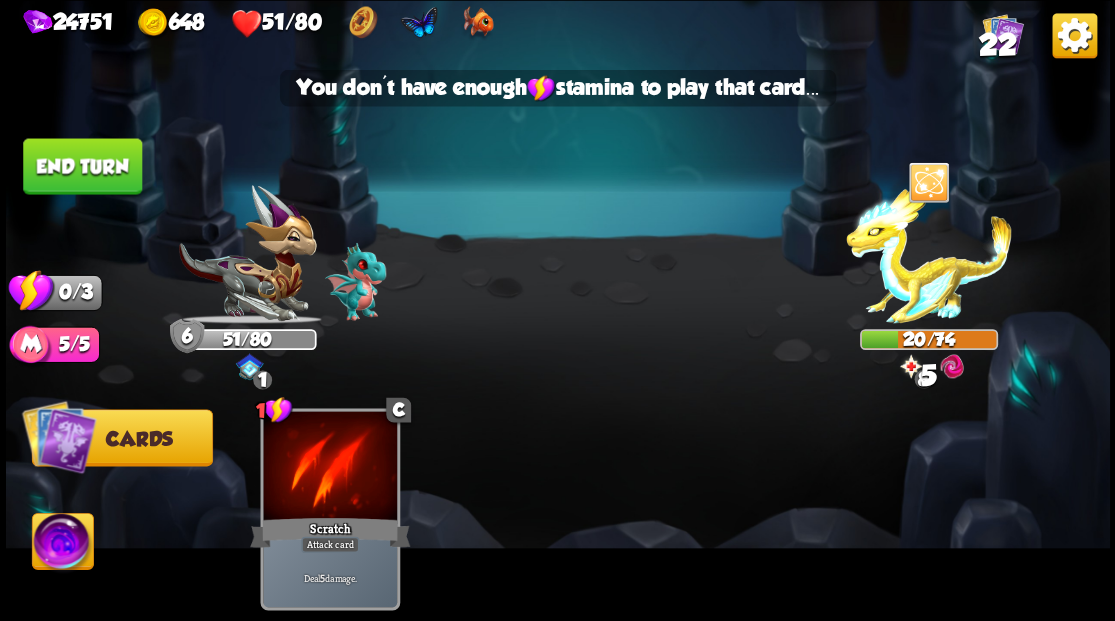 click on "End turn" at bounding box center (82, 166) 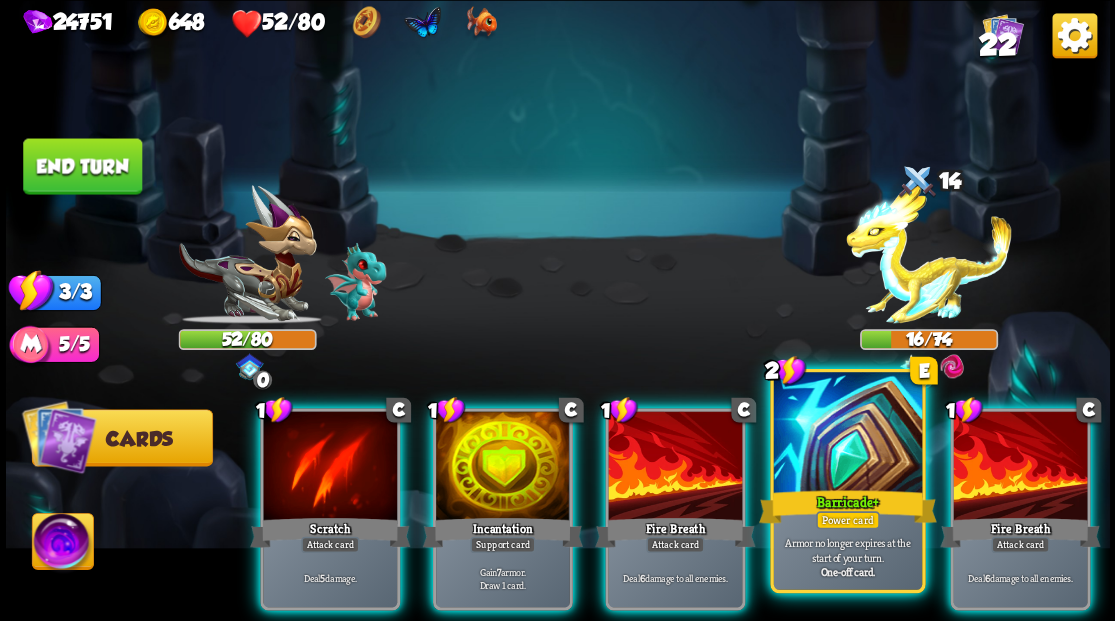 click at bounding box center [847, 434] 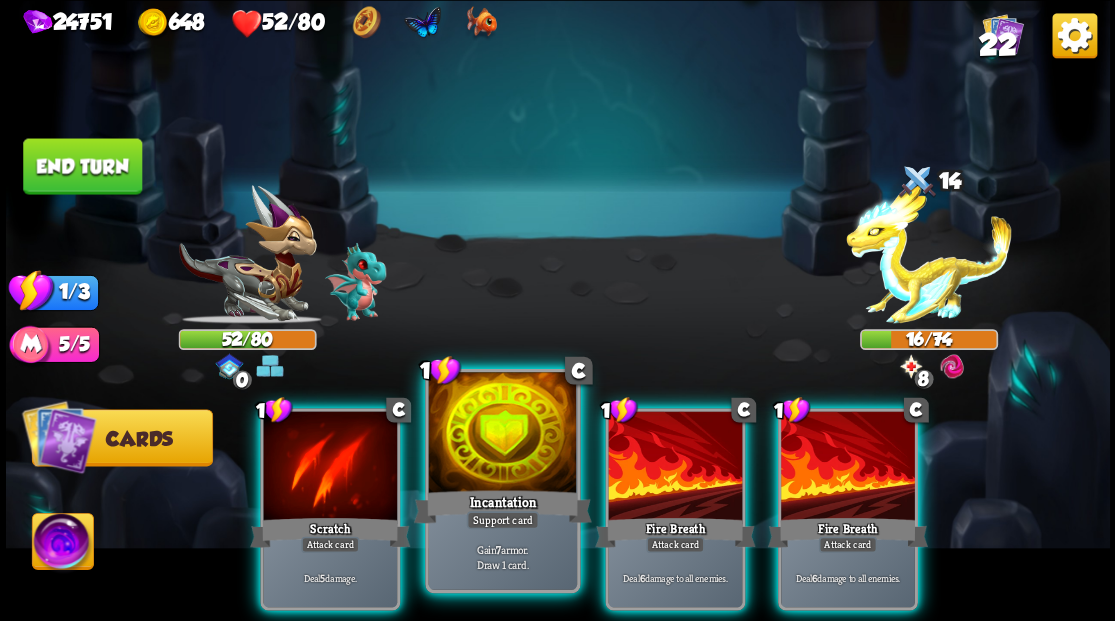 click at bounding box center [330, 467] 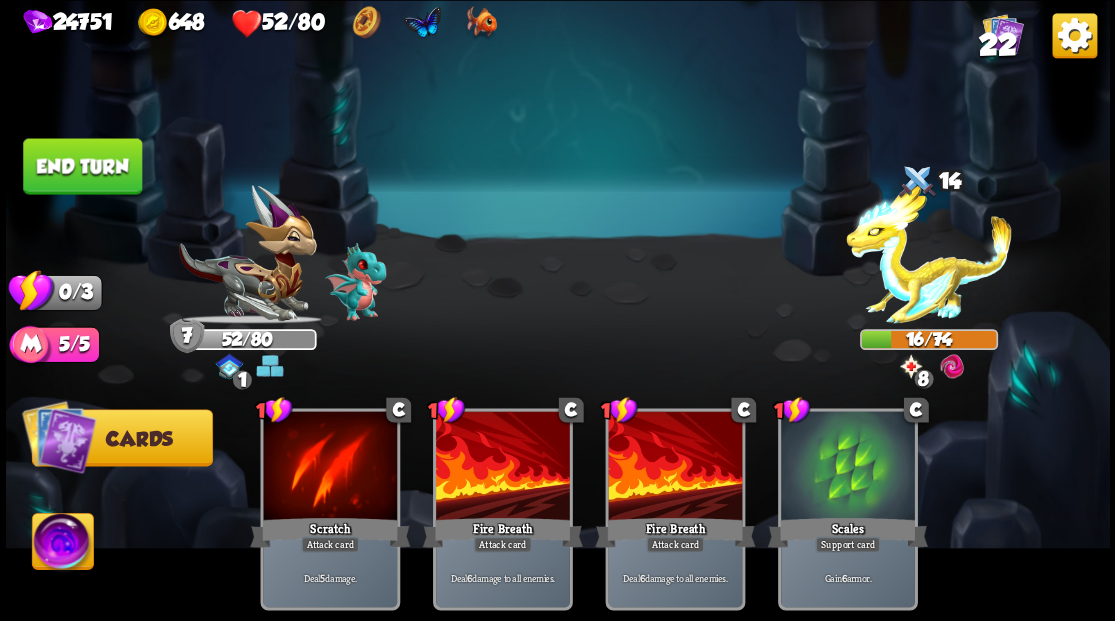 click on "End turn" at bounding box center (82, 166) 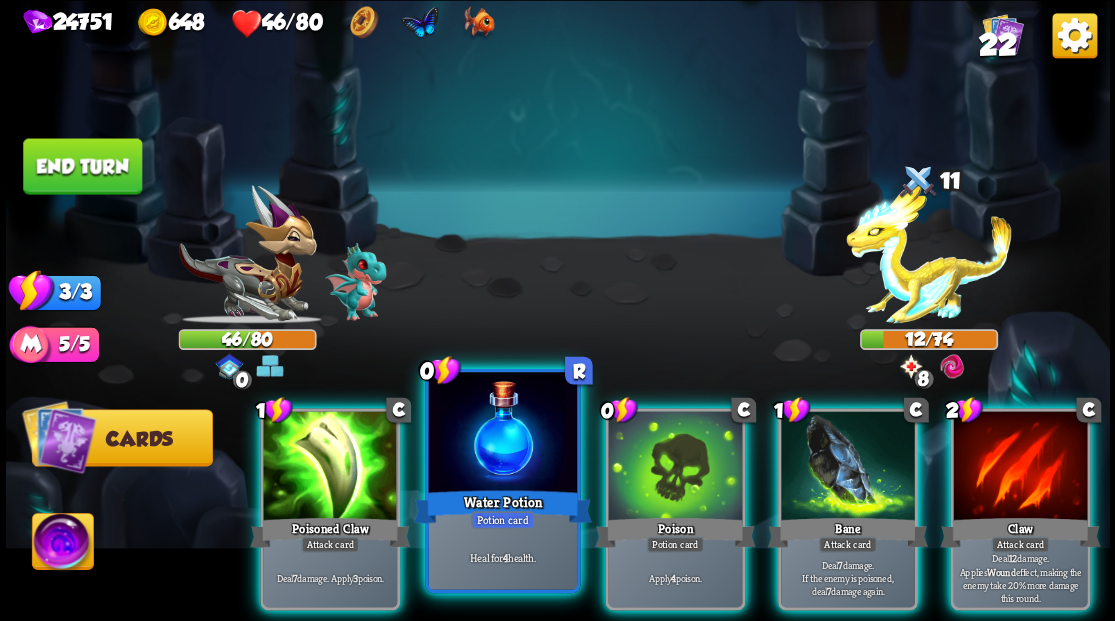 click at bounding box center (502, 434) 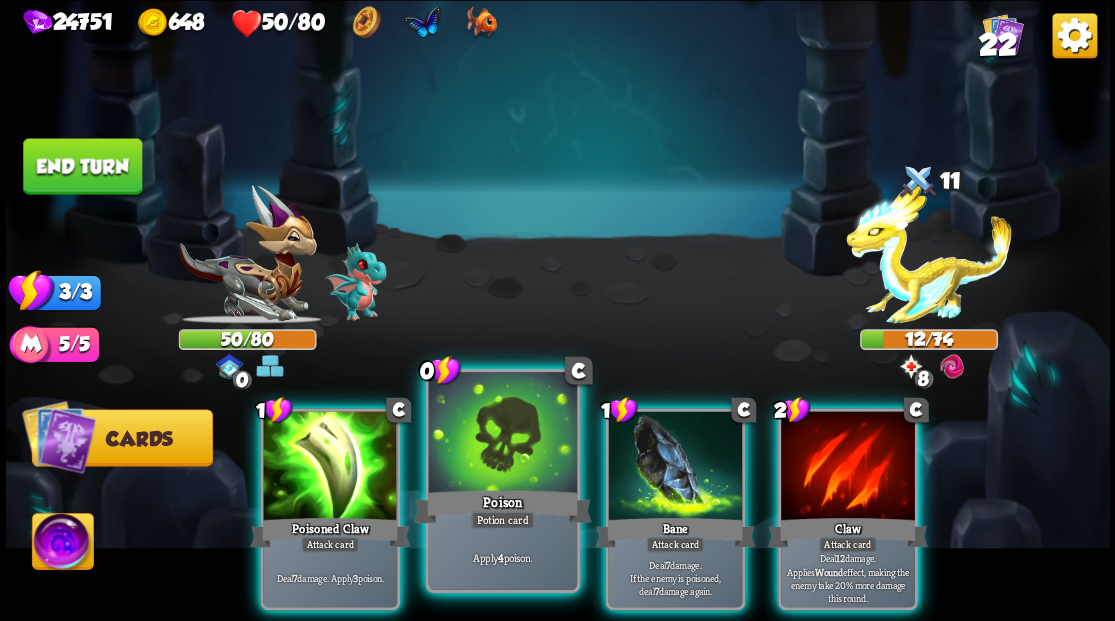click at bounding box center (330, 467) 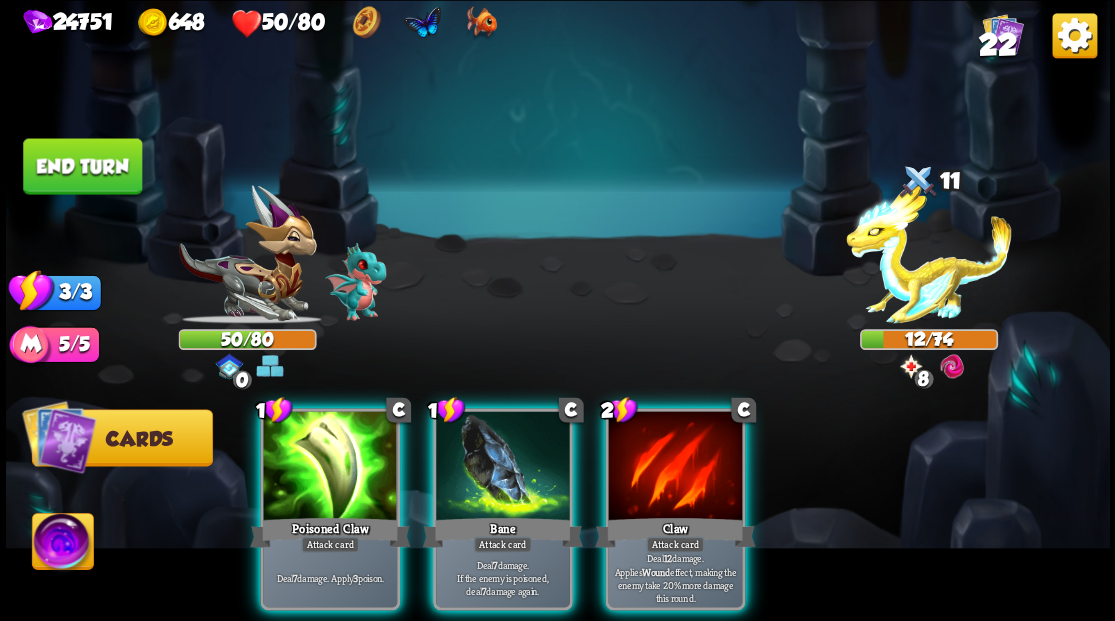 click at bounding box center (330, 467) 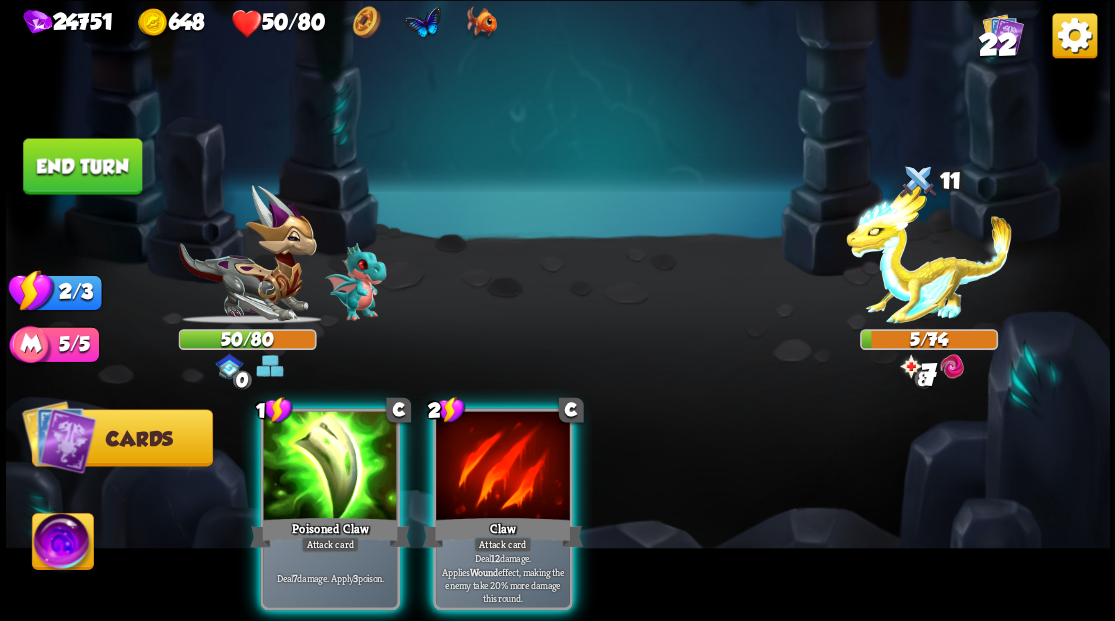 click at bounding box center [330, 467] 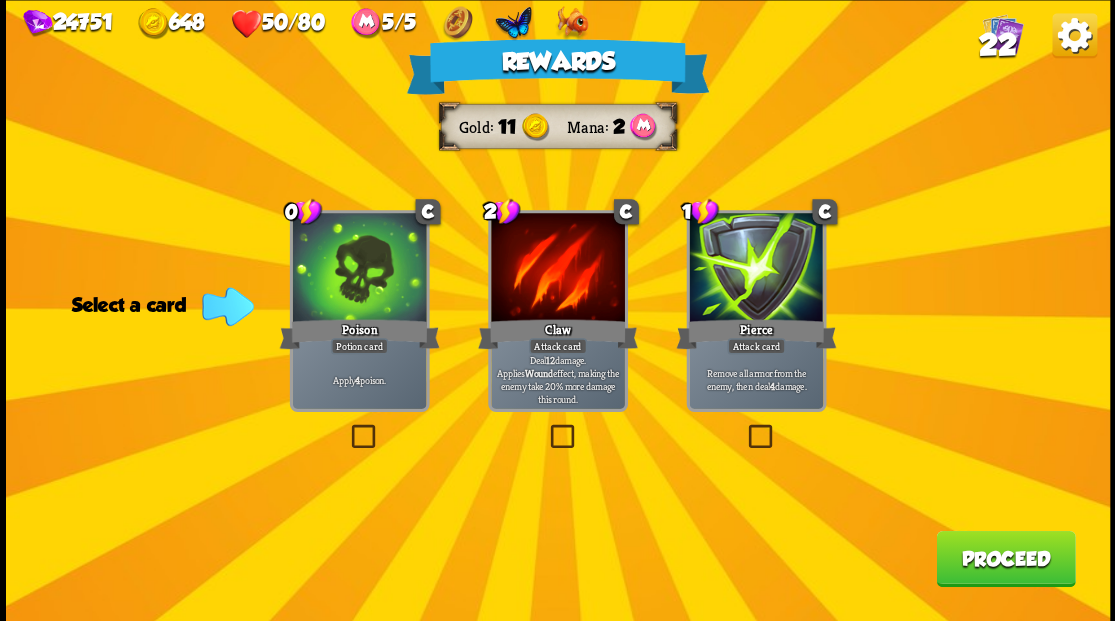 click on "22" at bounding box center [997, 45] 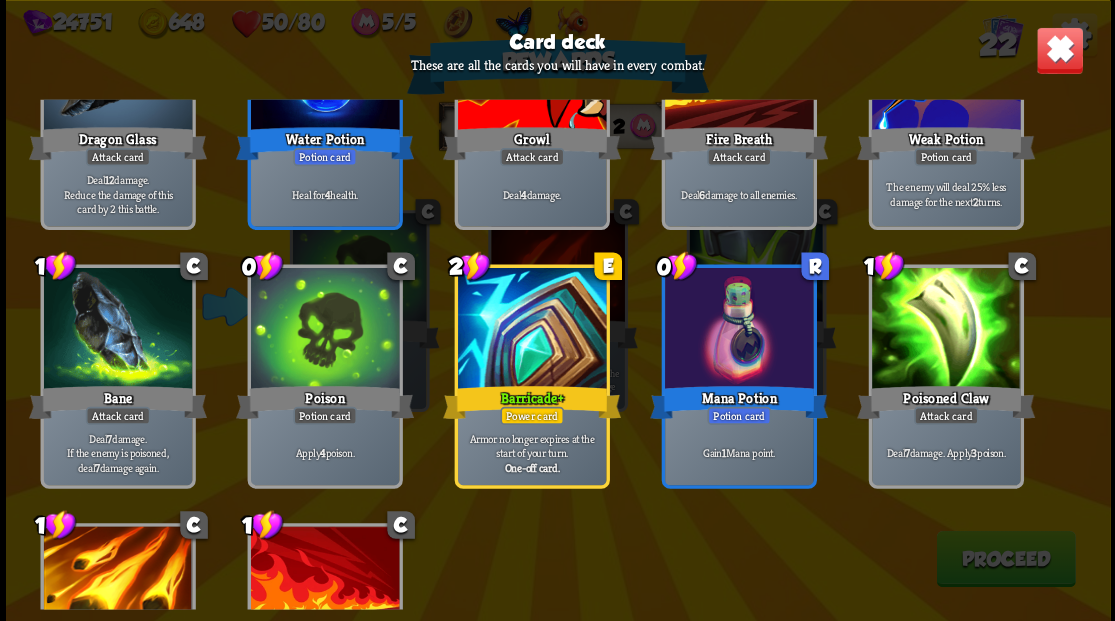 scroll, scrollTop: 929, scrollLeft: 0, axis: vertical 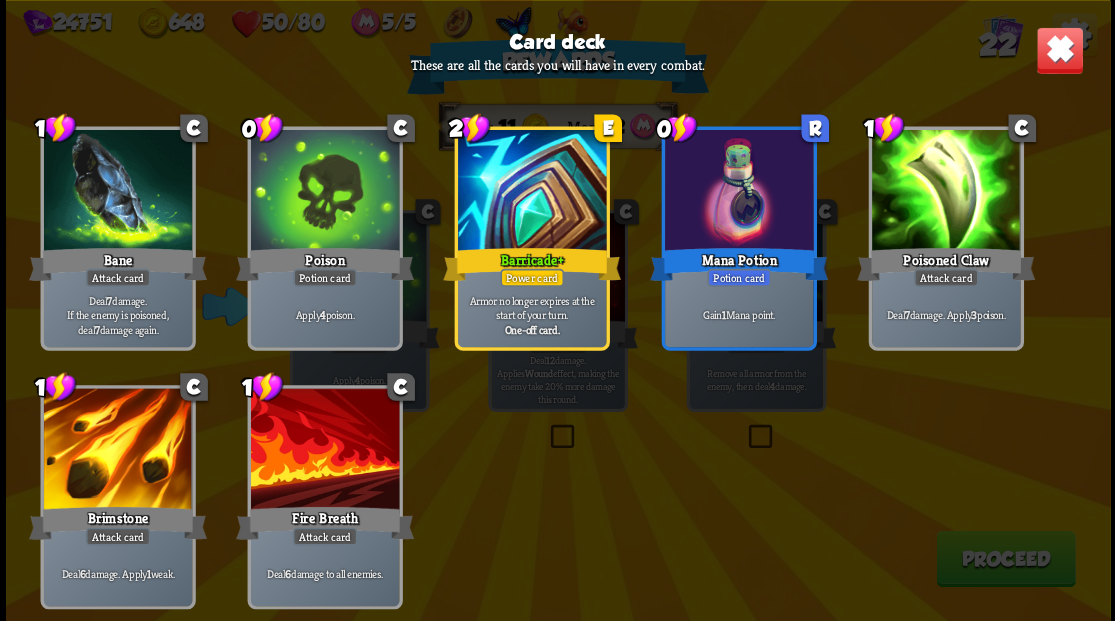 click at bounding box center [1059, 50] 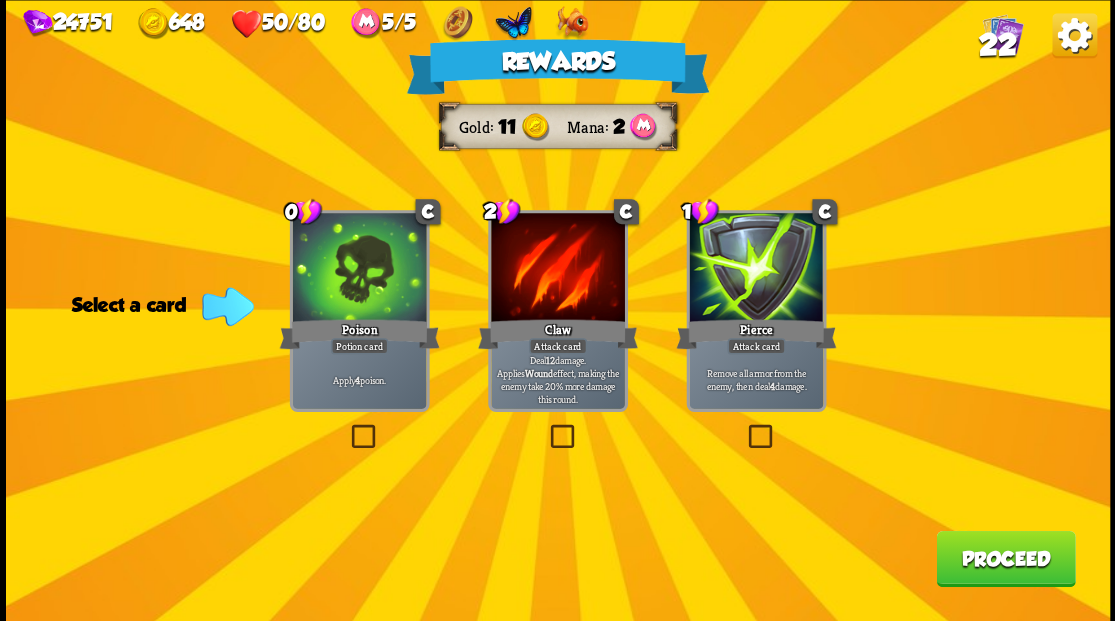 click at bounding box center [744, 427] 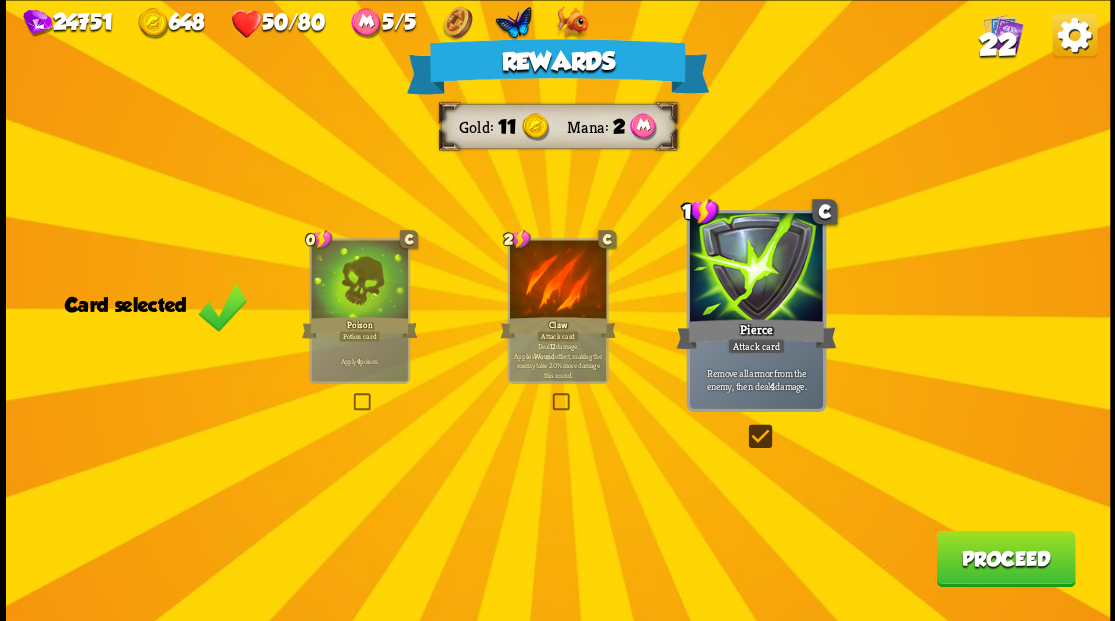 click on "Proceed" at bounding box center (1005, 558) 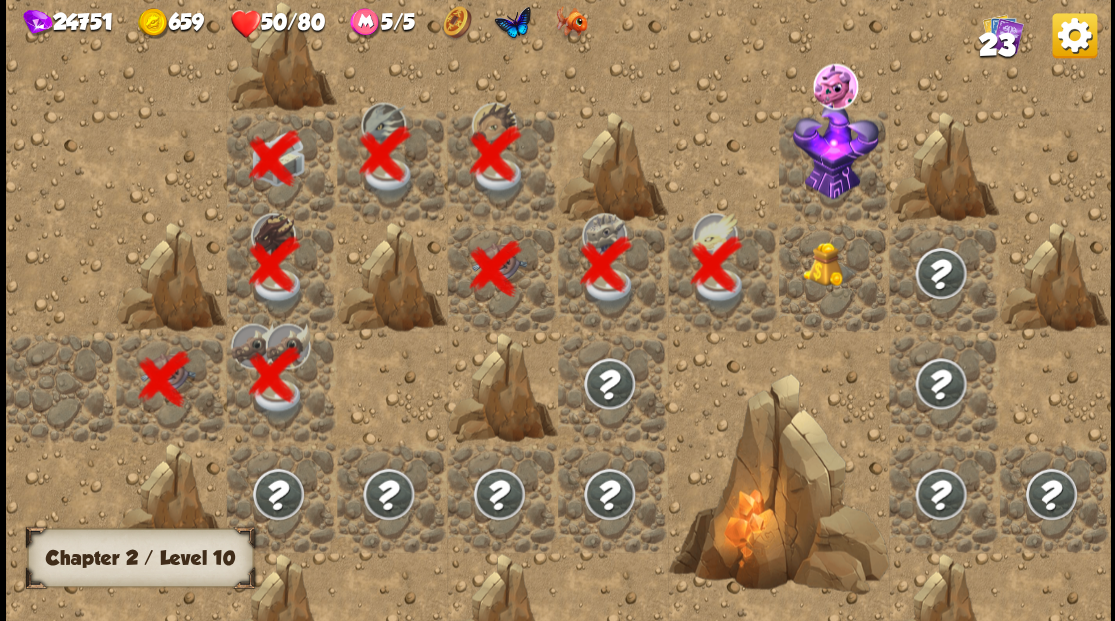 click at bounding box center [829, 264] 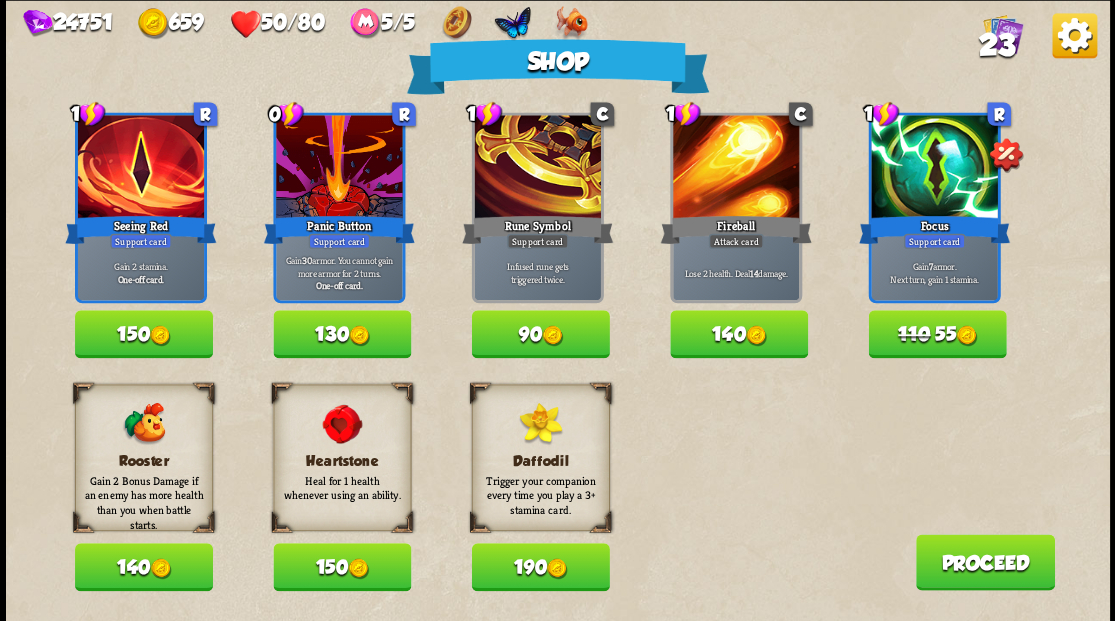 click on "110" at bounding box center [914, 334] 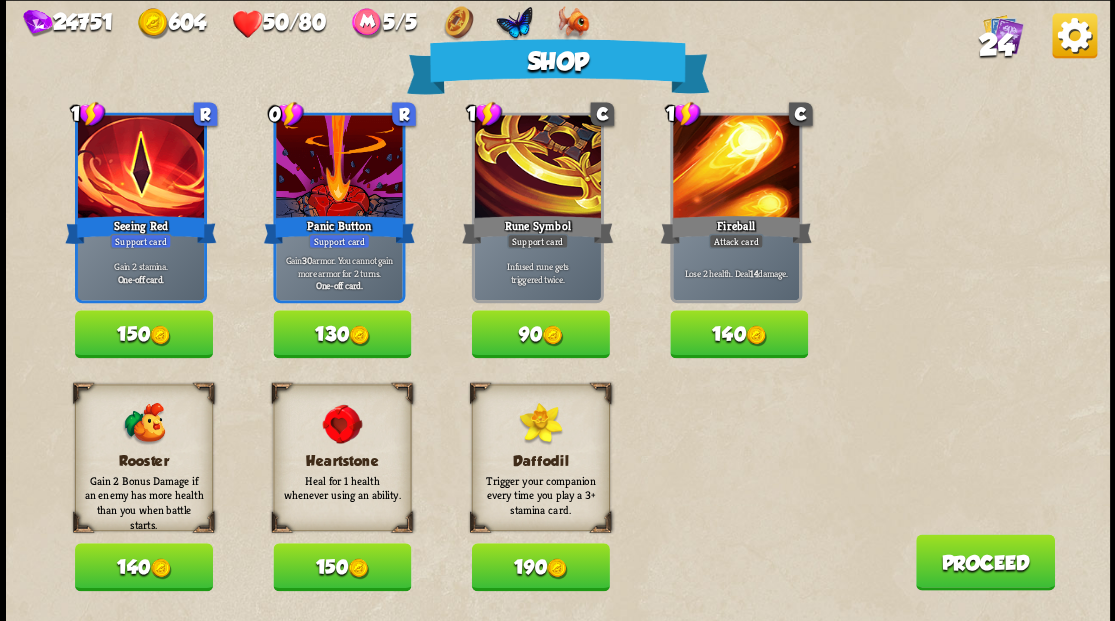 click on "Proceed" at bounding box center (984, 562) 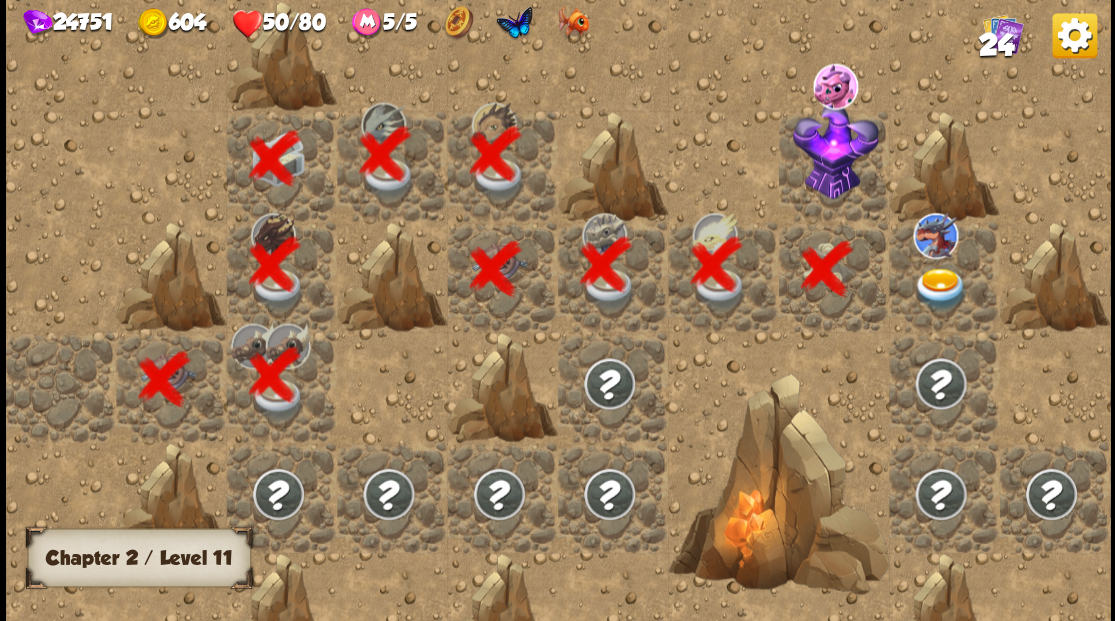 scroll, scrollTop: 0, scrollLeft: 384, axis: horizontal 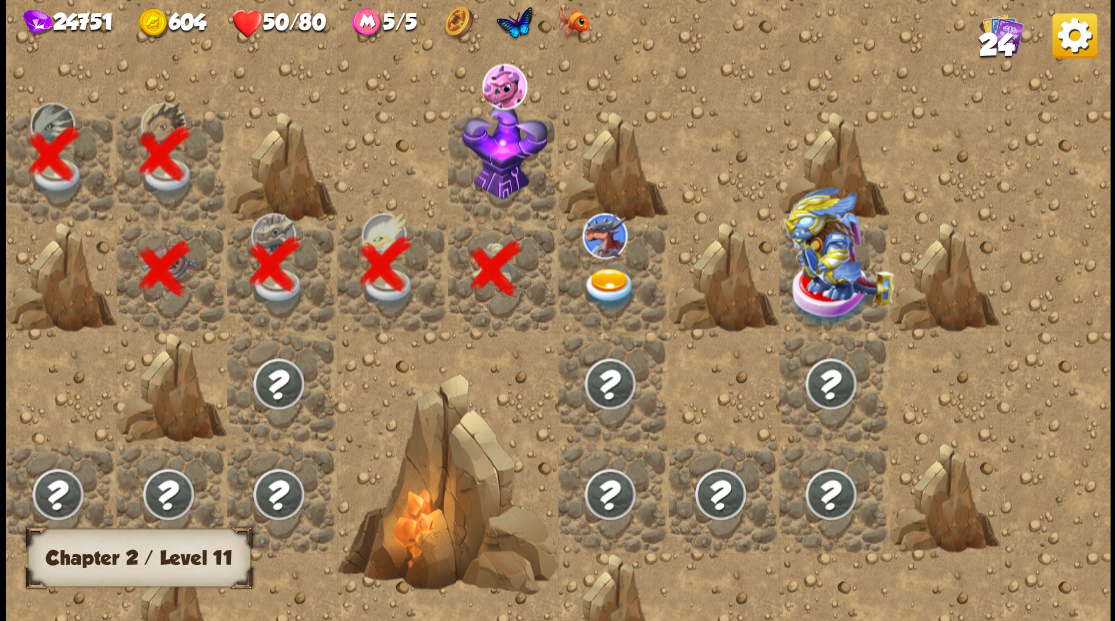 click at bounding box center (609, 288) 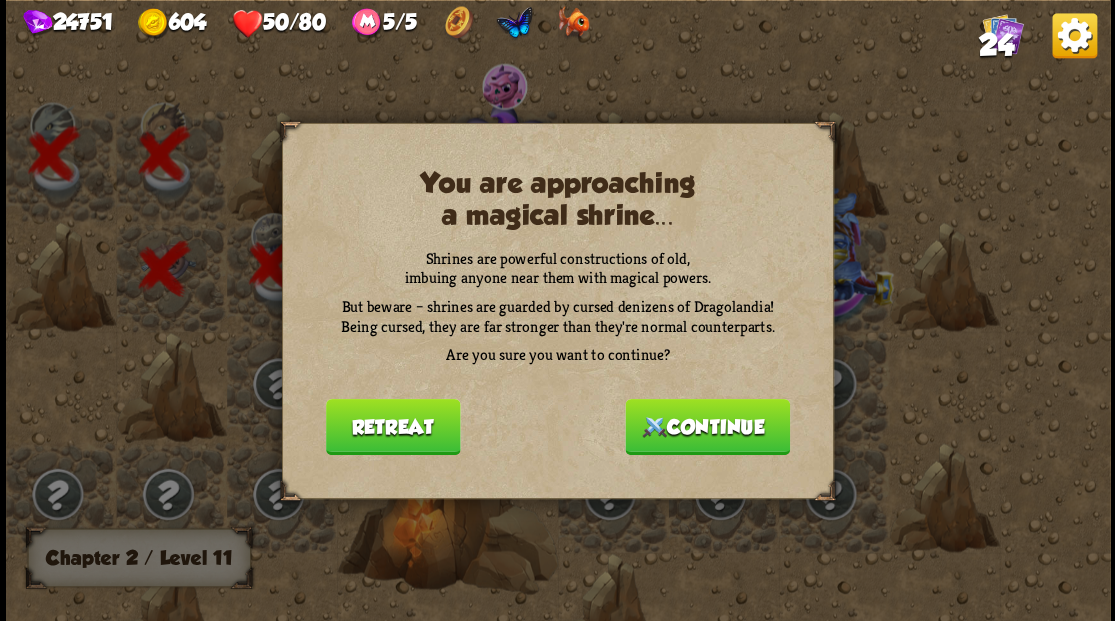 click on "Continue" at bounding box center (707, 426) 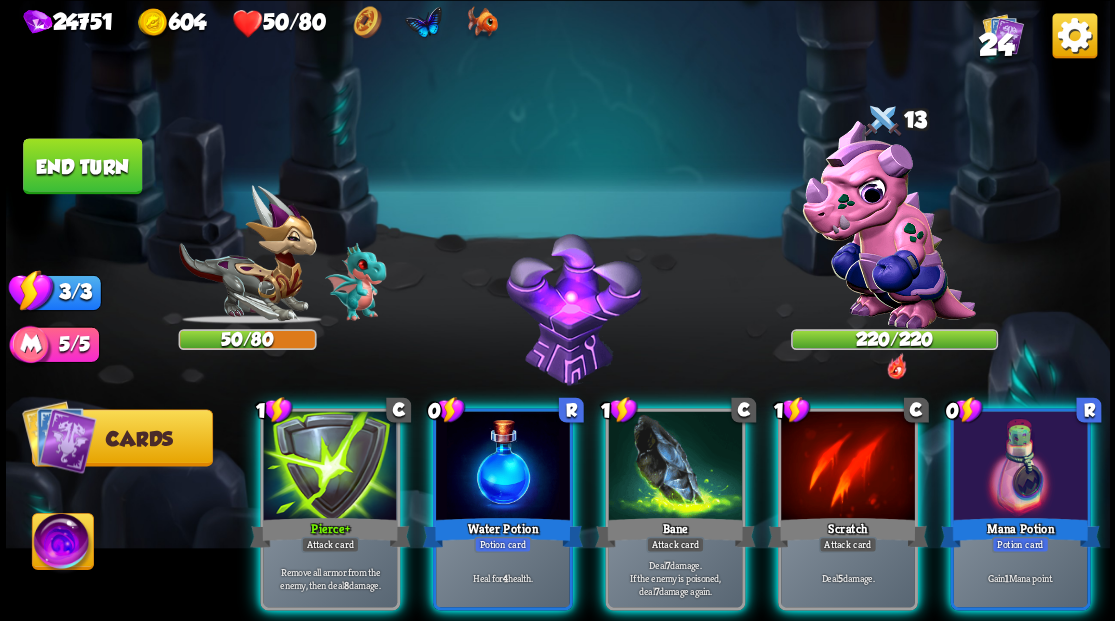 click at bounding box center (59, 436) 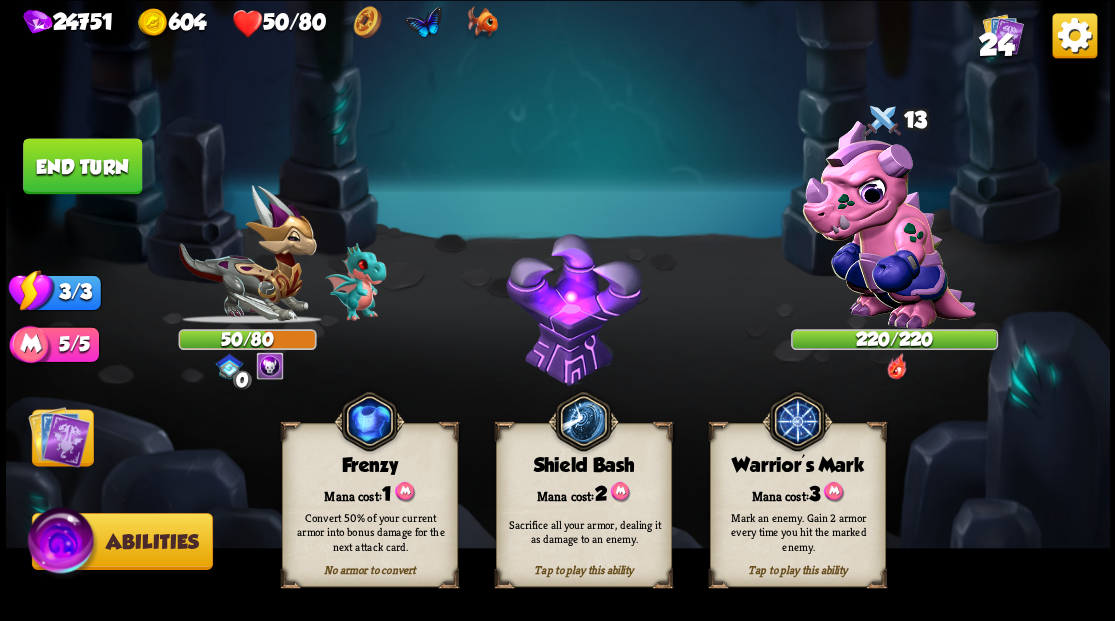 click on "3" at bounding box center (386, 493) 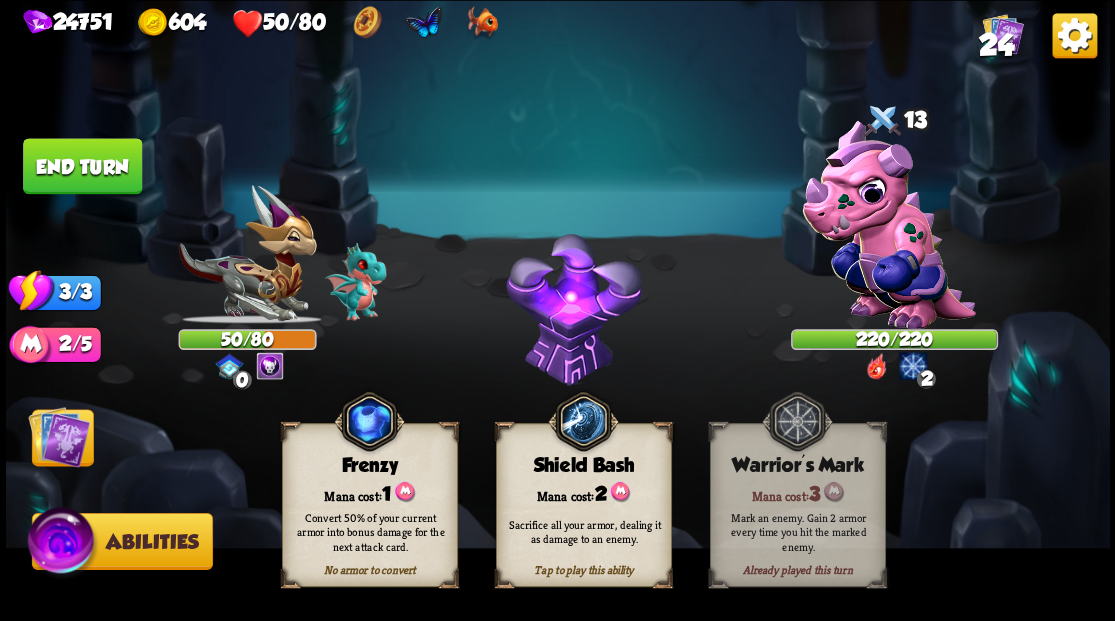 click at bounding box center (59, 436) 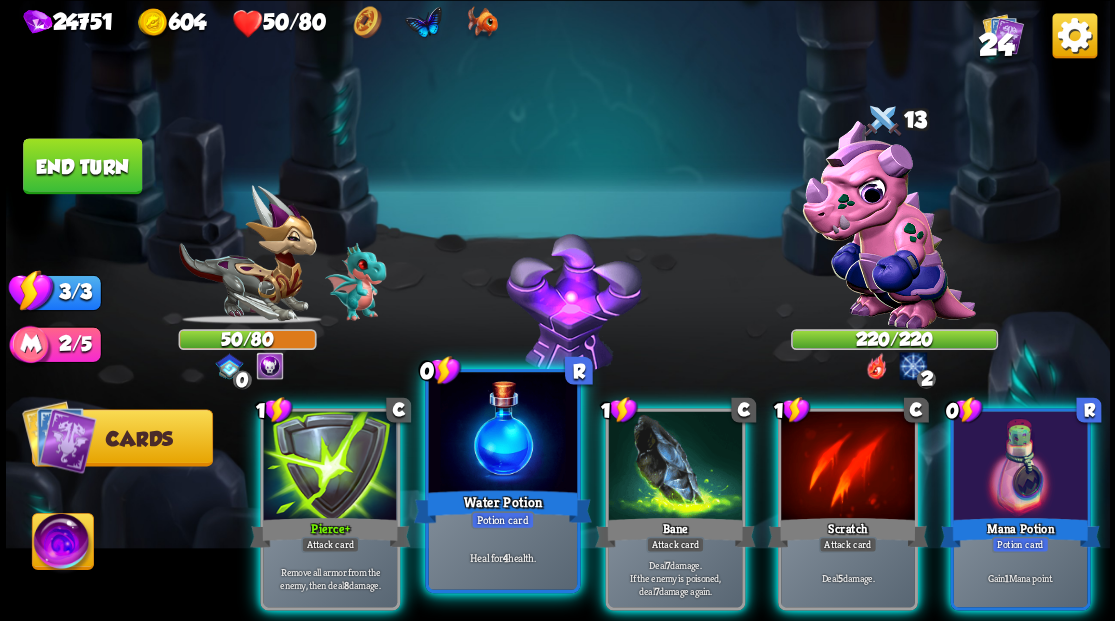 click at bounding box center [502, 434] 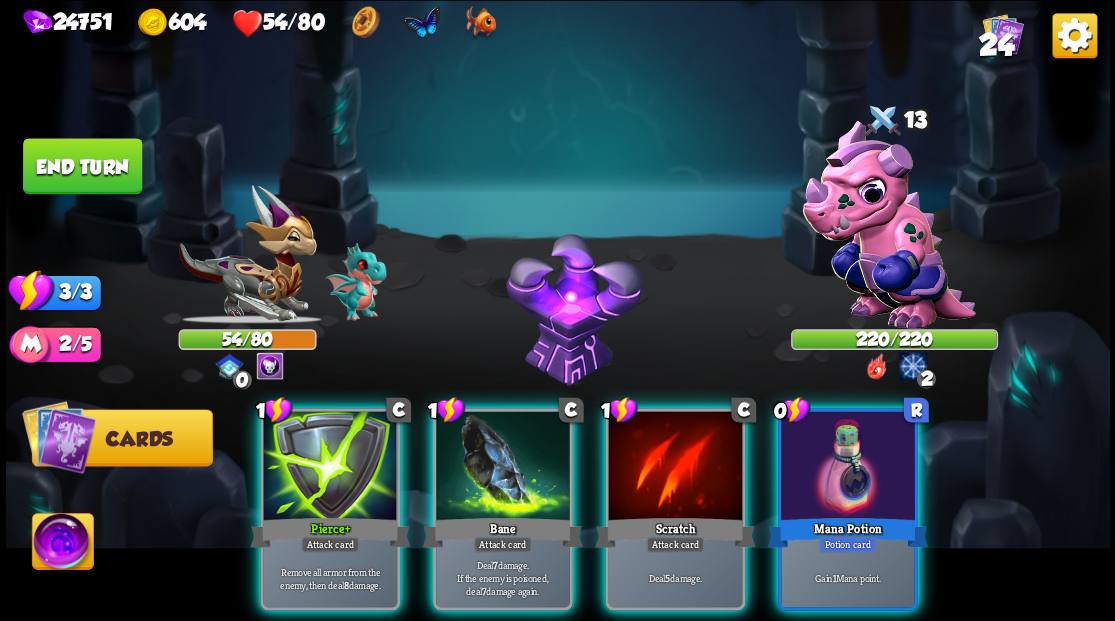drag, startPoint x: 847, startPoint y: 504, endPoint x: 847, endPoint y: 491, distance: 13 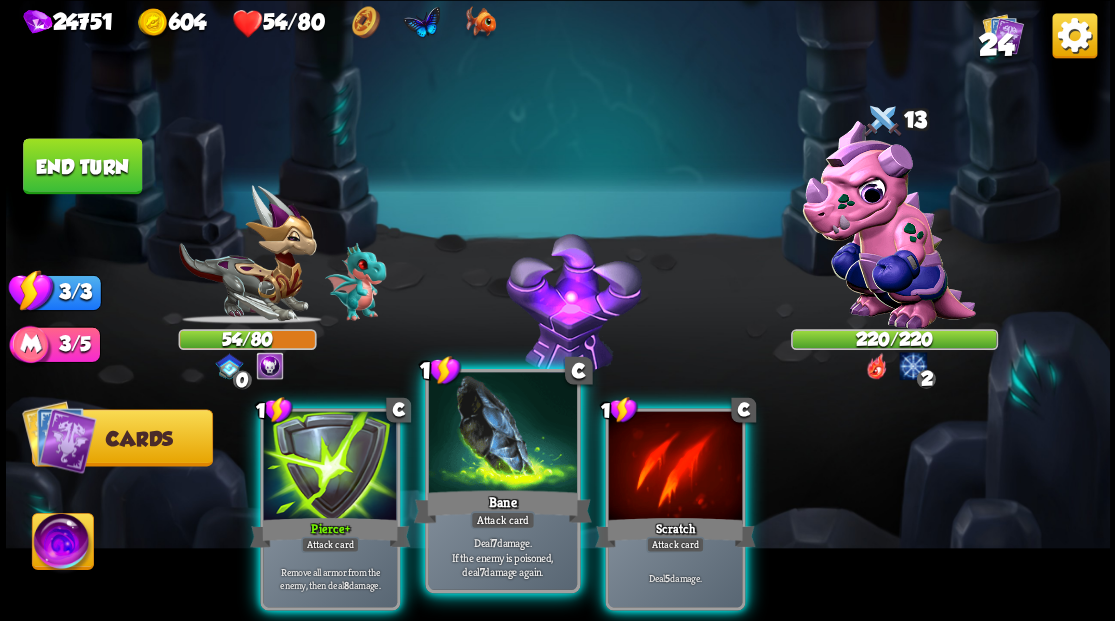 click at bounding box center [330, 467] 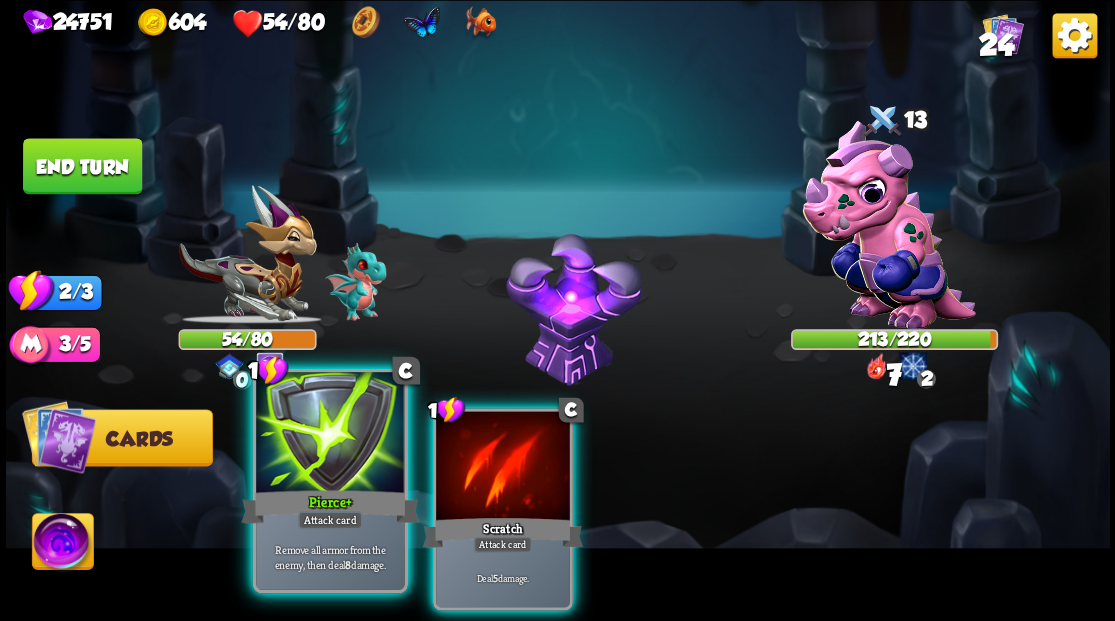 click at bounding box center (330, 434) 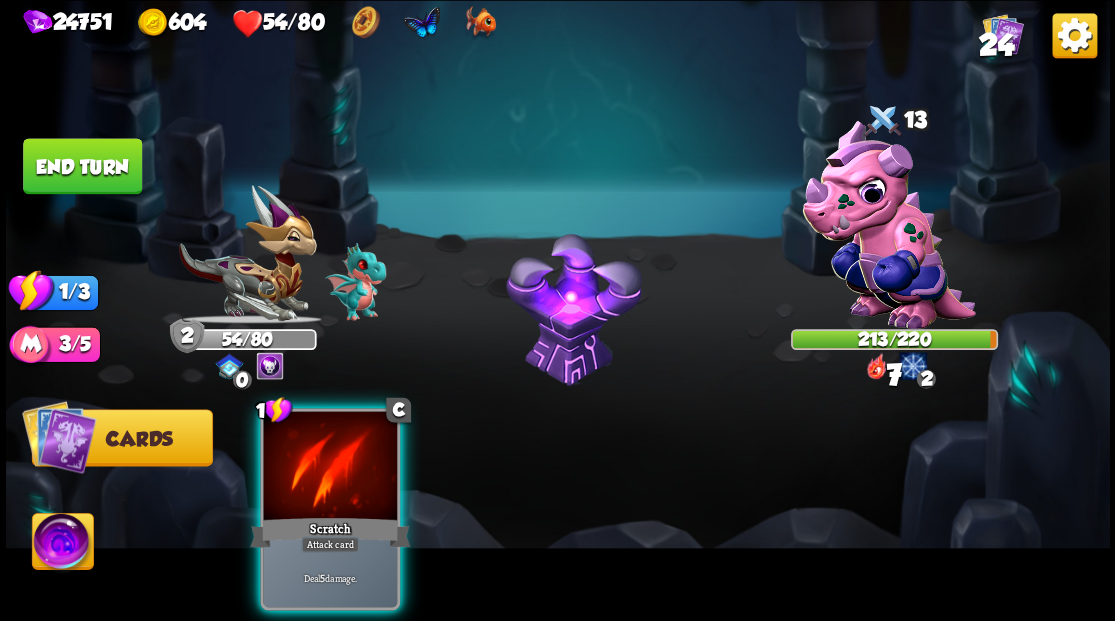 click at bounding box center (330, 467) 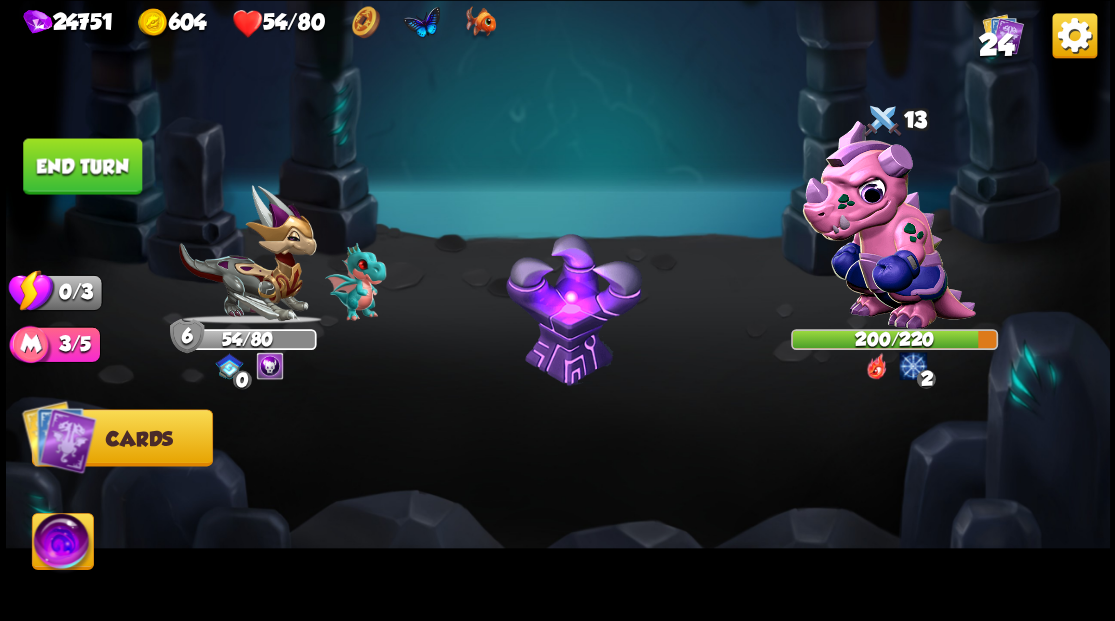 click on "End turn" at bounding box center (82, 166) 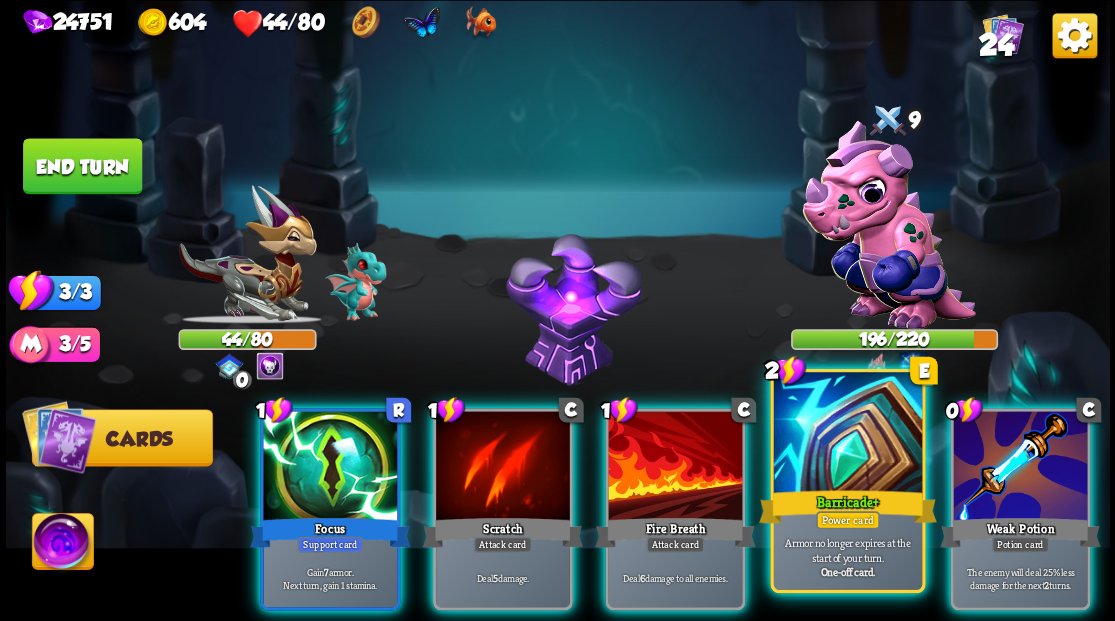 click at bounding box center (847, 434) 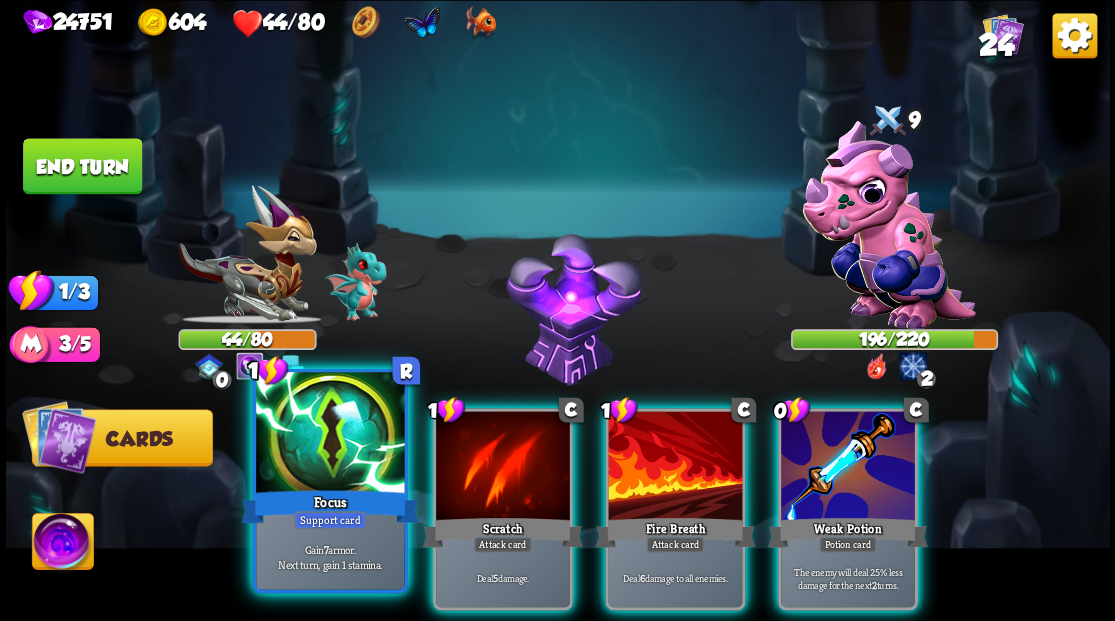 click at bounding box center [330, 434] 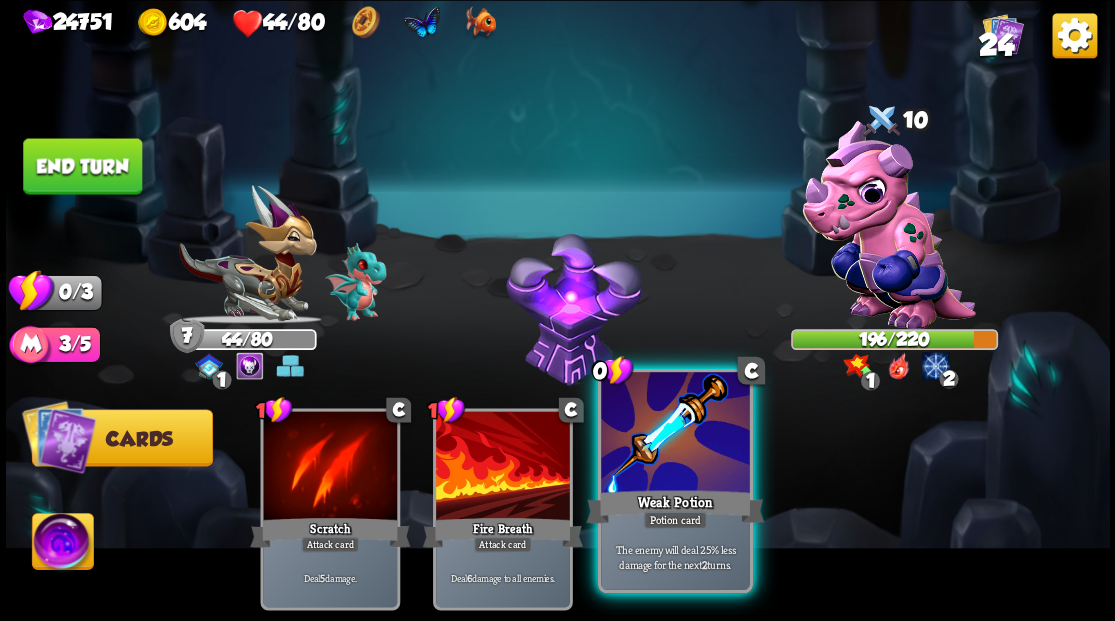 click at bounding box center [330, 467] 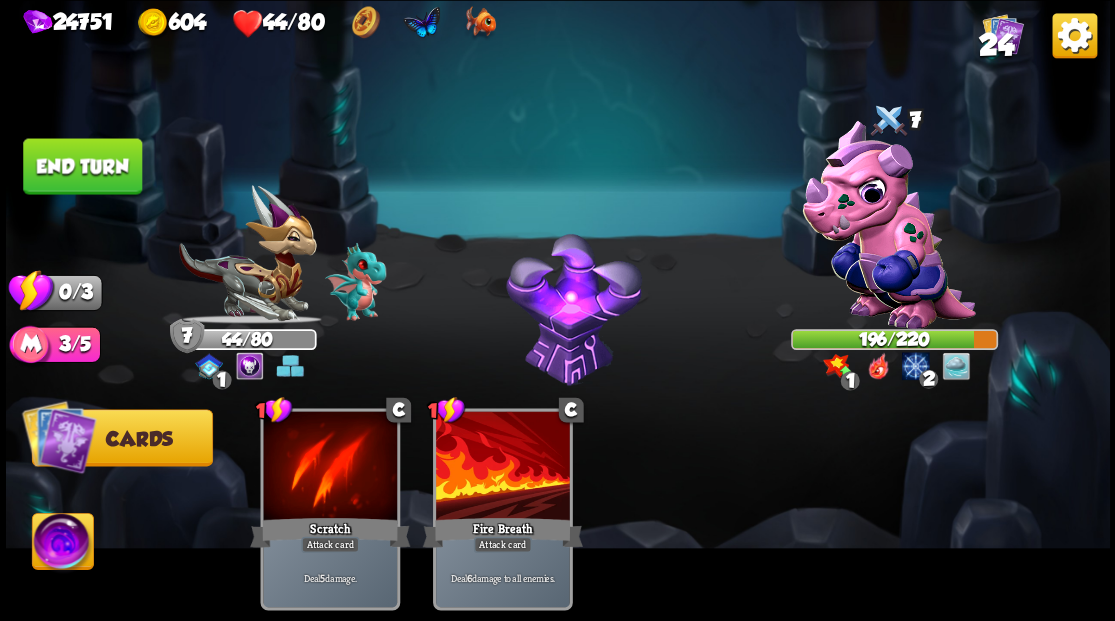 click on "End turn" at bounding box center (82, 166) 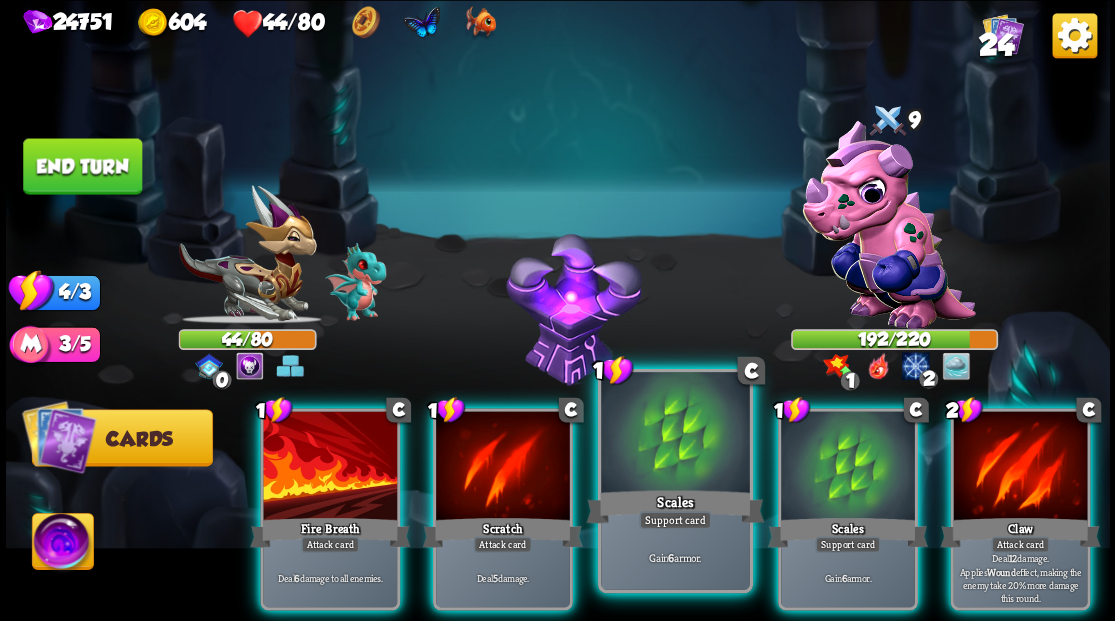 click at bounding box center (330, 467) 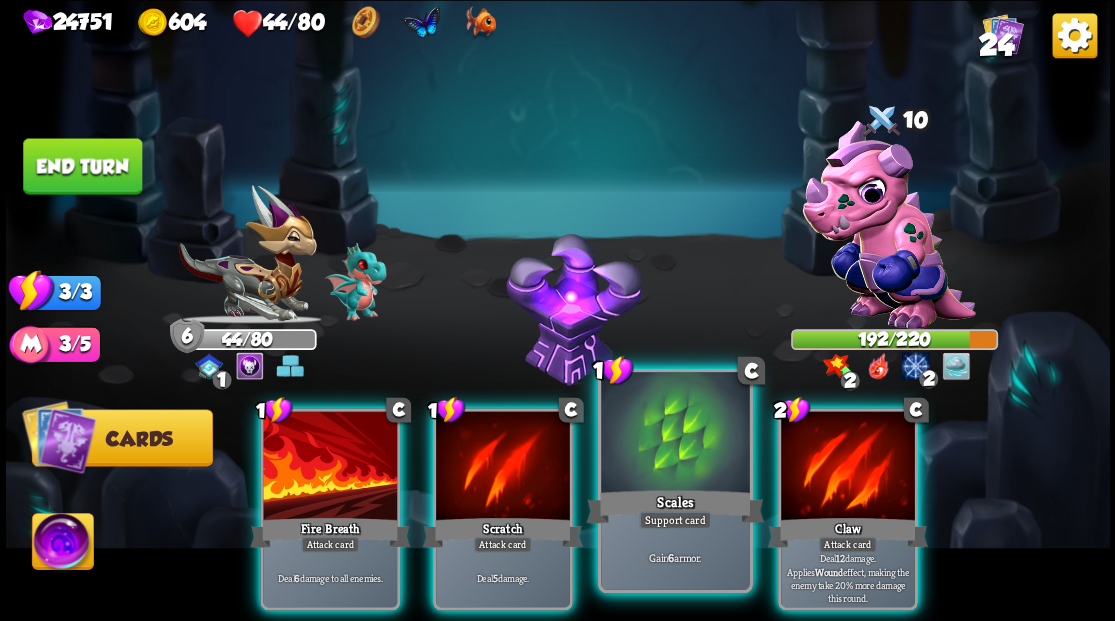 click at bounding box center [330, 467] 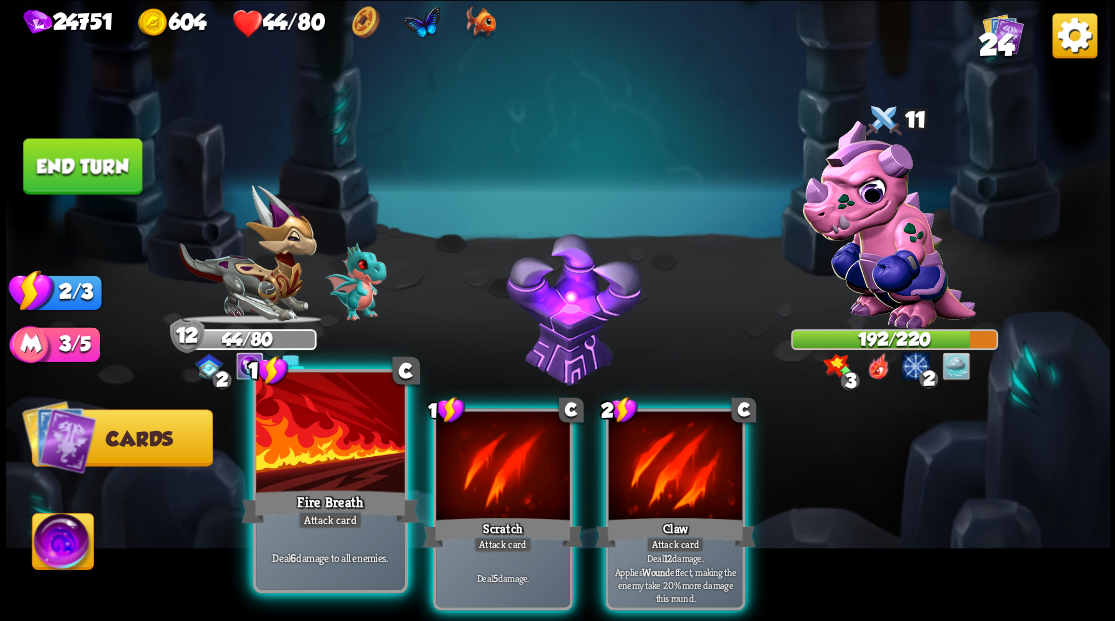 click at bounding box center (330, 434) 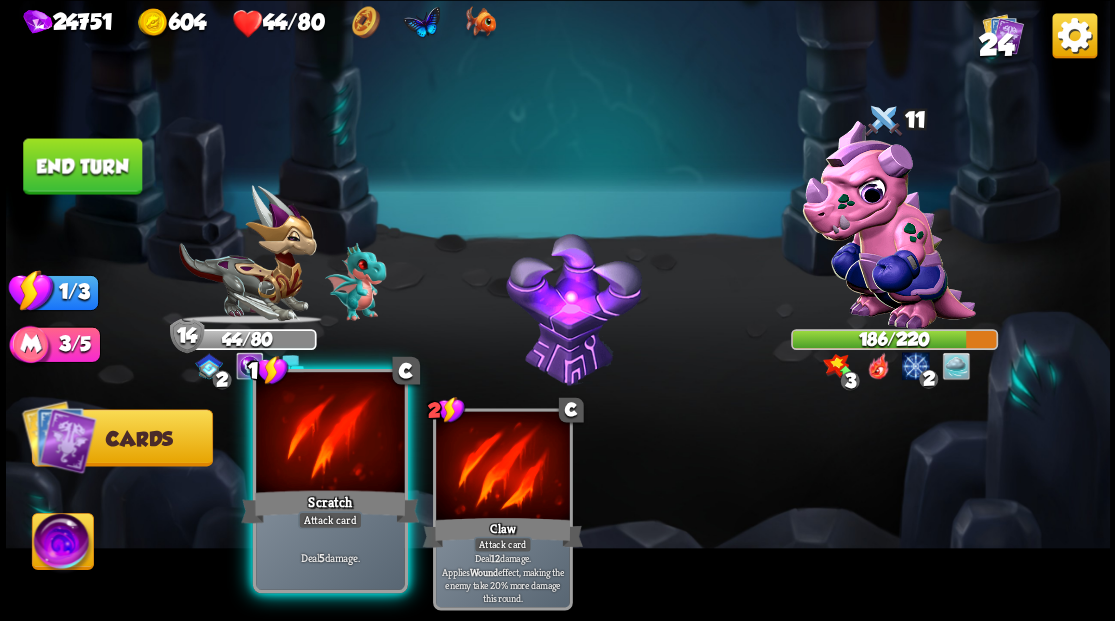 click at bounding box center (330, 434) 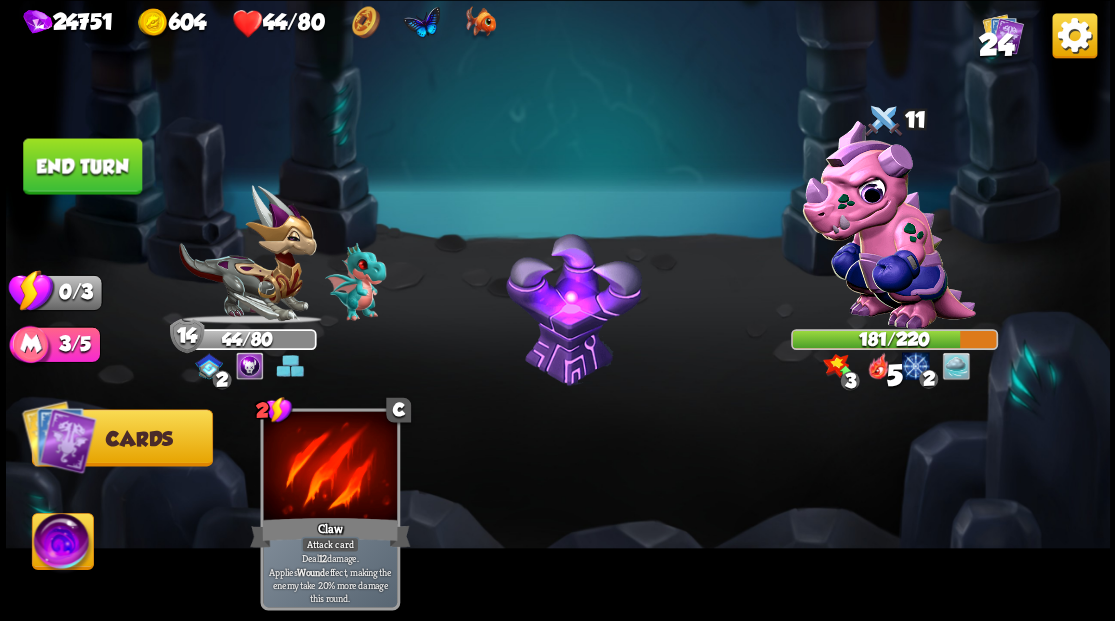 click on "End turn" at bounding box center (82, 166) 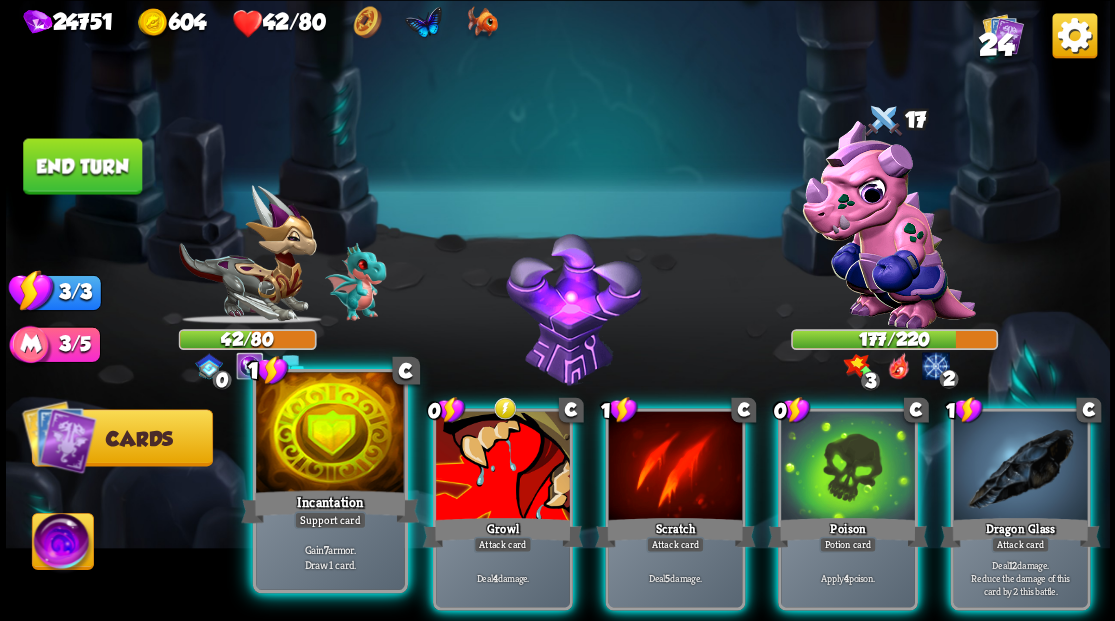 click at bounding box center [330, 434] 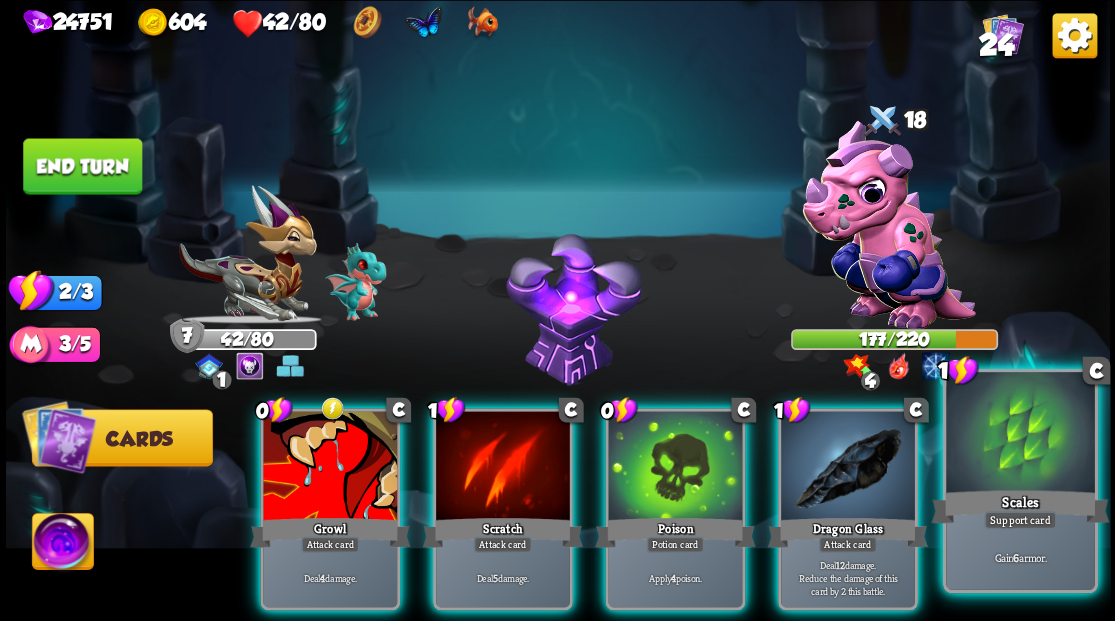 click at bounding box center (330, 467) 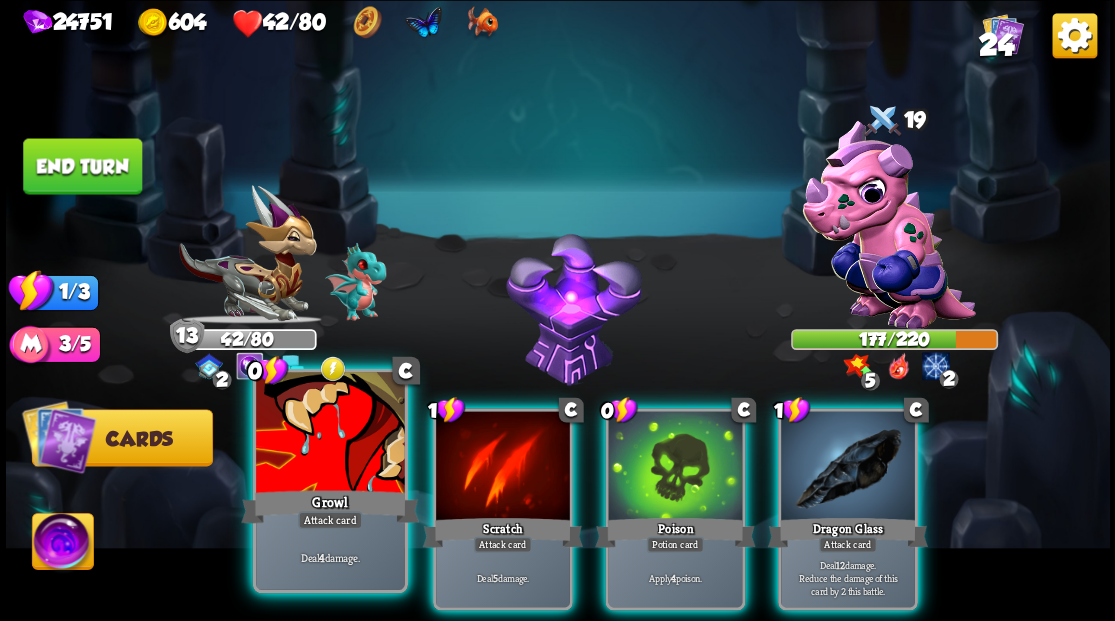 click at bounding box center [330, 434] 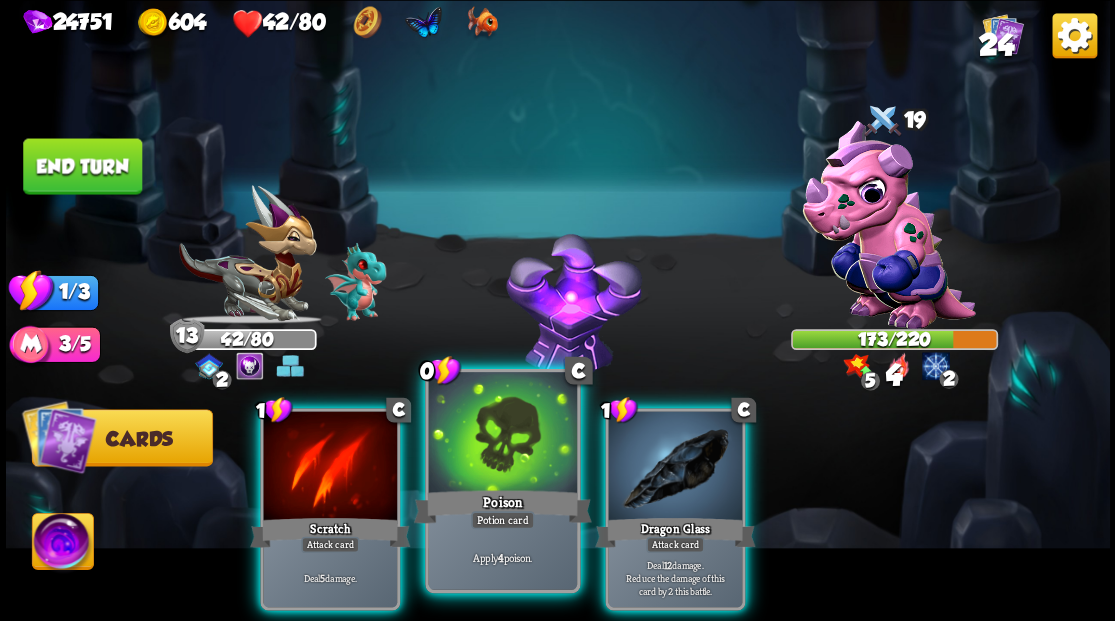 click at bounding box center (330, 467) 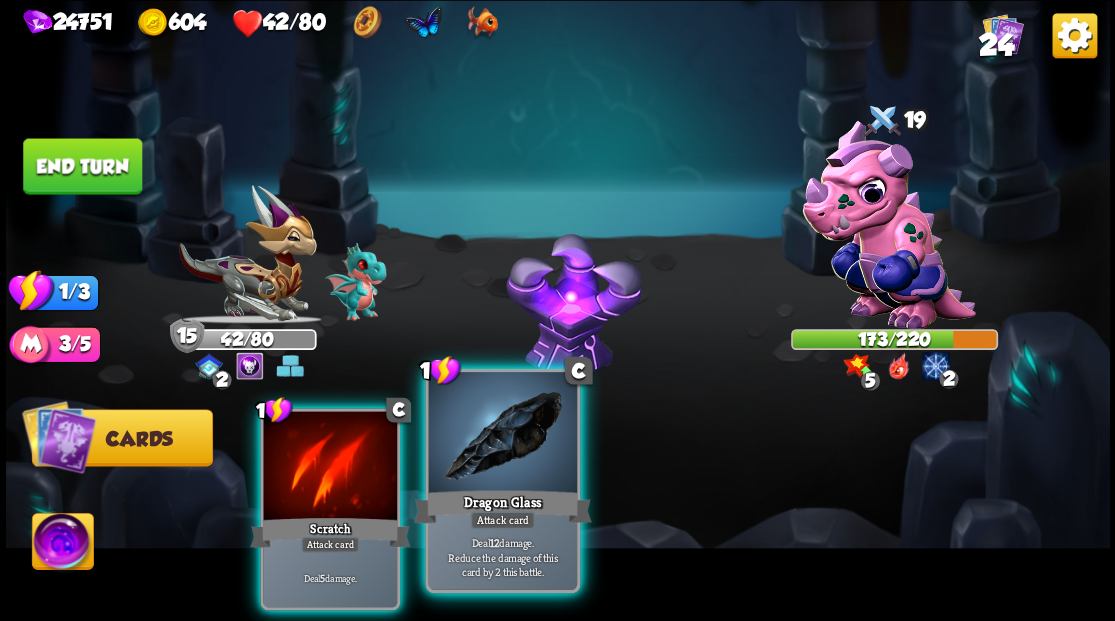 click at bounding box center [330, 467] 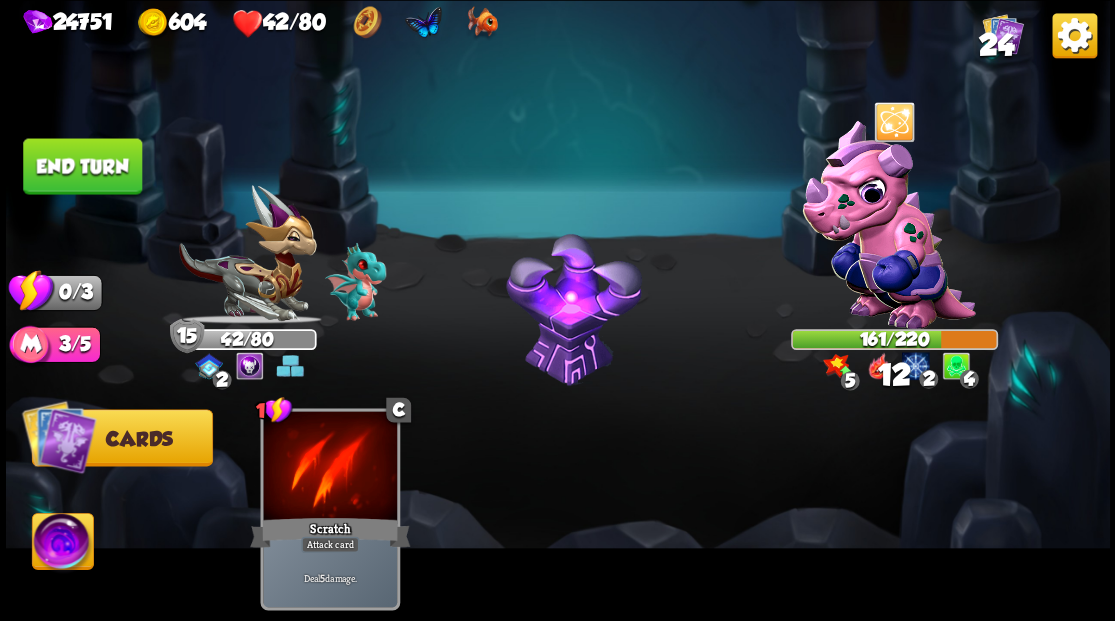 click on "End turn" at bounding box center [82, 166] 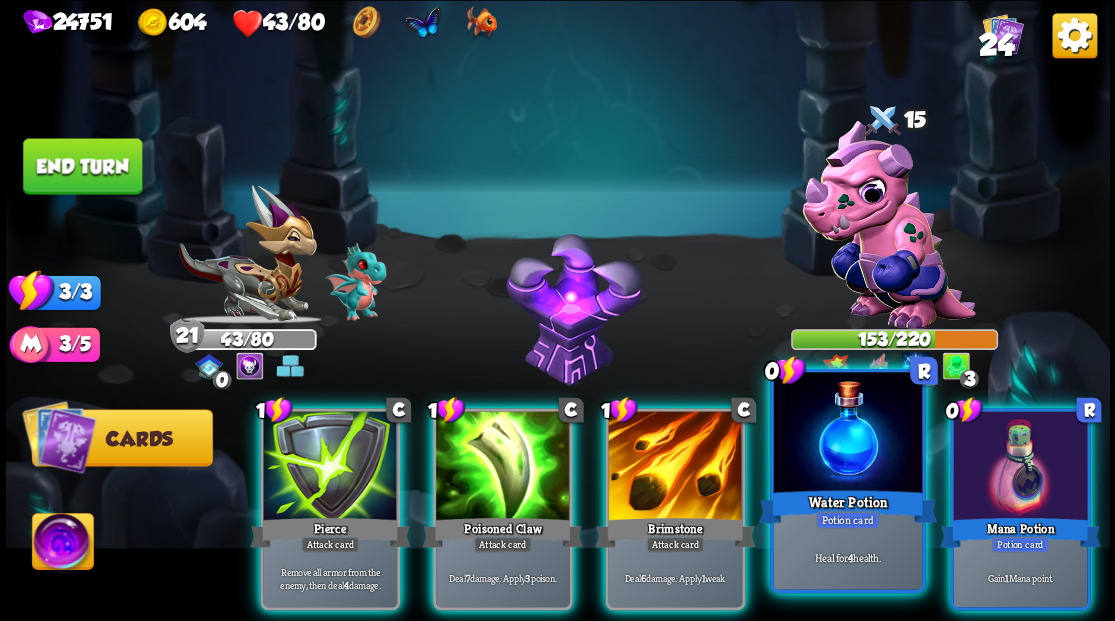 click at bounding box center [847, 434] 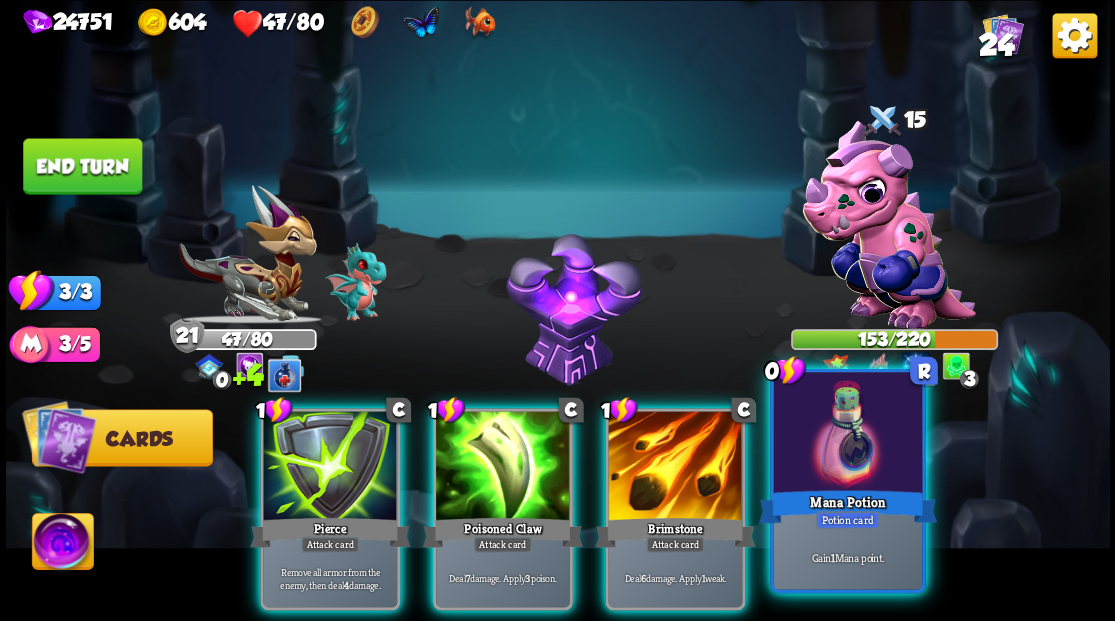 click at bounding box center (847, 434) 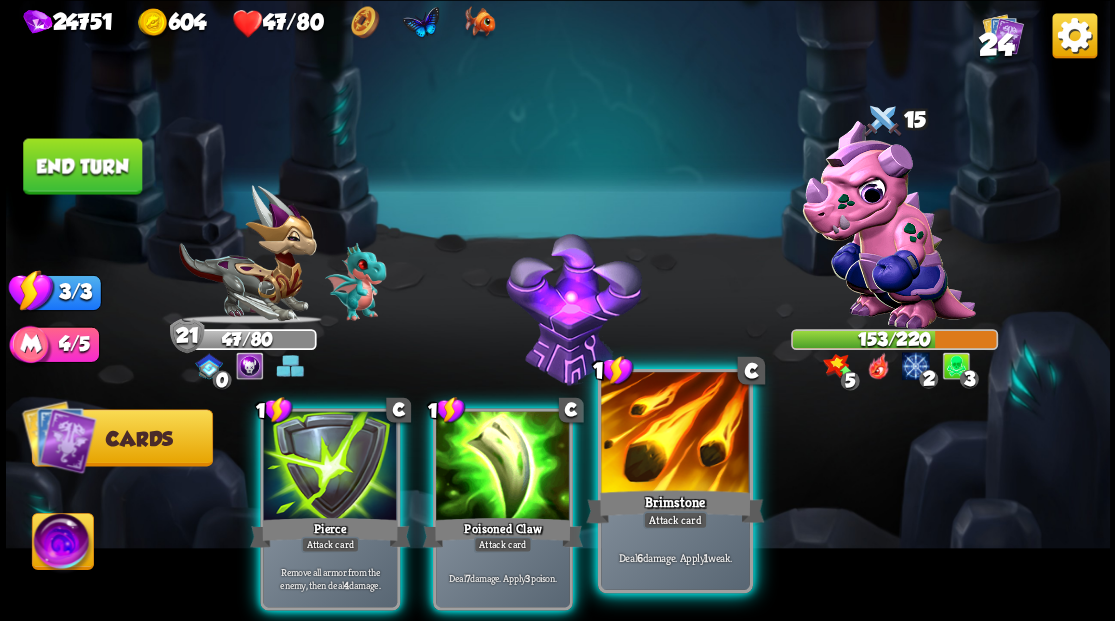 click at bounding box center [330, 467] 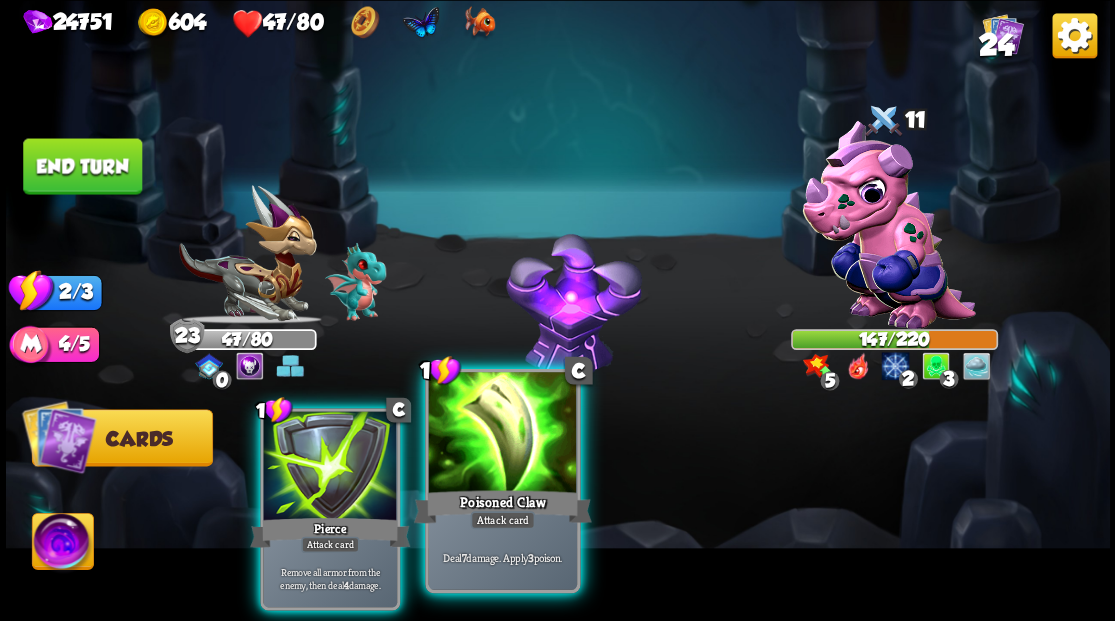click at bounding box center [330, 467] 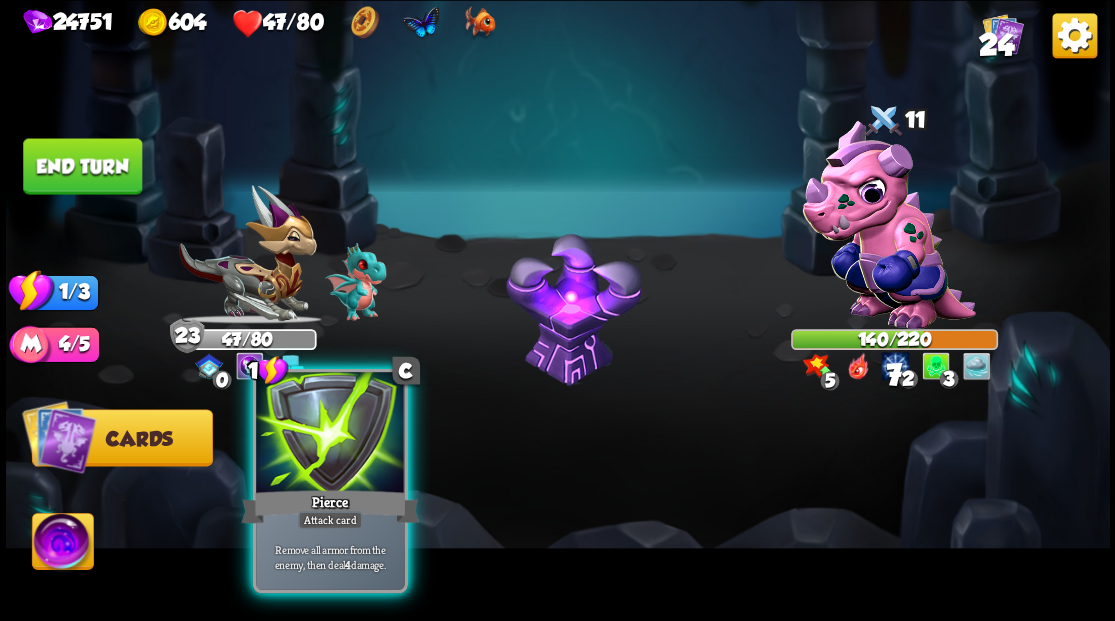 click at bounding box center (330, 434) 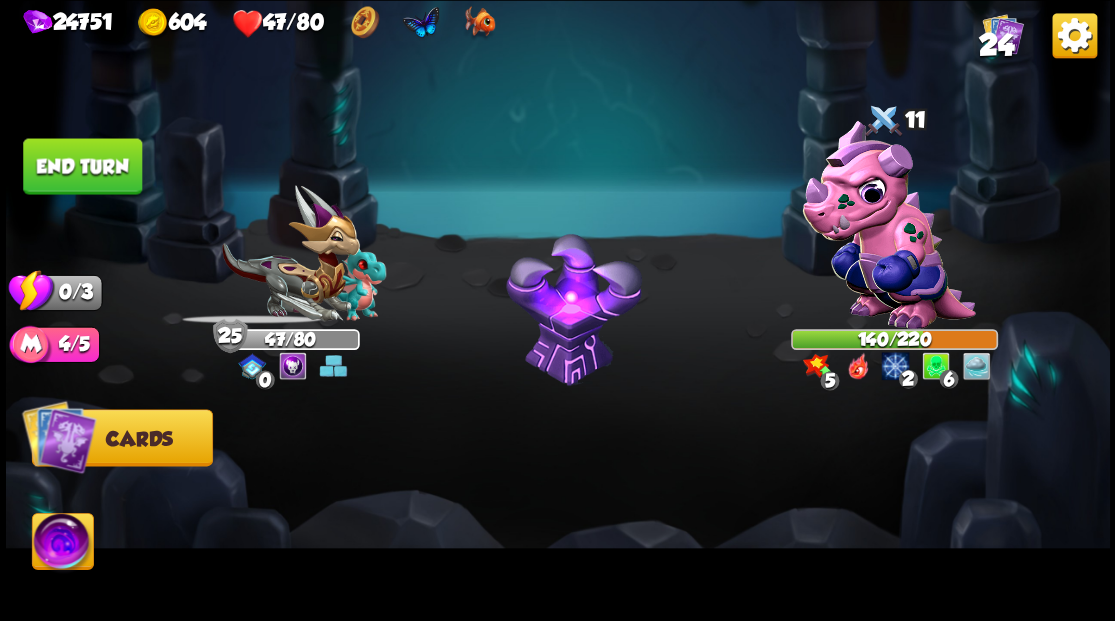 click on "End turn" at bounding box center (82, 166) 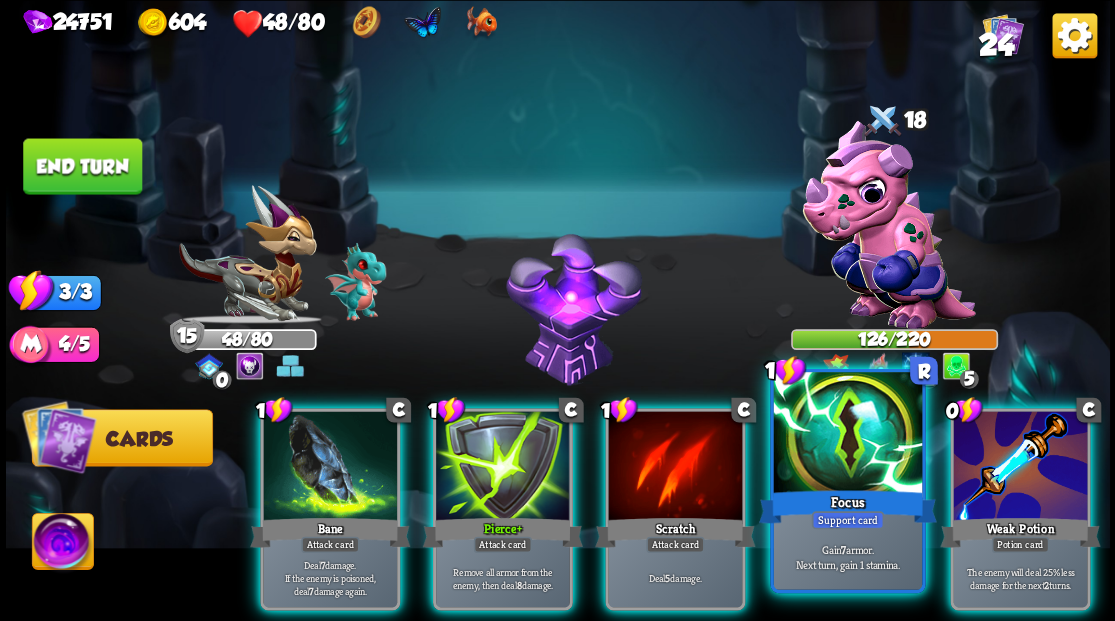 click at bounding box center [847, 434] 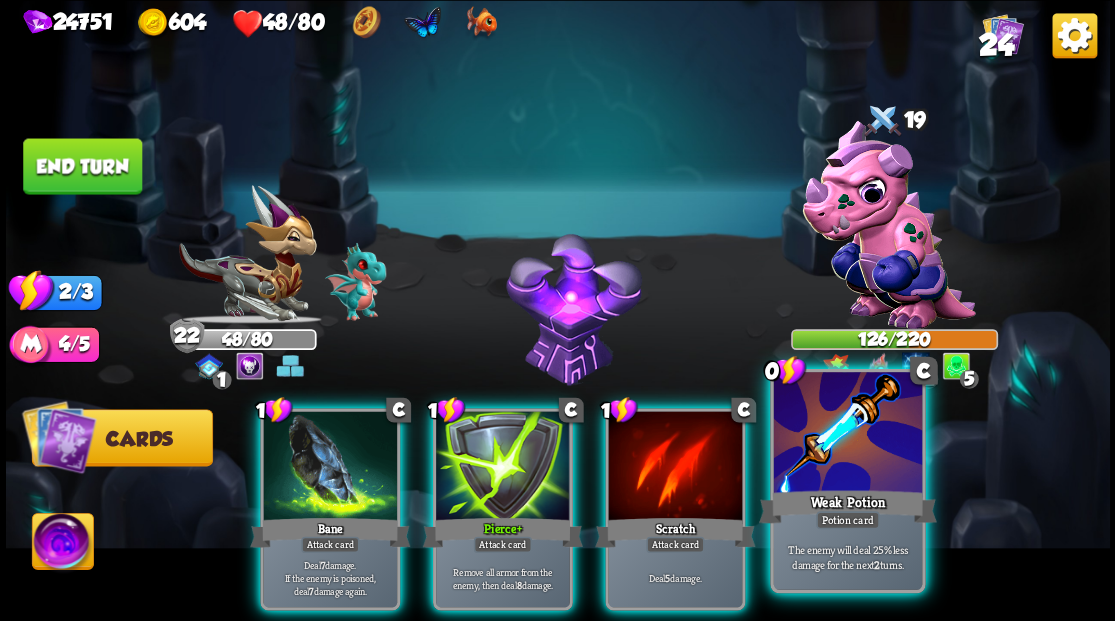 click at bounding box center (330, 467) 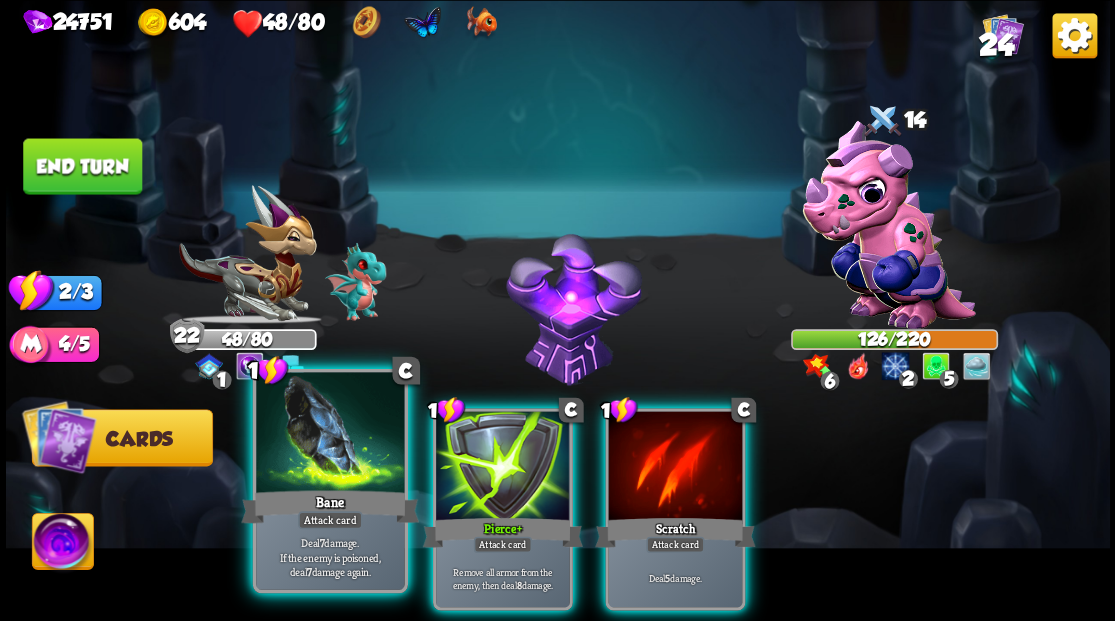 click at bounding box center [330, 434] 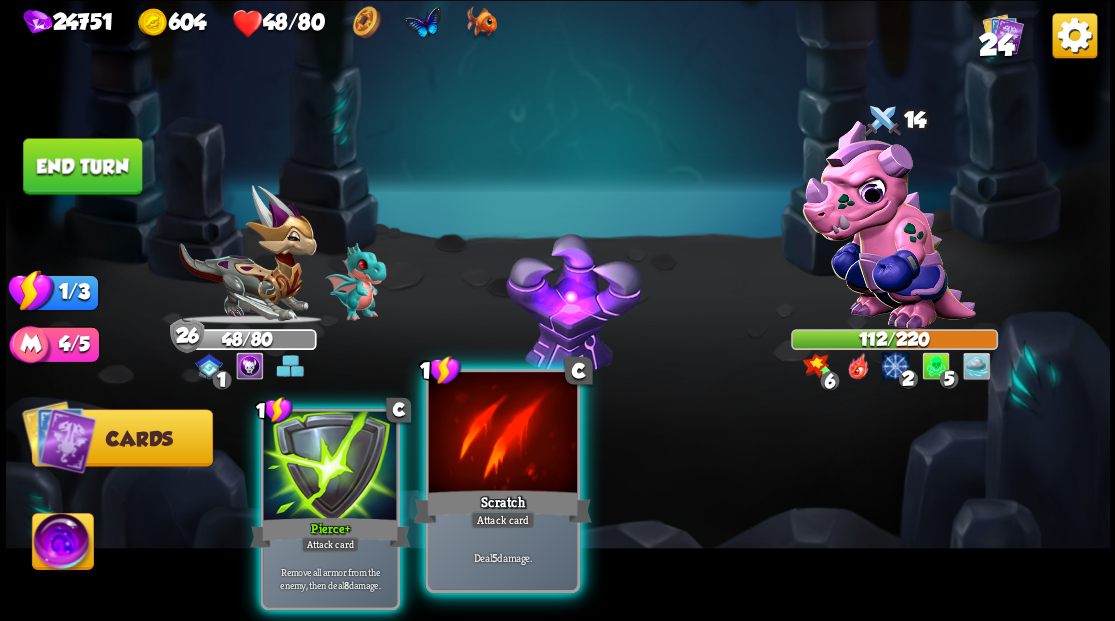 click at bounding box center (330, 467) 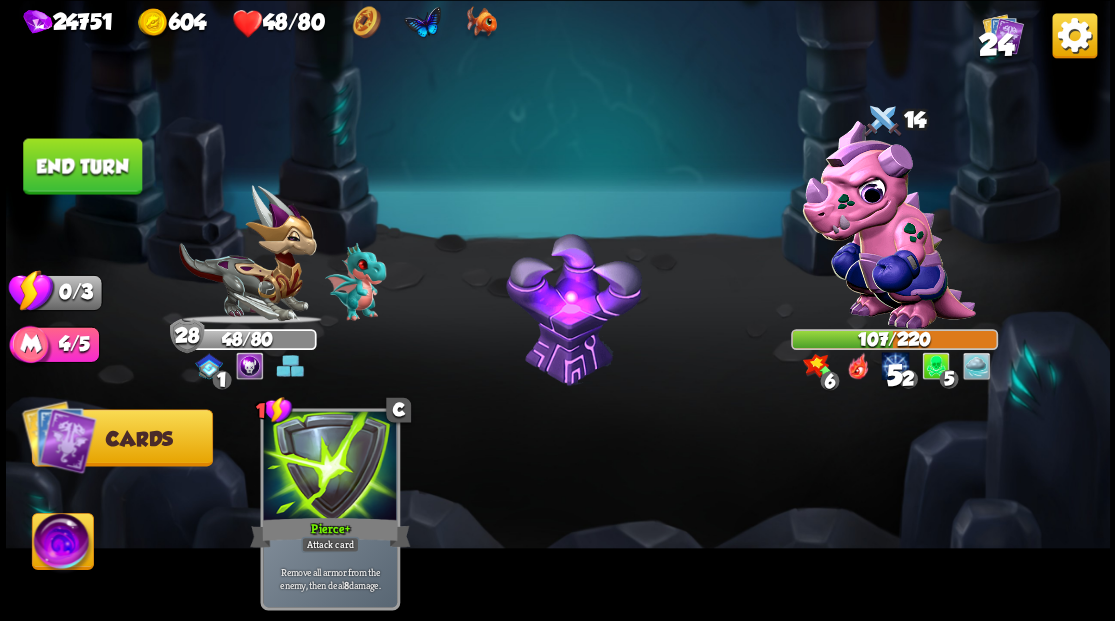 click on "End turn" at bounding box center (82, 166) 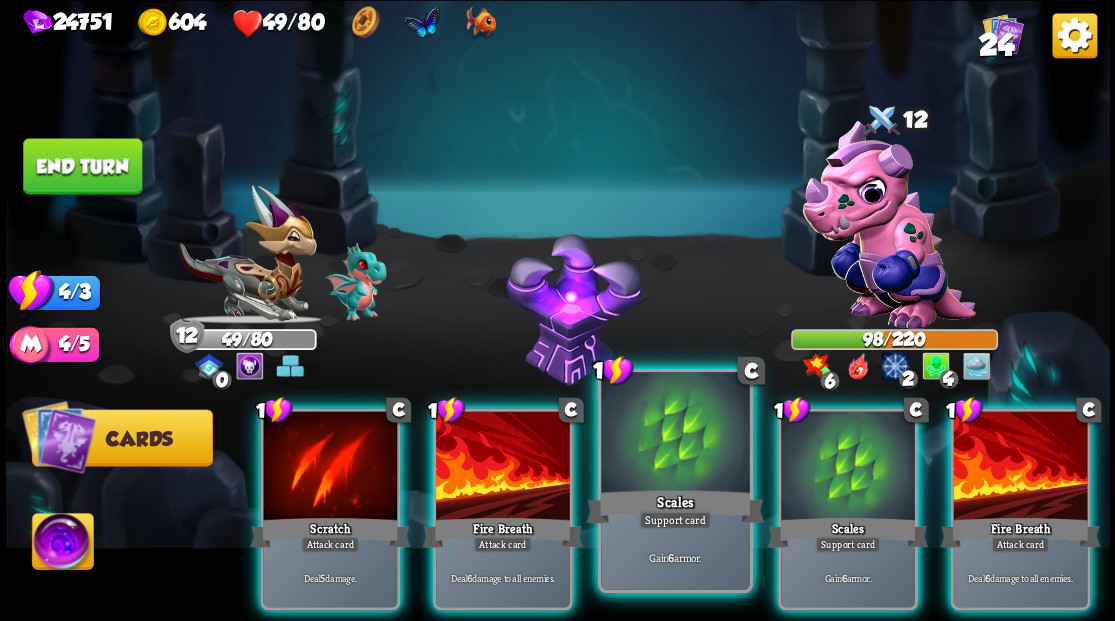 click at bounding box center [330, 467] 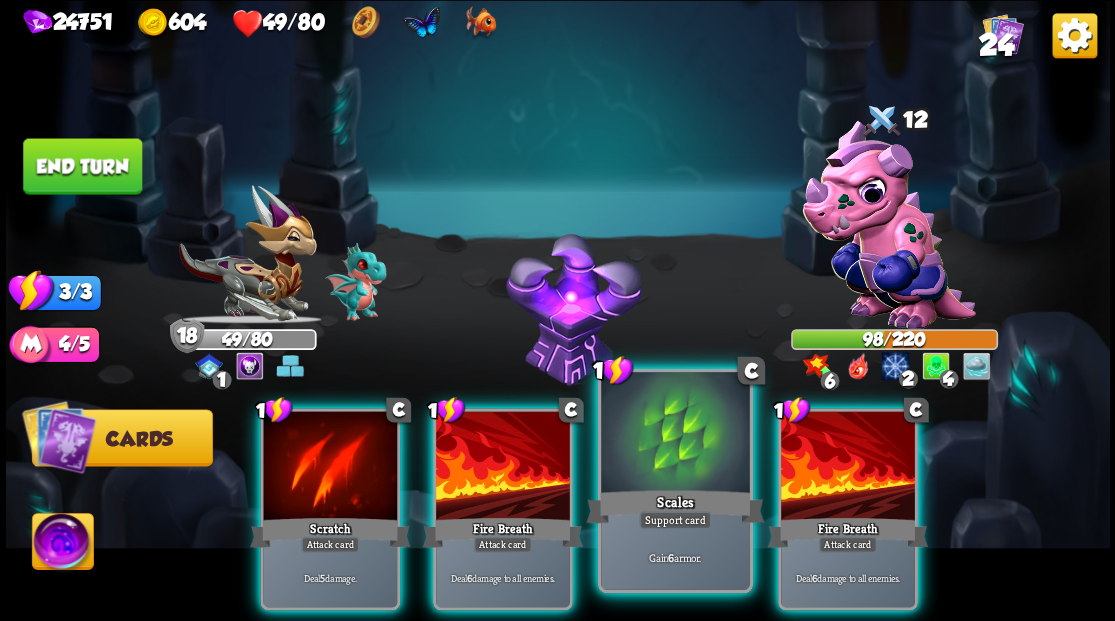 click at bounding box center (330, 467) 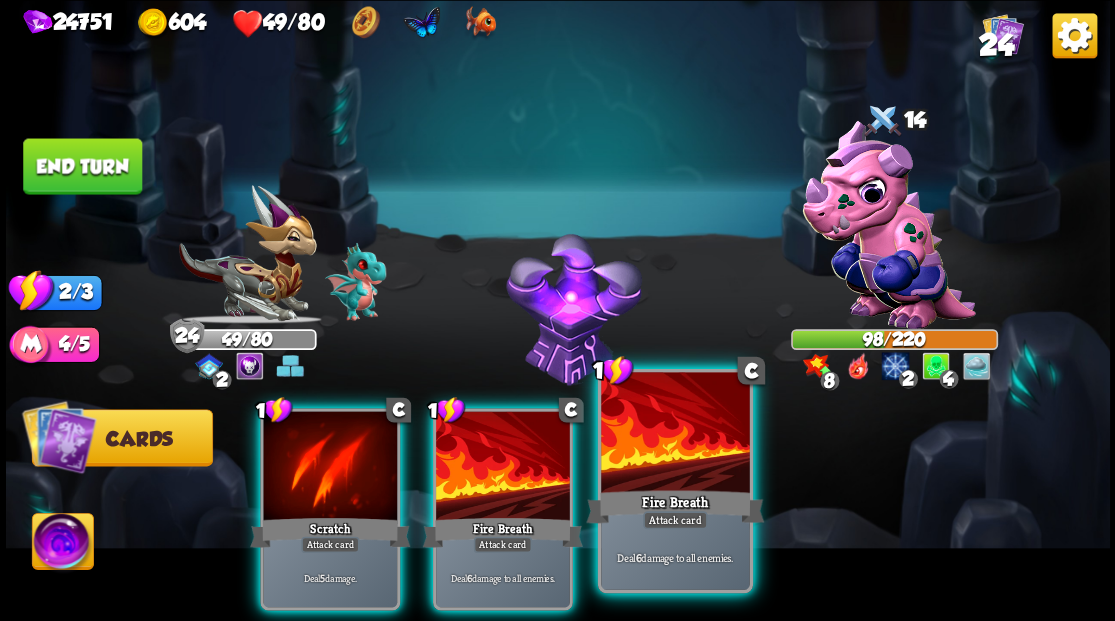 click at bounding box center (330, 467) 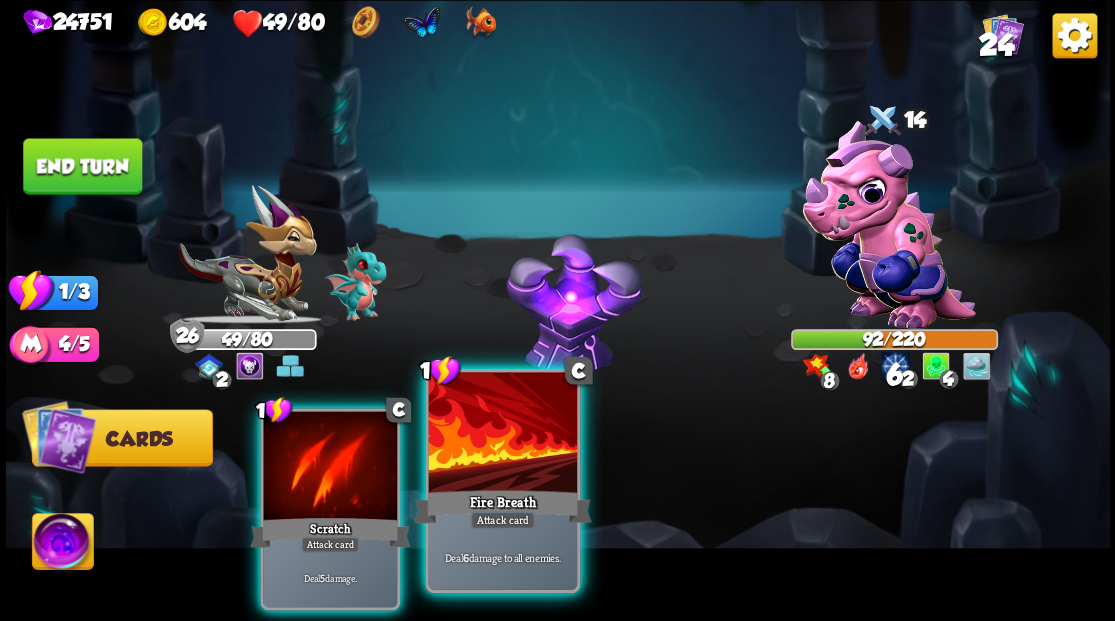click at bounding box center (330, 467) 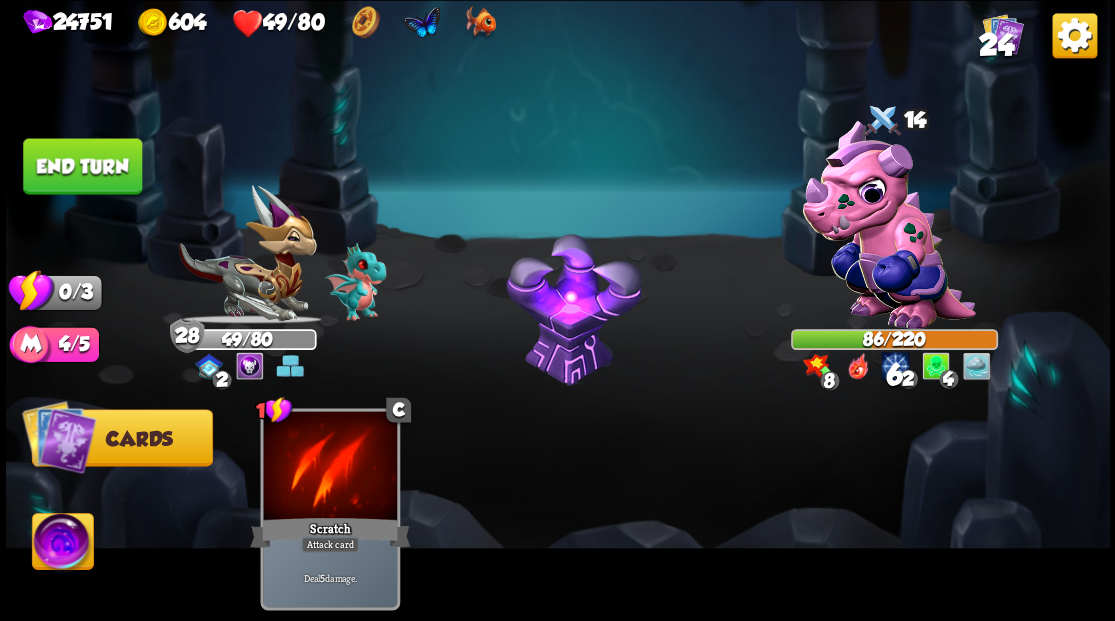 click on "End turn" at bounding box center (82, 166) 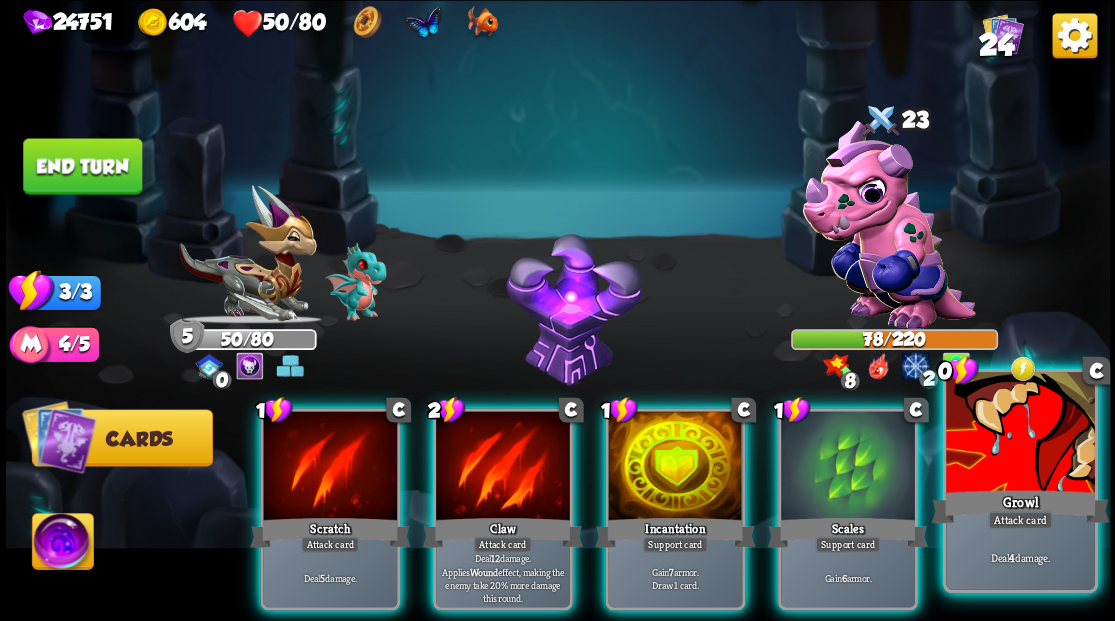 click at bounding box center (330, 467) 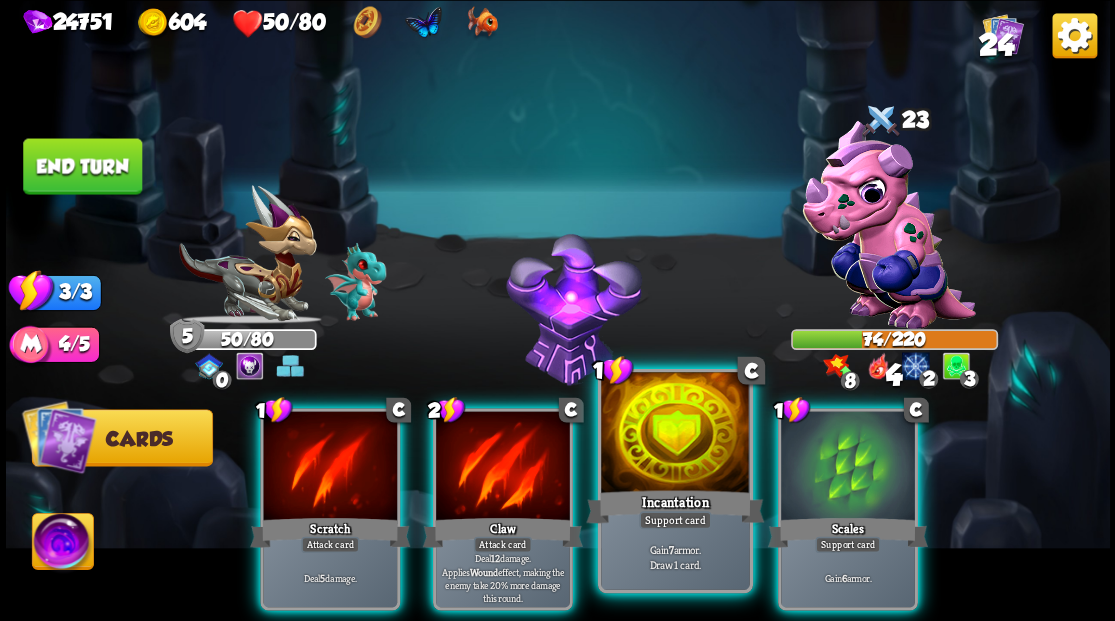 click at bounding box center [330, 467] 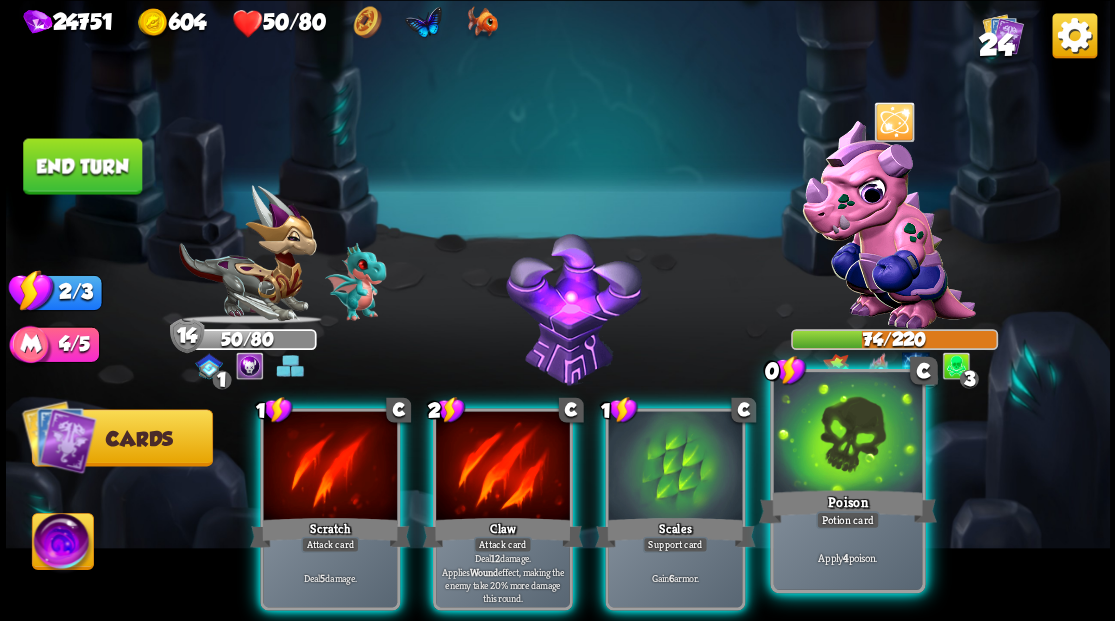 click at bounding box center [330, 467] 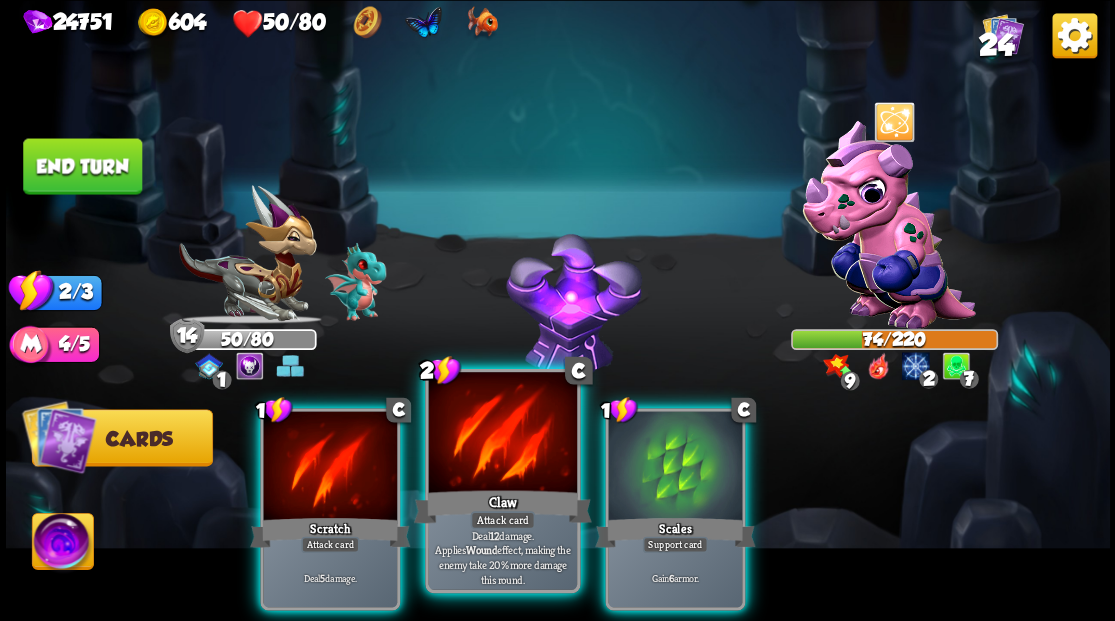 click at bounding box center [330, 467] 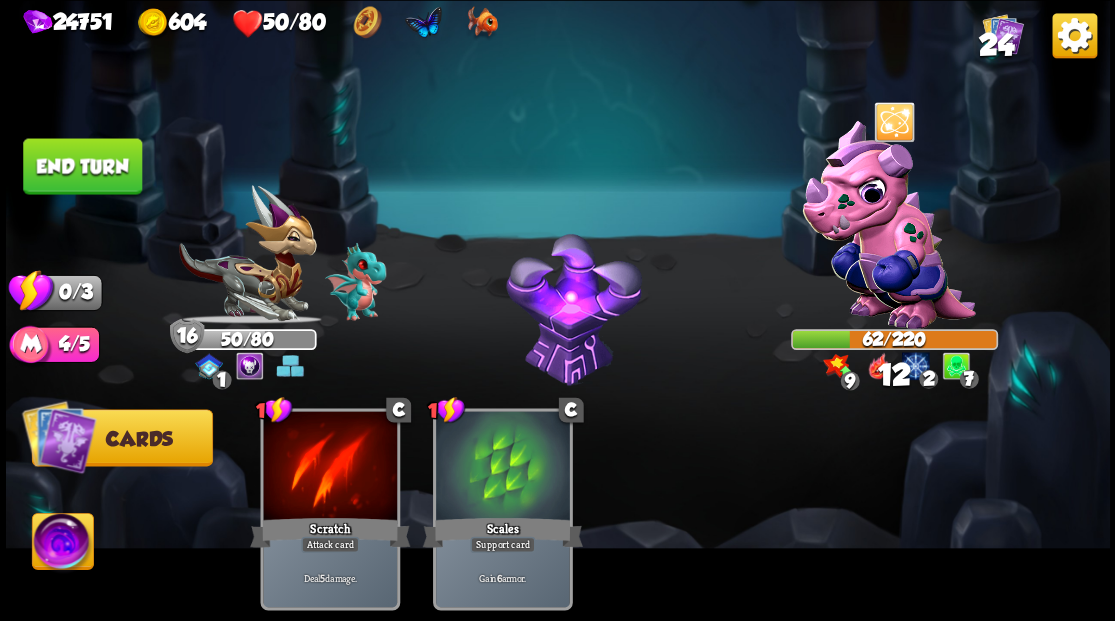 click on "End turn" at bounding box center [82, 166] 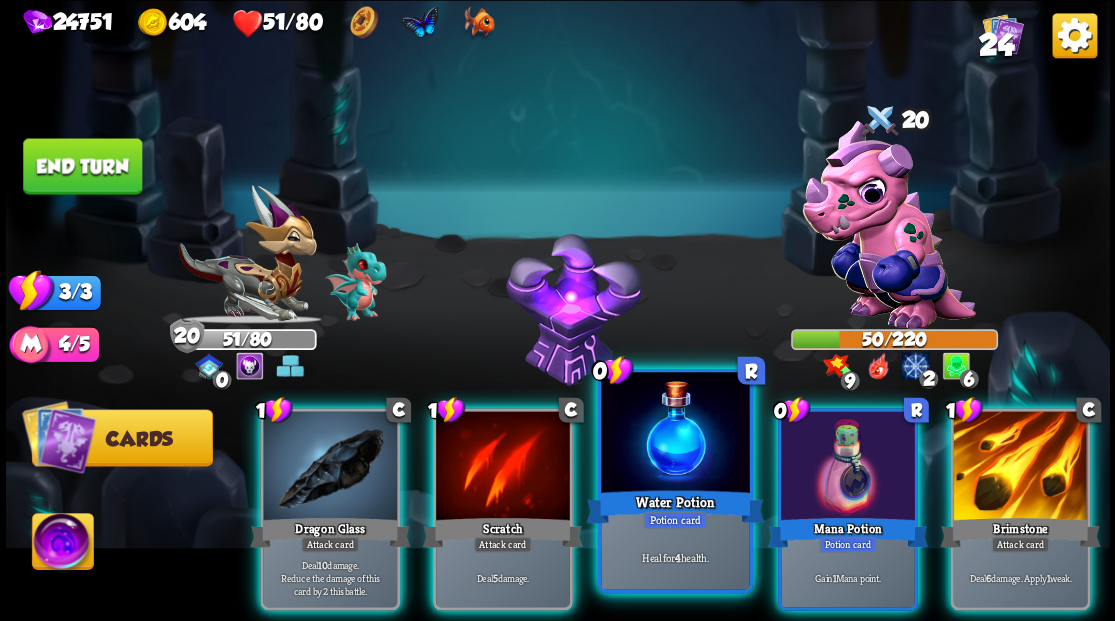 click at bounding box center [675, 434] 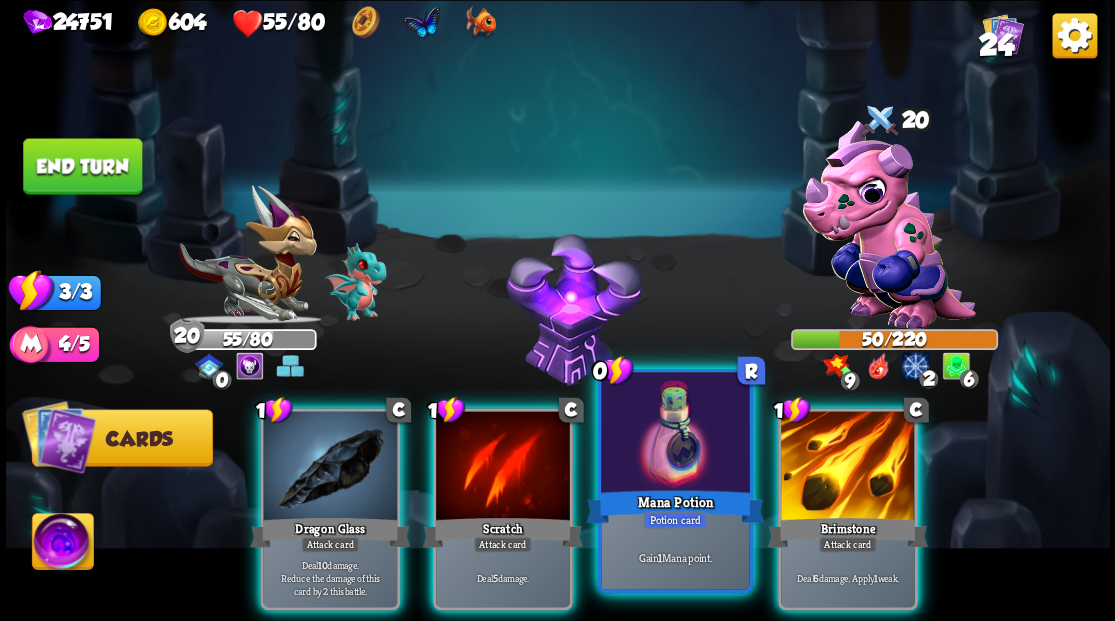 click at bounding box center [675, 434] 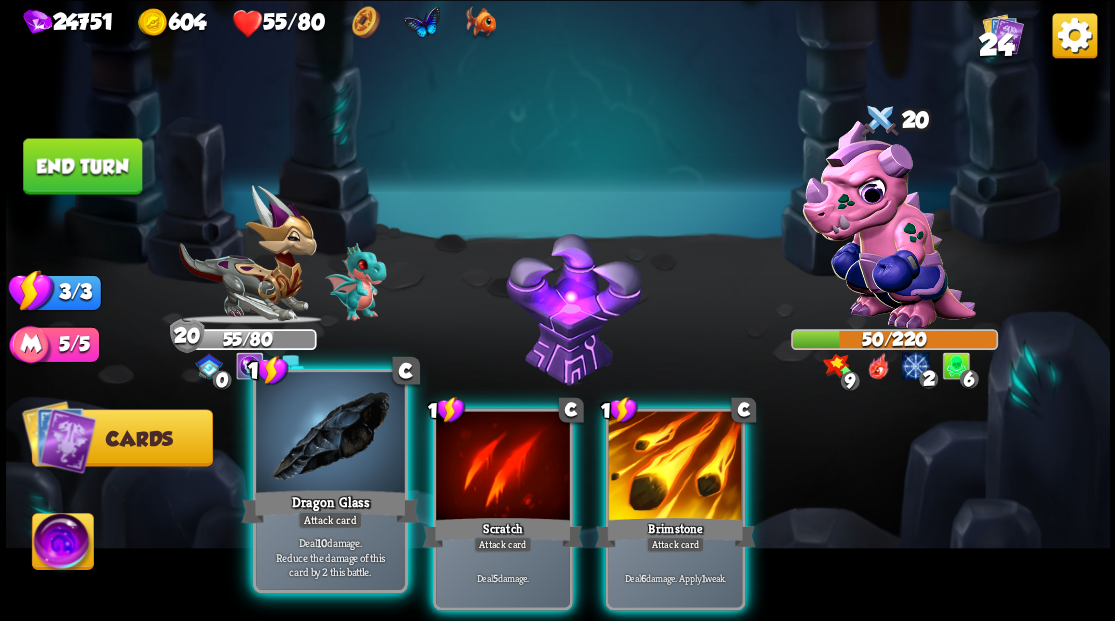 click at bounding box center (330, 434) 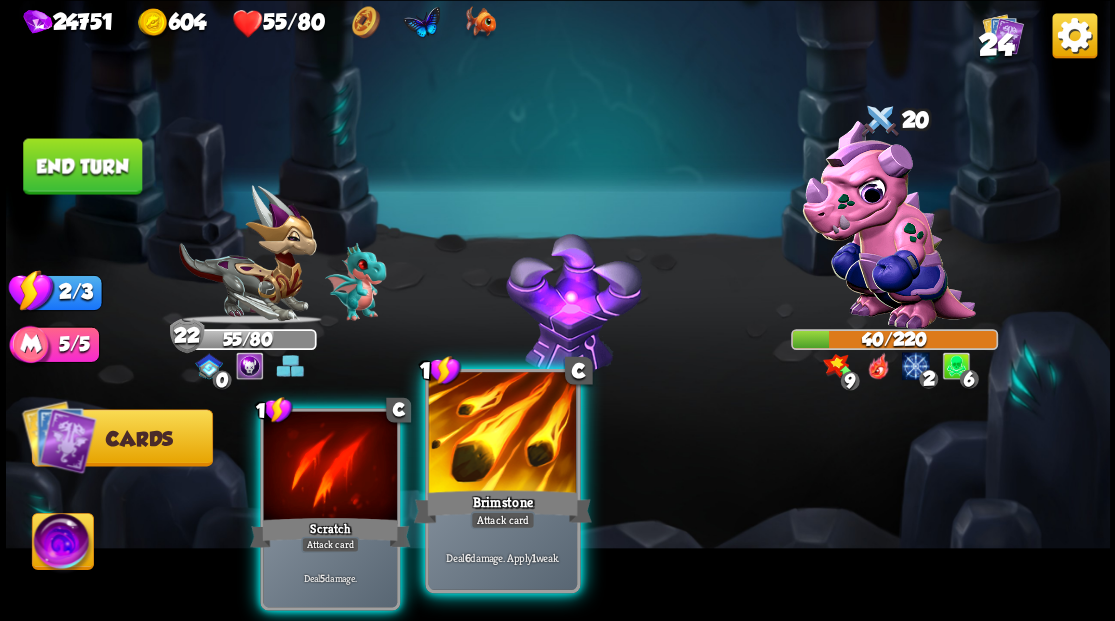 click at bounding box center [330, 467] 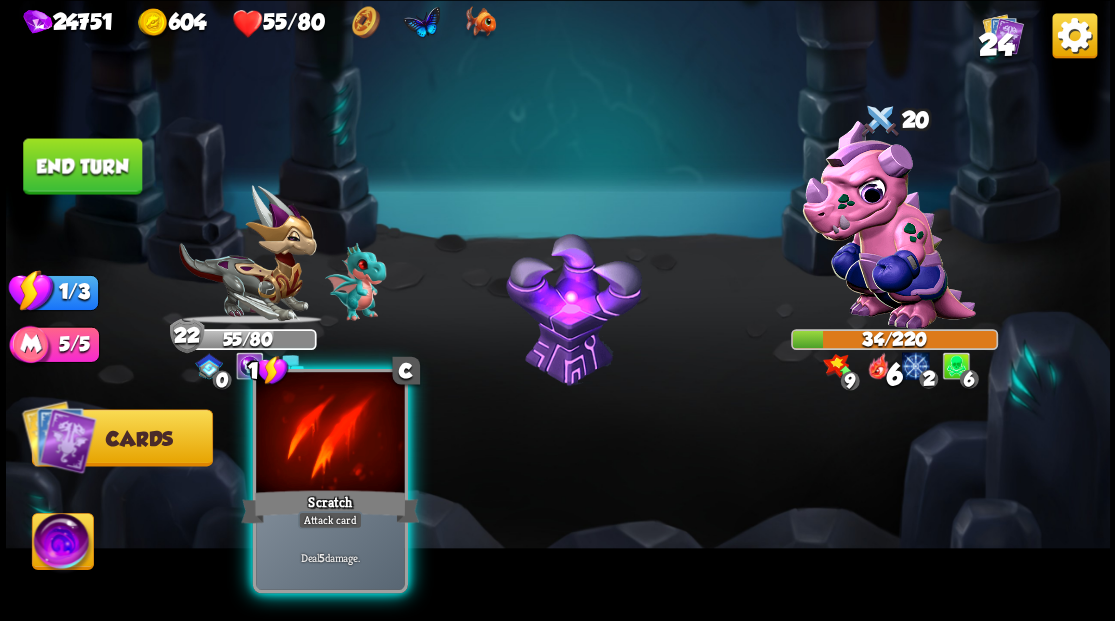 click at bounding box center (330, 434) 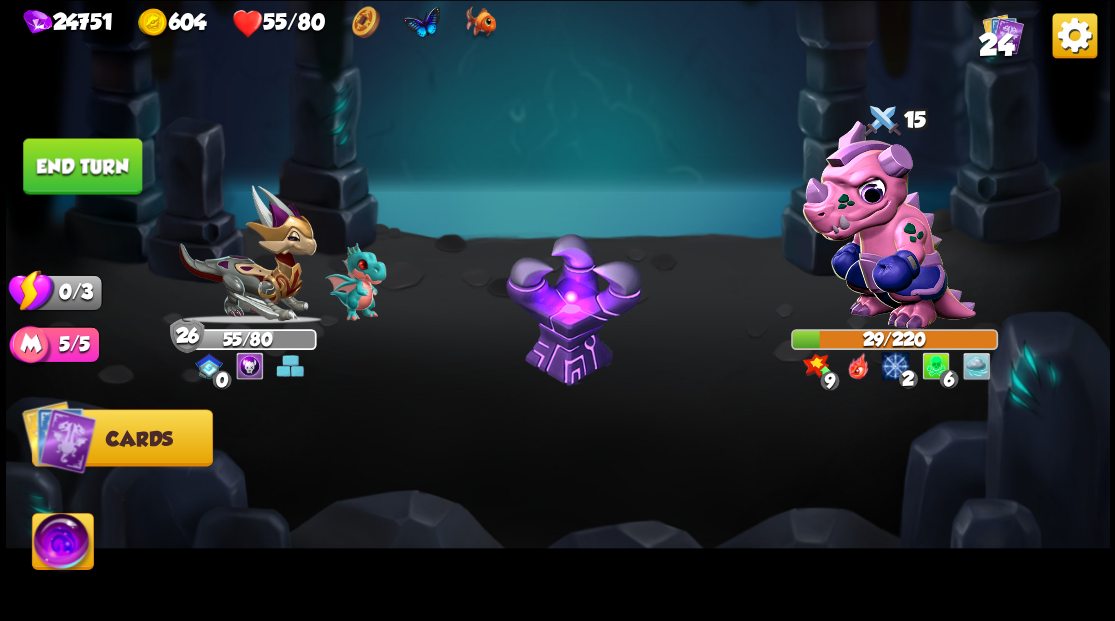 click on "End turn" at bounding box center [82, 166] 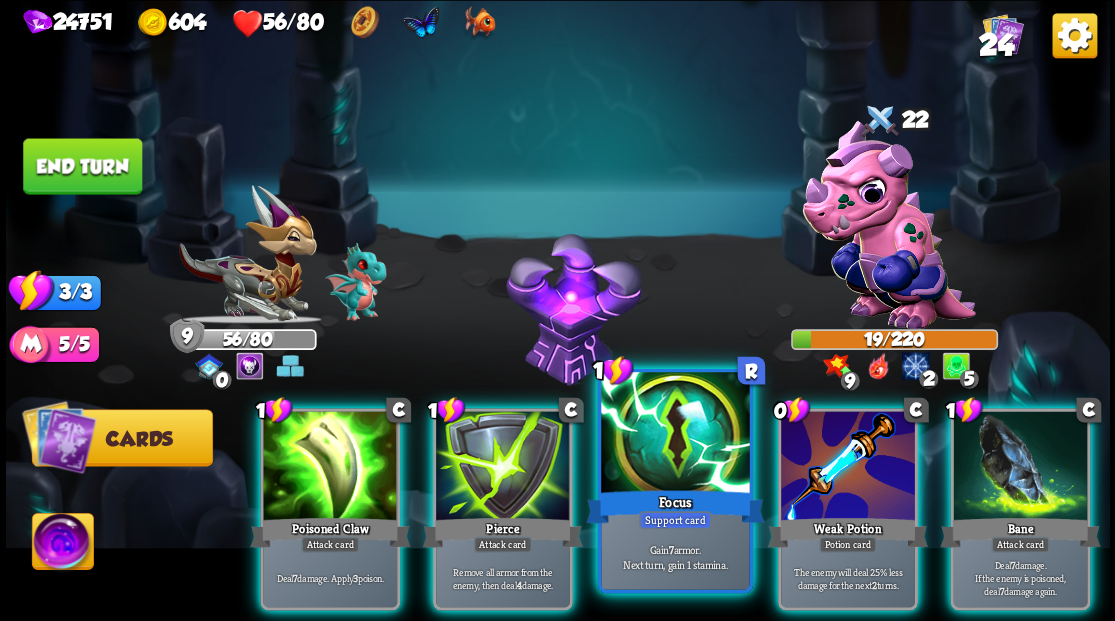 click at bounding box center [675, 434] 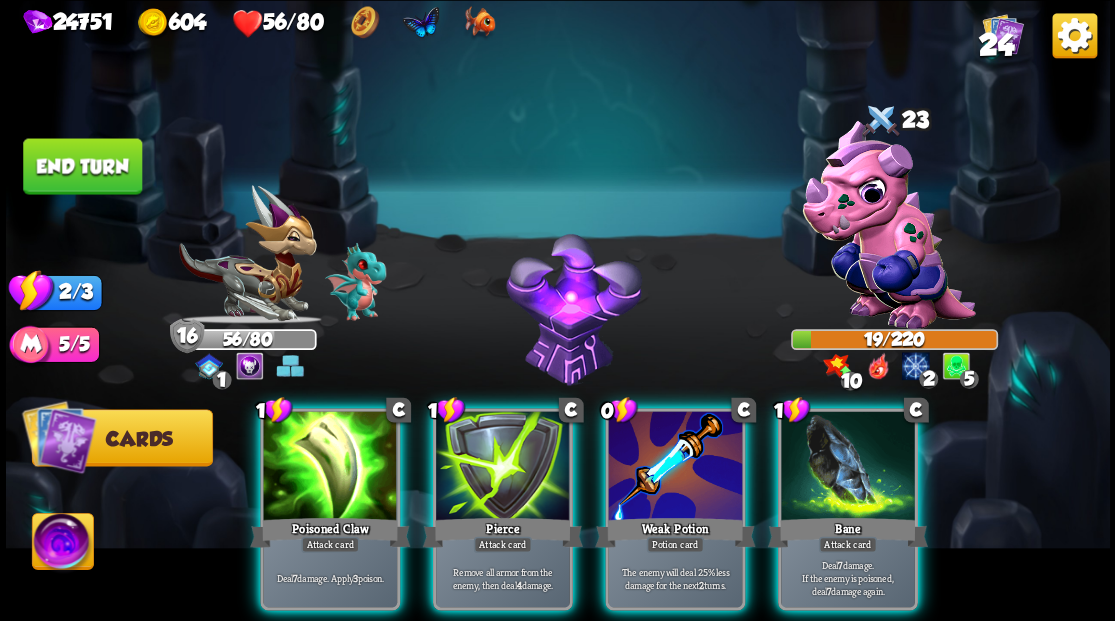 click at bounding box center [330, 467] 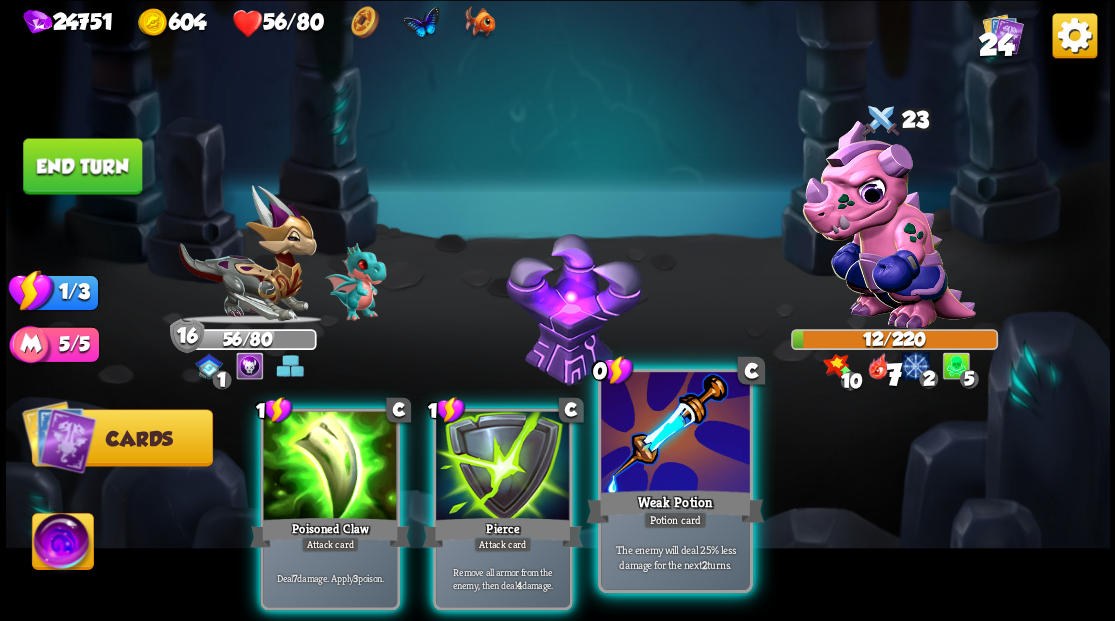 click at bounding box center [330, 467] 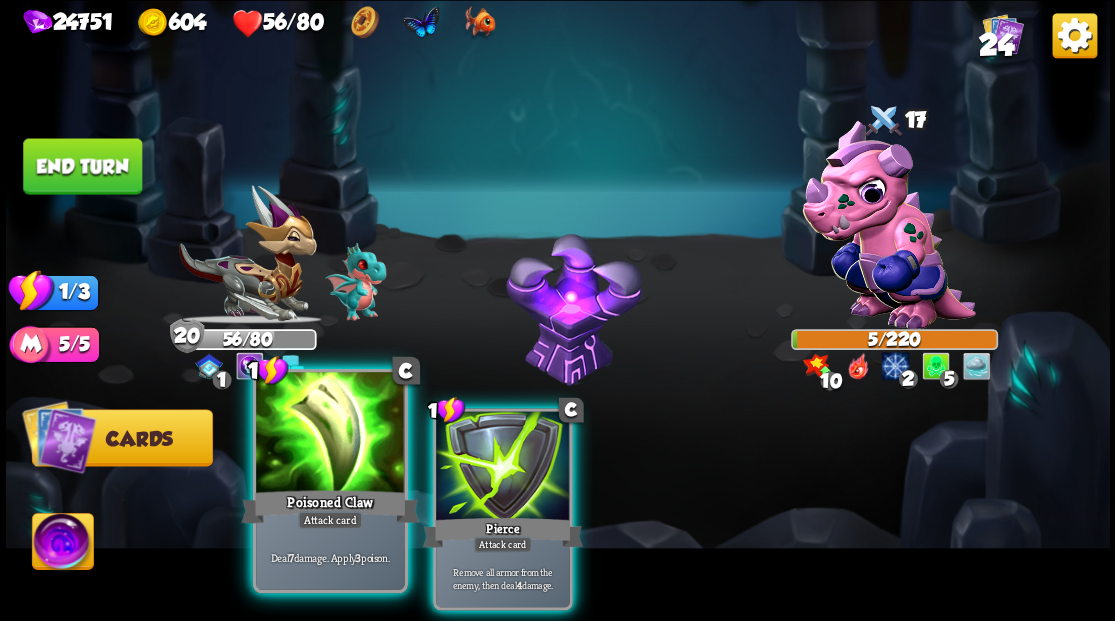 click at bounding box center (330, 434) 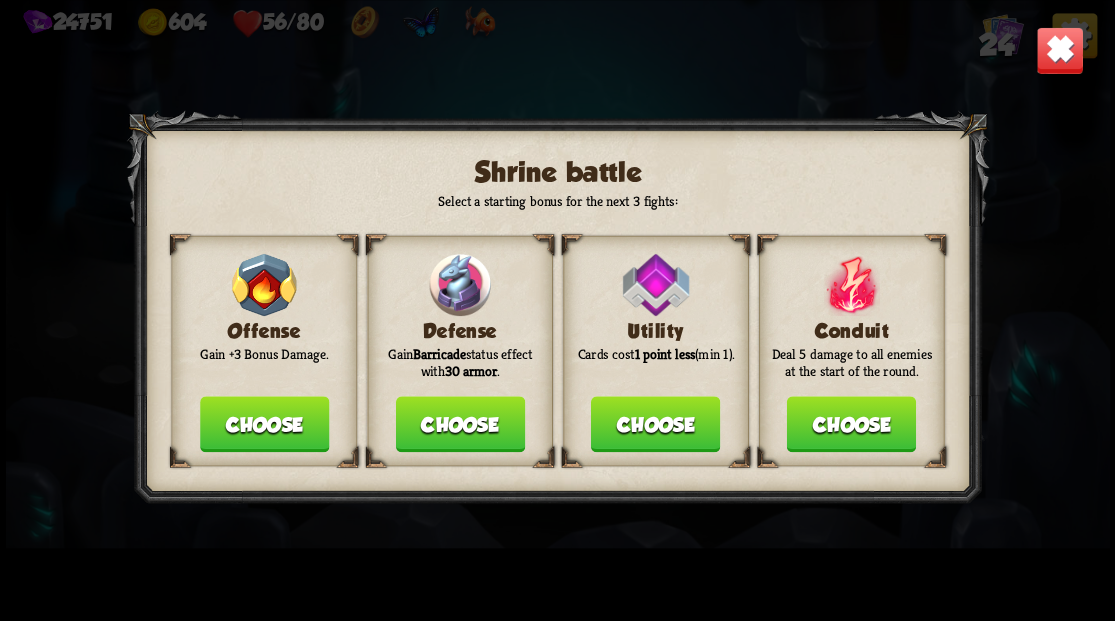 click on "Choose" at bounding box center [263, 424] 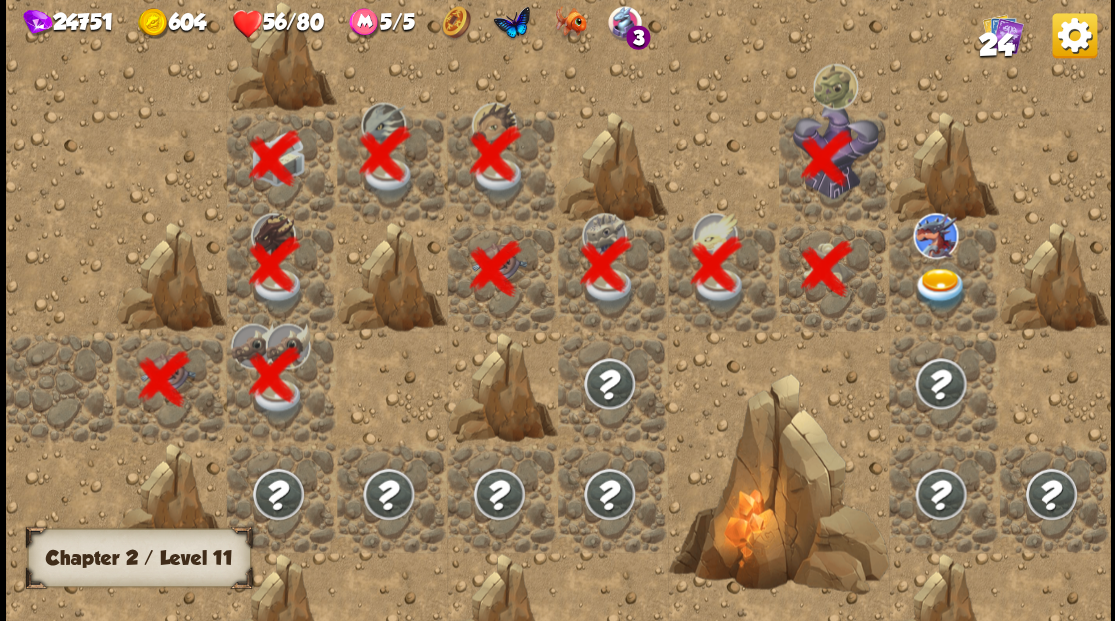 scroll, scrollTop: 0, scrollLeft: 384, axis: horizontal 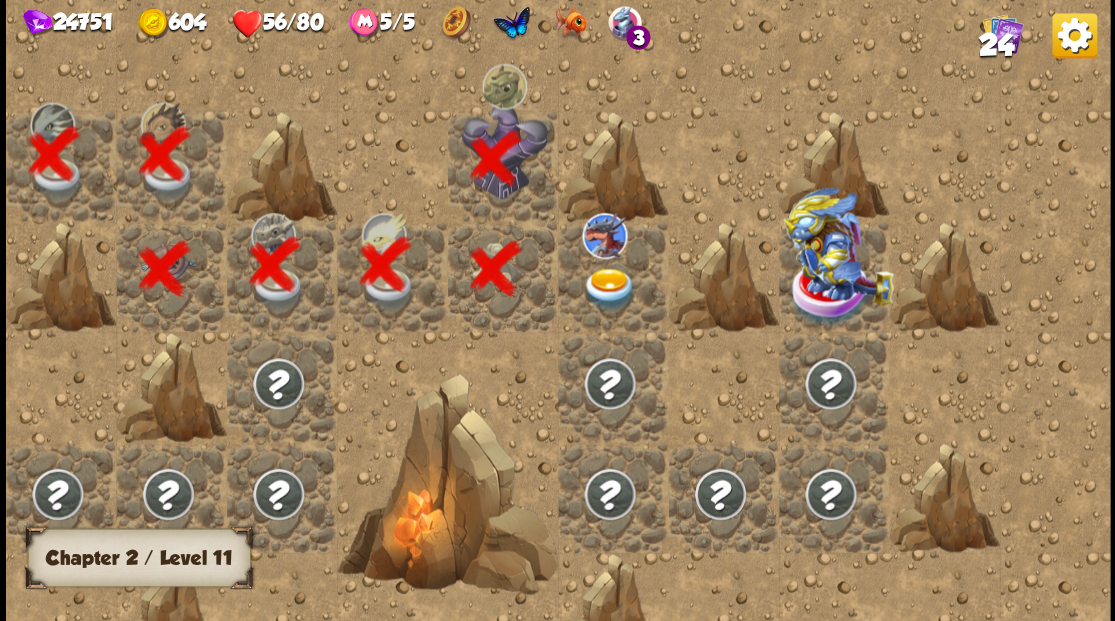 click at bounding box center (609, 288) 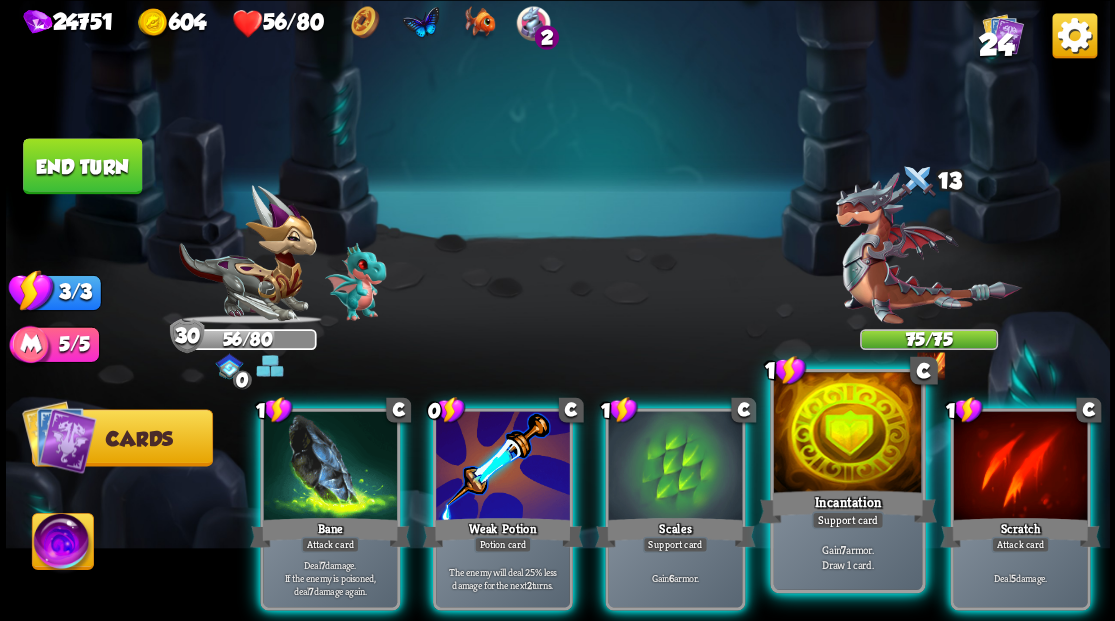 click at bounding box center (330, 467) 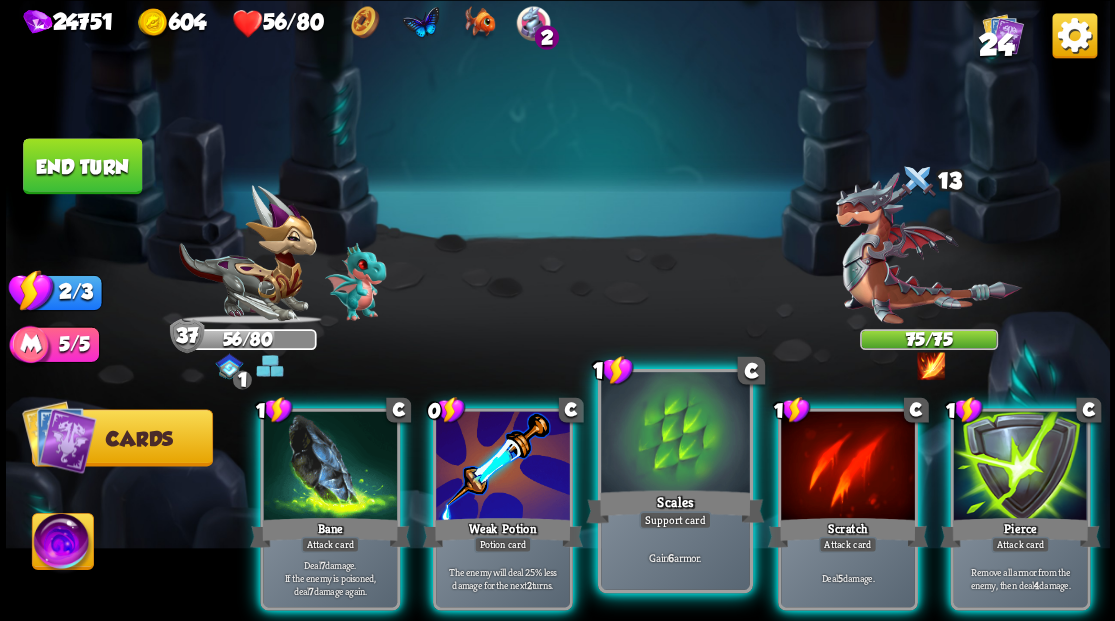 click at bounding box center (330, 467) 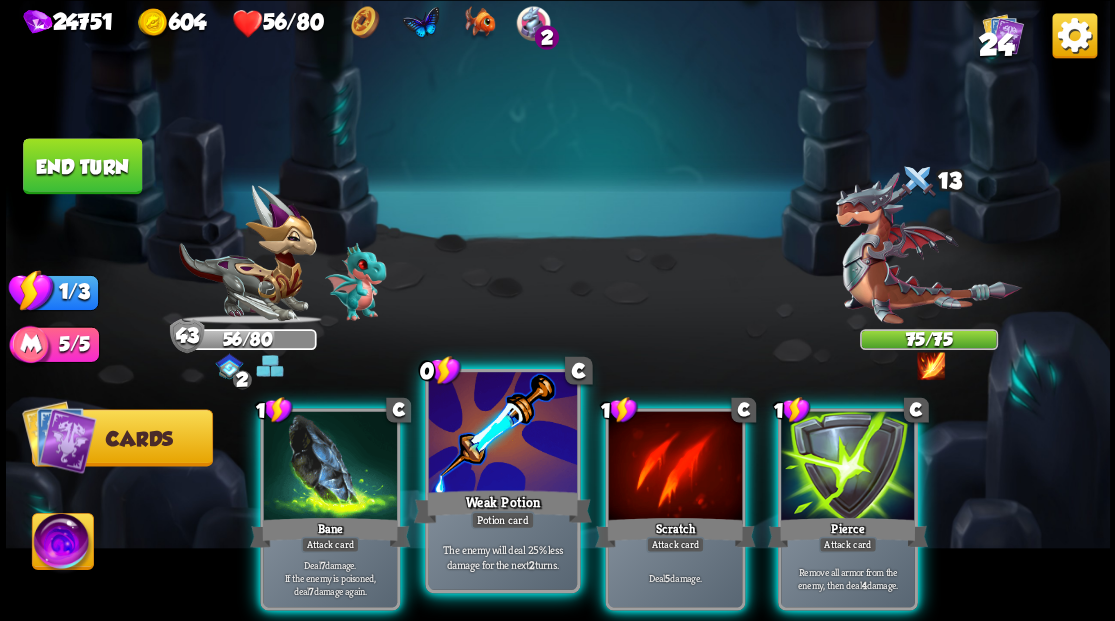 click at bounding box center (330, 467) 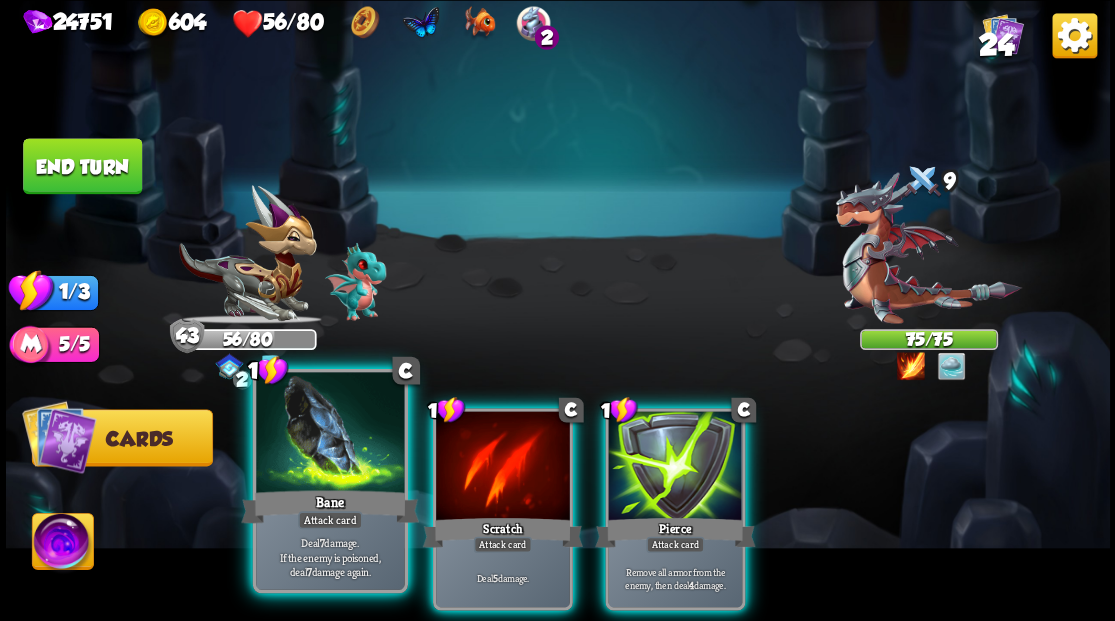 click at bounding box center [330, 434] 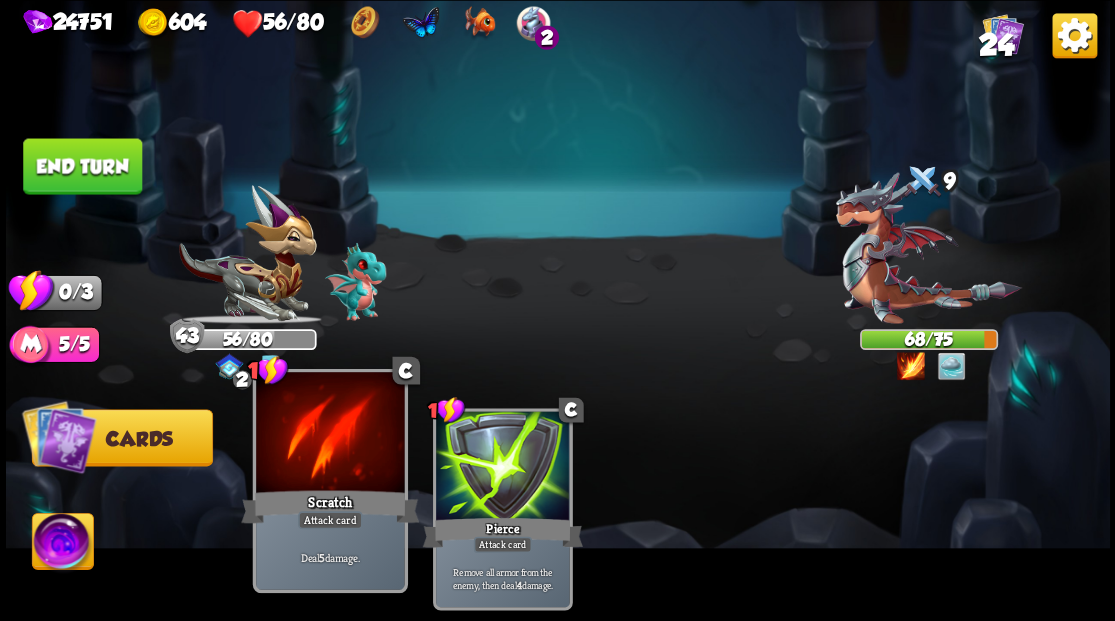 click at bounding box center [330, 434] 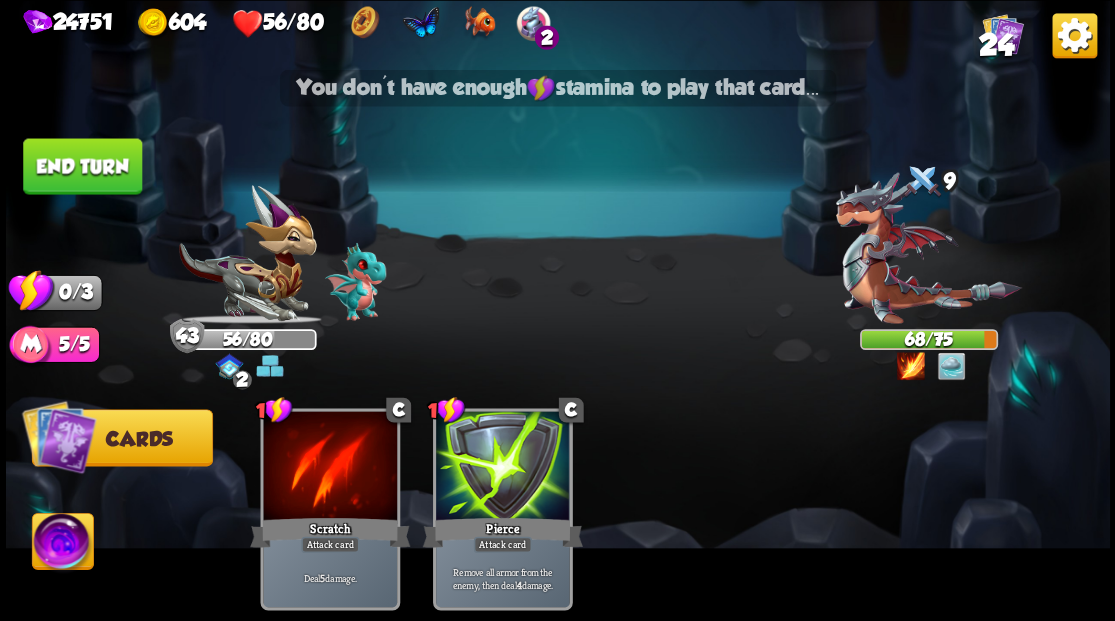 click on "End turn" at bounding box center (82, 166) 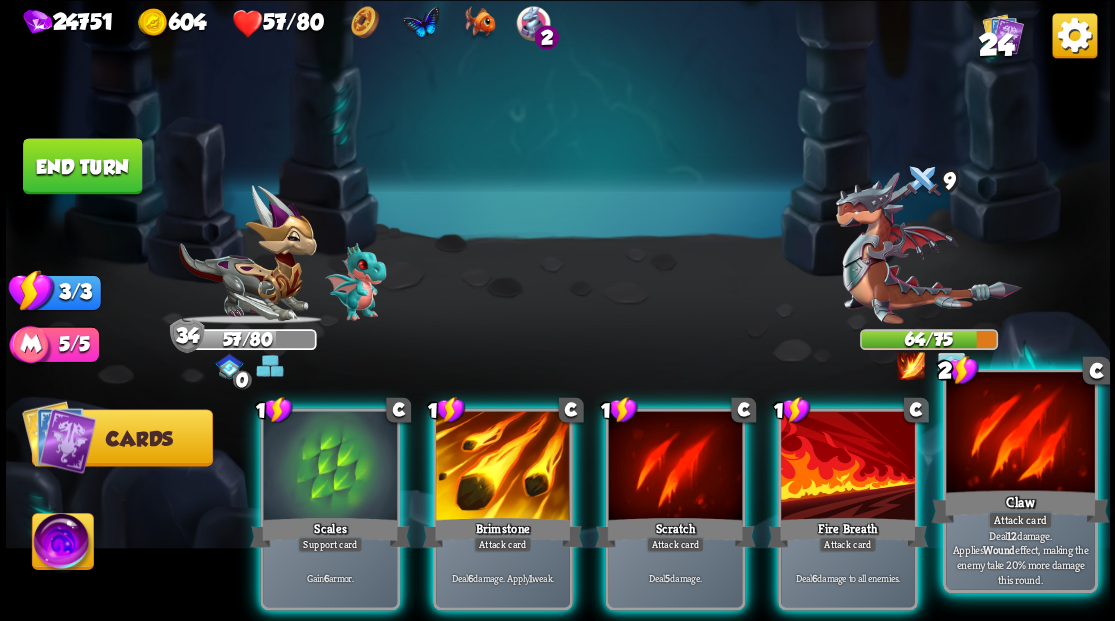 click at bounding box center (330, 467) 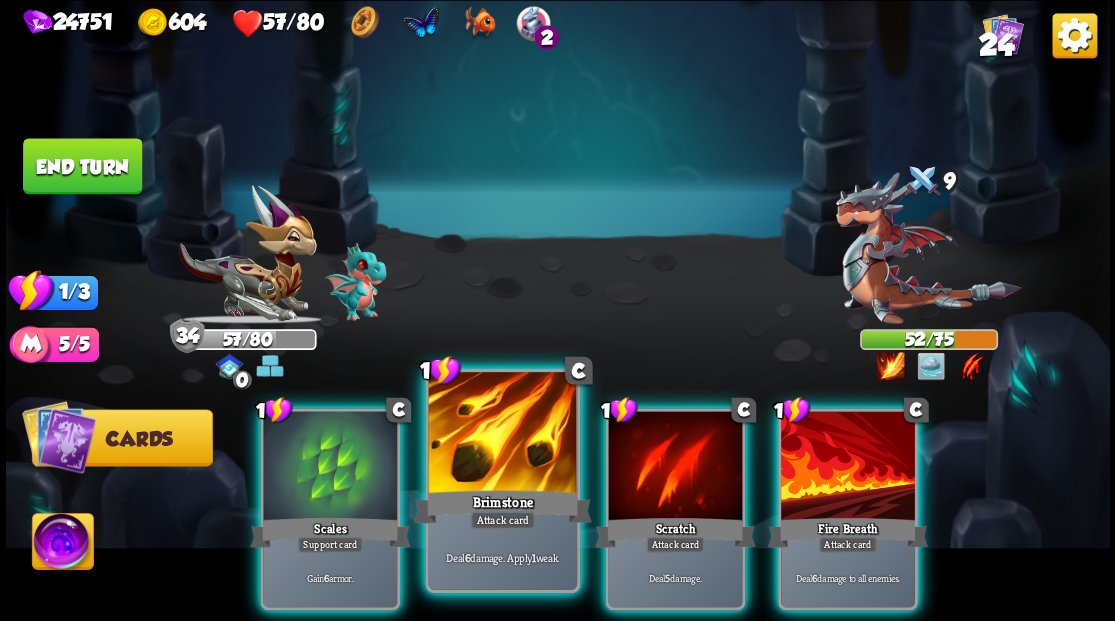 click at bounding box center [330, 467] 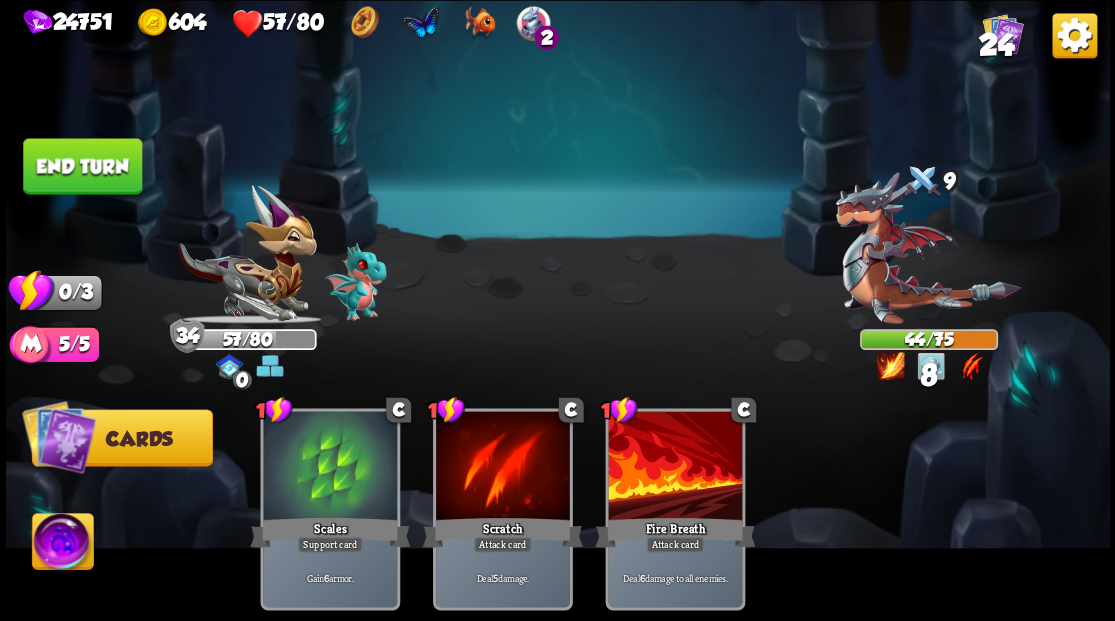 click on "End turn" at bounding box center [82, 166] 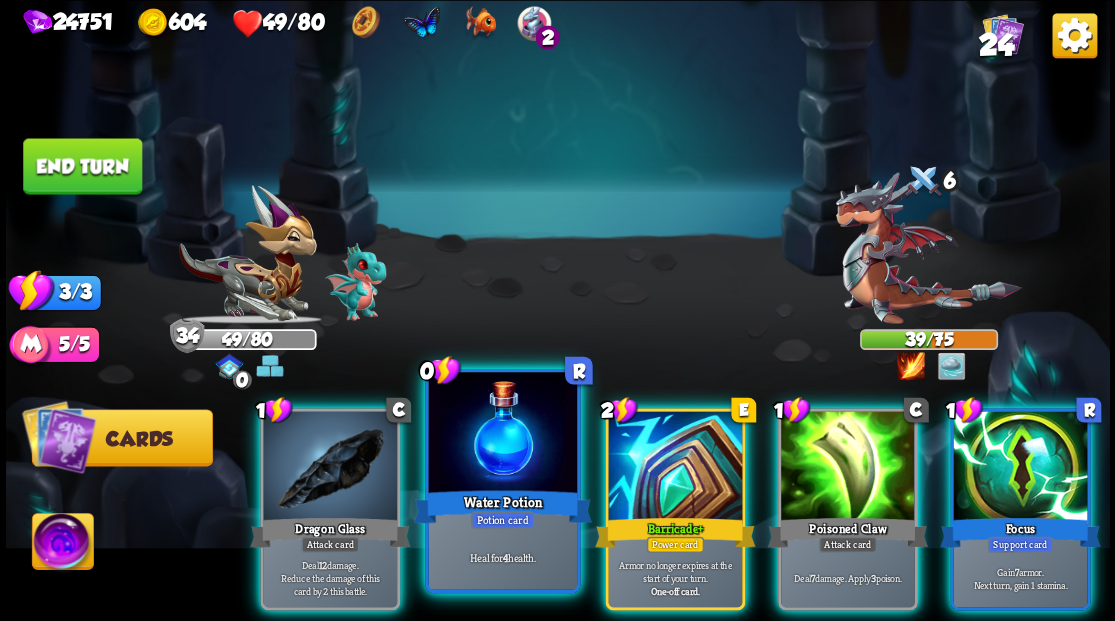 click at bounding box center [502, 434] 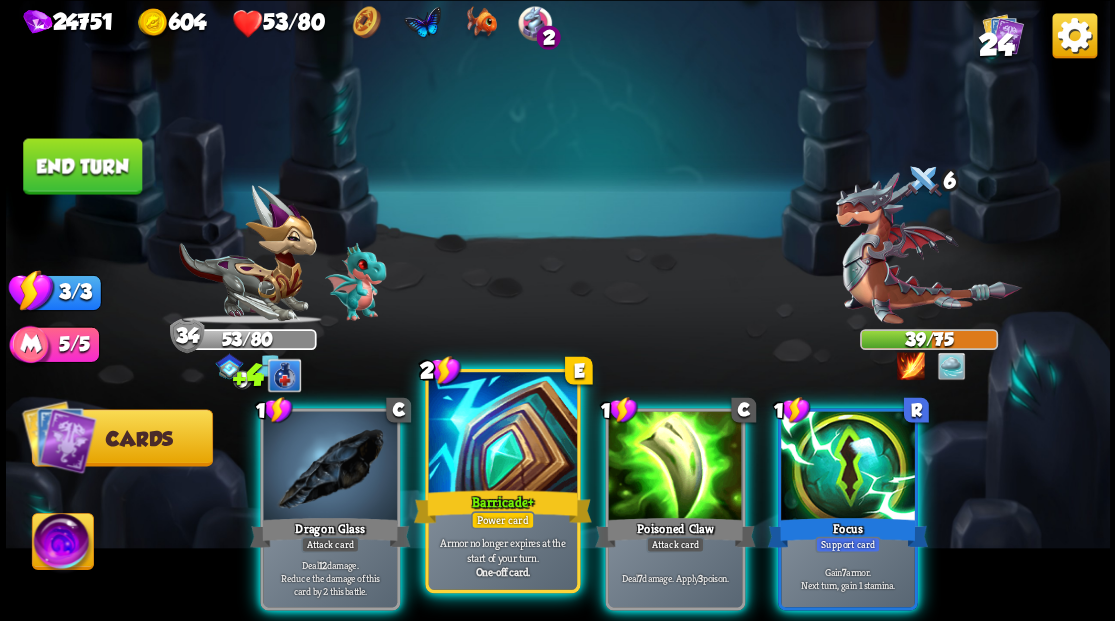 click at bounding box center (502, 434) 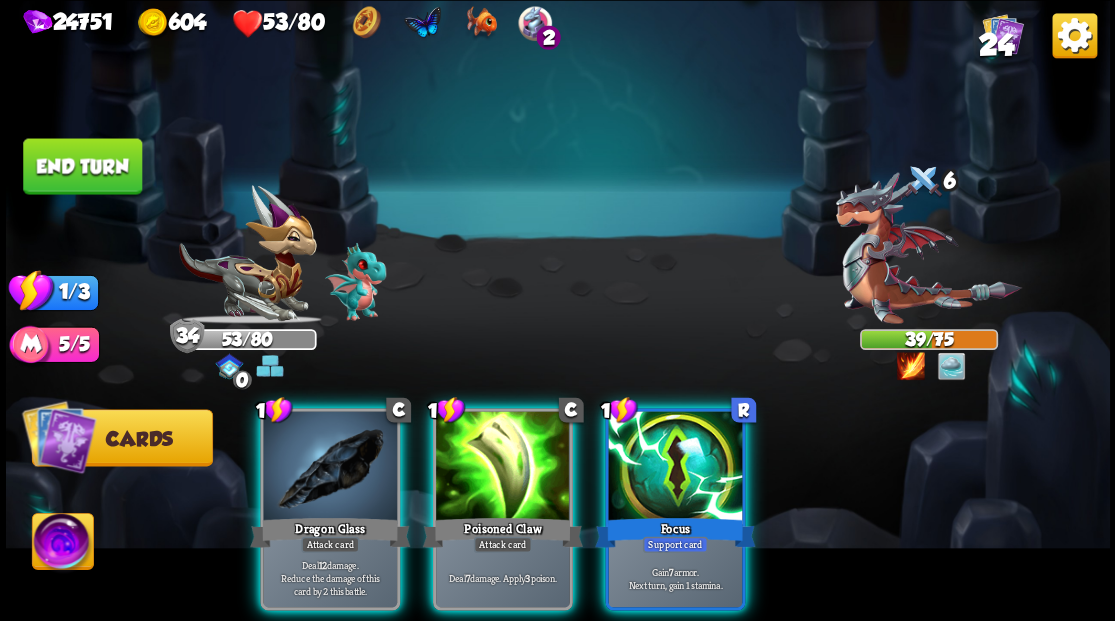 click on "1
C   Dragon Glass     Attack card   Deal  12  damage. Reduce the damage of this card by 2 this battle.
1
C   Poisoned Claw     Attack card   Deal  7  damage. Apply  3  poison.
1
R   Focus     Support card   Gain  7  armor. Next turn, gain 1 stamina." at bounding box center (667, 483) 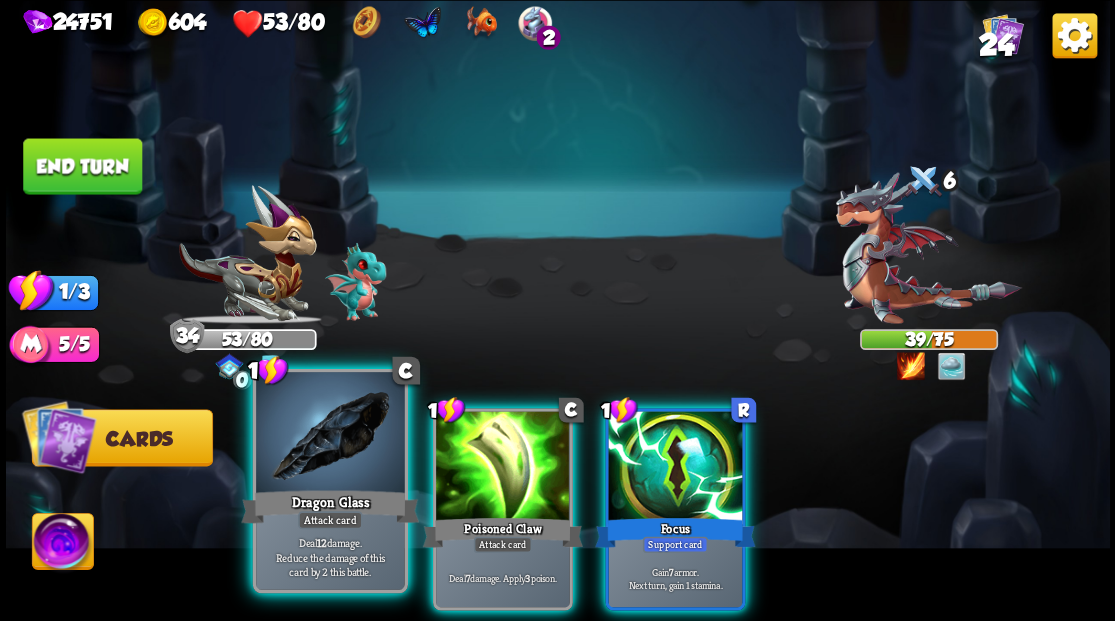 click at bounding box center (330, 434) 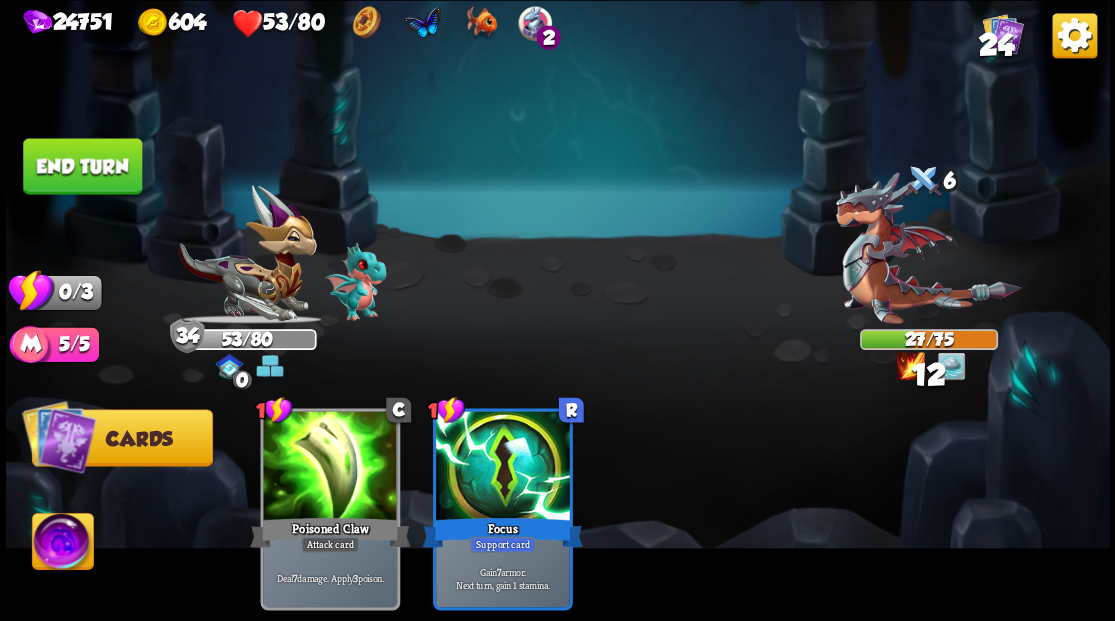 click on "End turn" at bounding box center [82, 166] 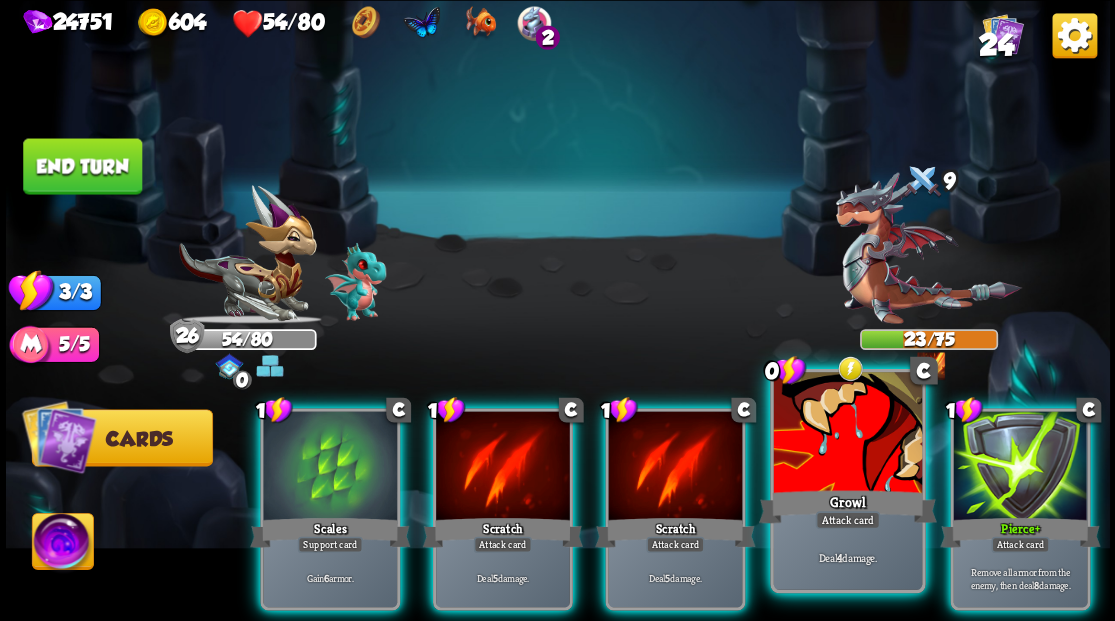 click at bounding box center [330, 467] 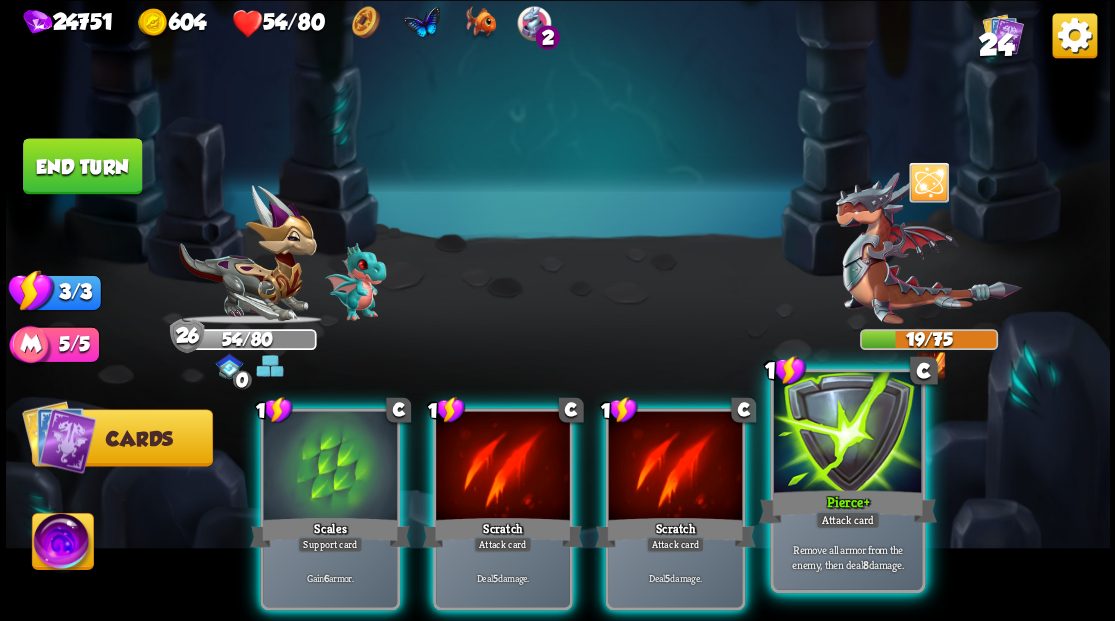 click at bounding box center [847, 434] 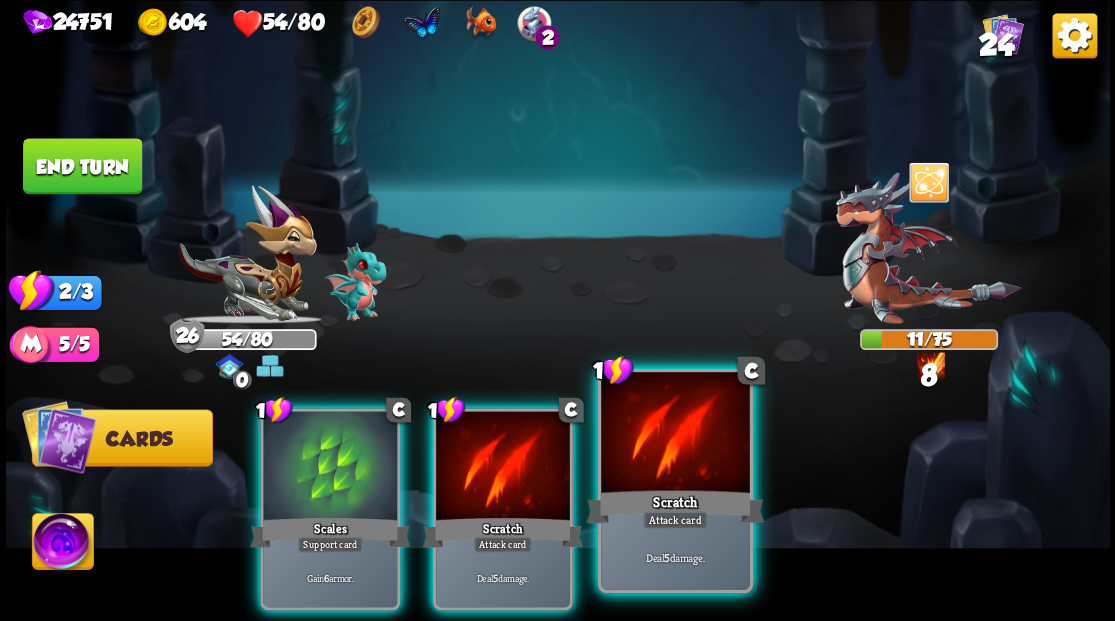 click at bounding box center (330, 467) 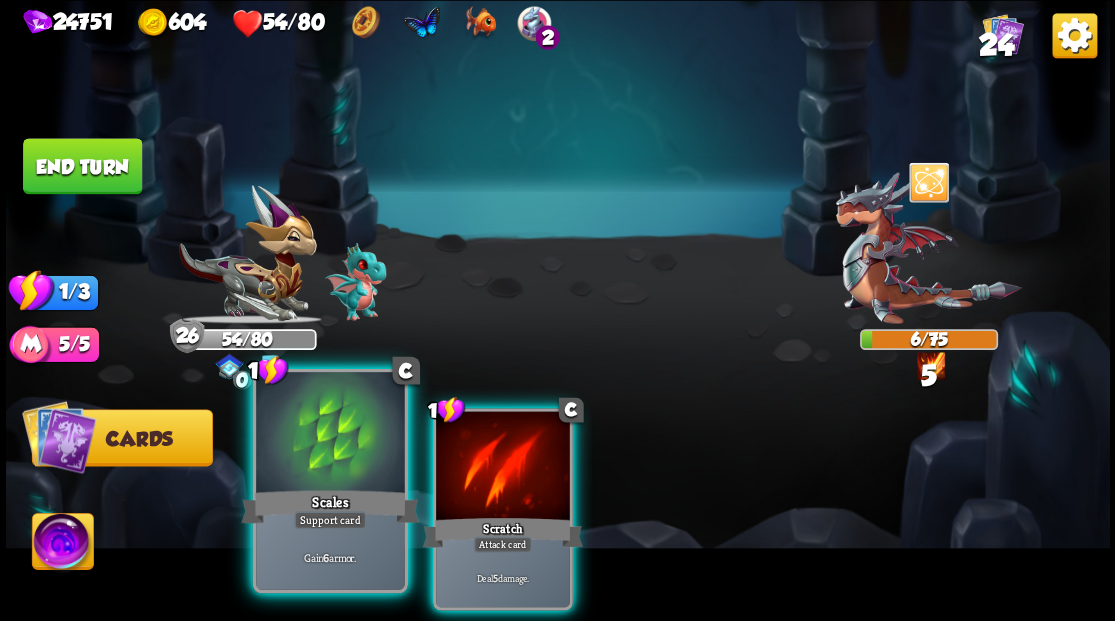 click at bounding box center [330, 434] 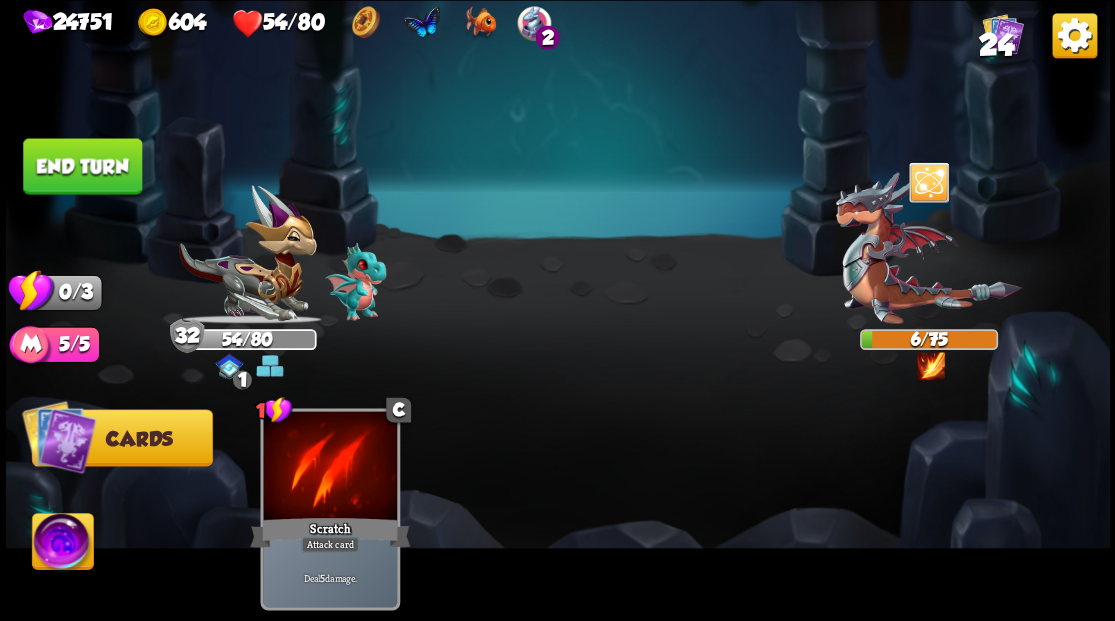 click on "End turn" at bounding box center (82, 166) 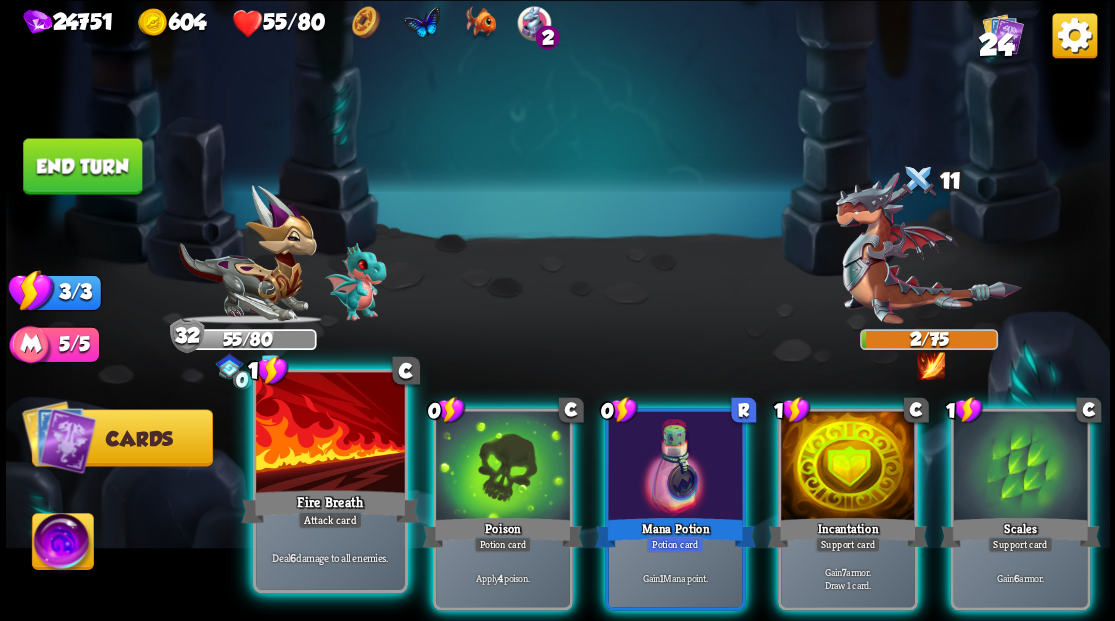 click at bounding box center (330, 434) 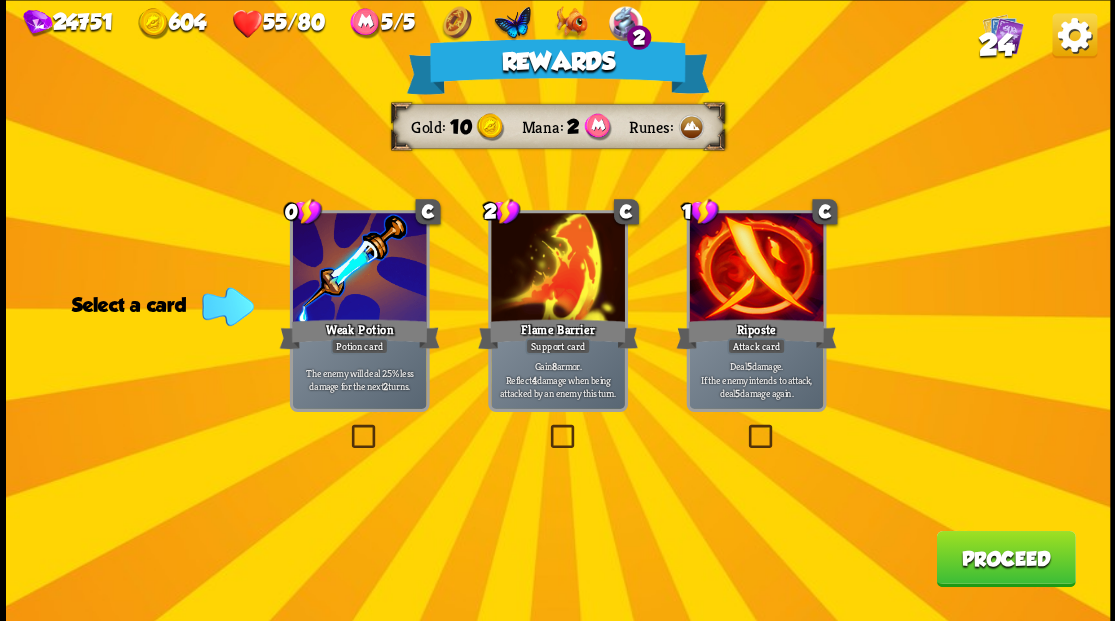 click on "Proceed" at bounding box center (1005, 558) 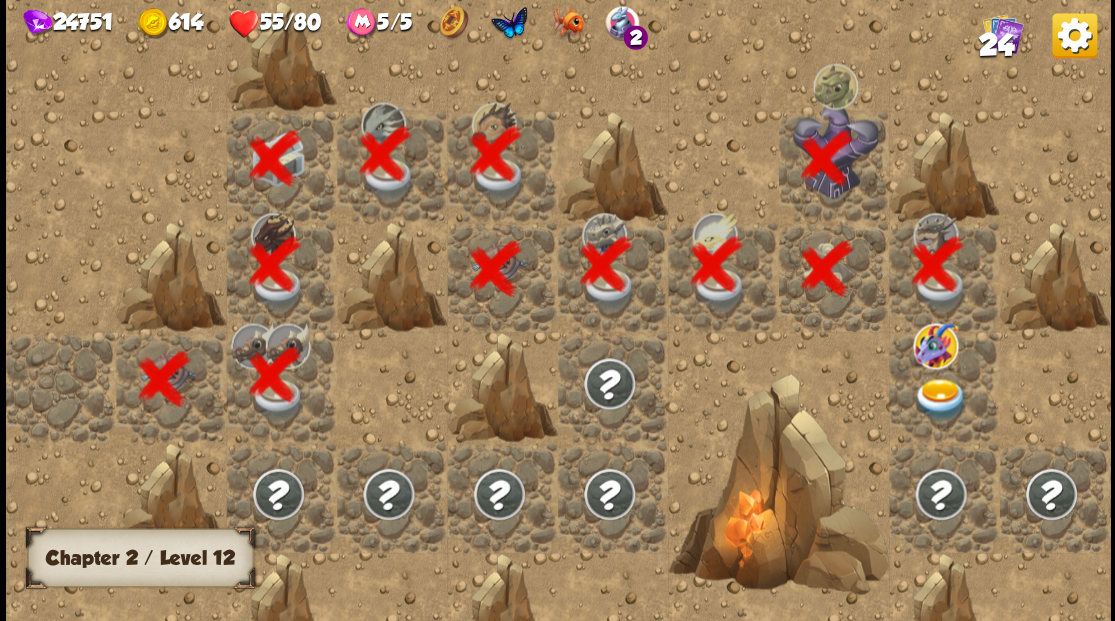 scroll, scrollTop: 0, scrollLeft: 384, axis: horizontal 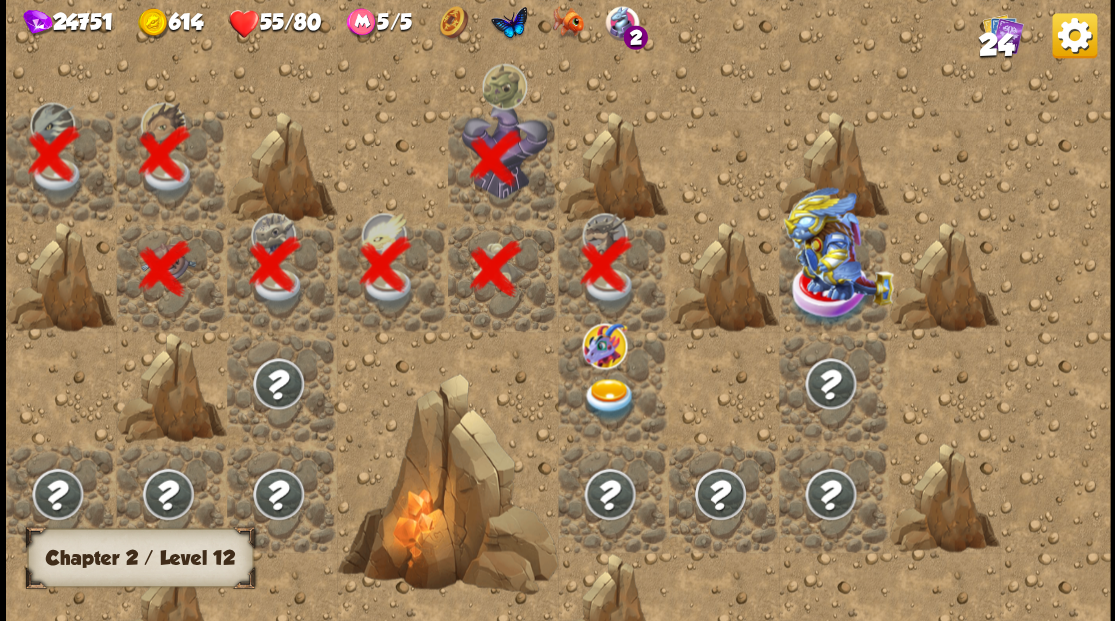 click at bounding box center [604, 345] 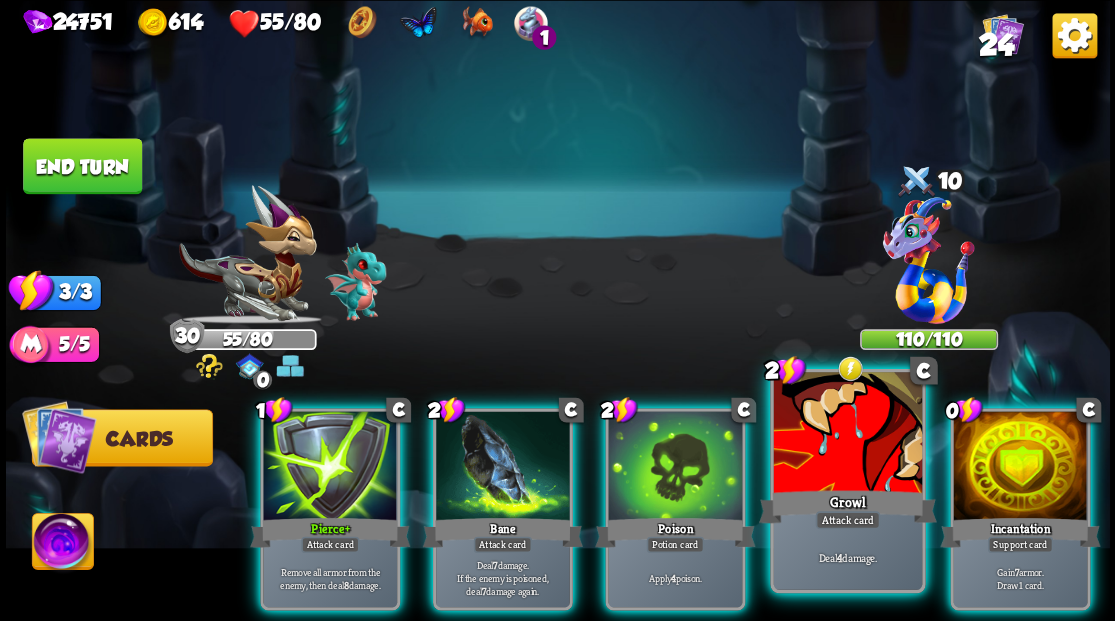 click at bounding box center [330, 467] 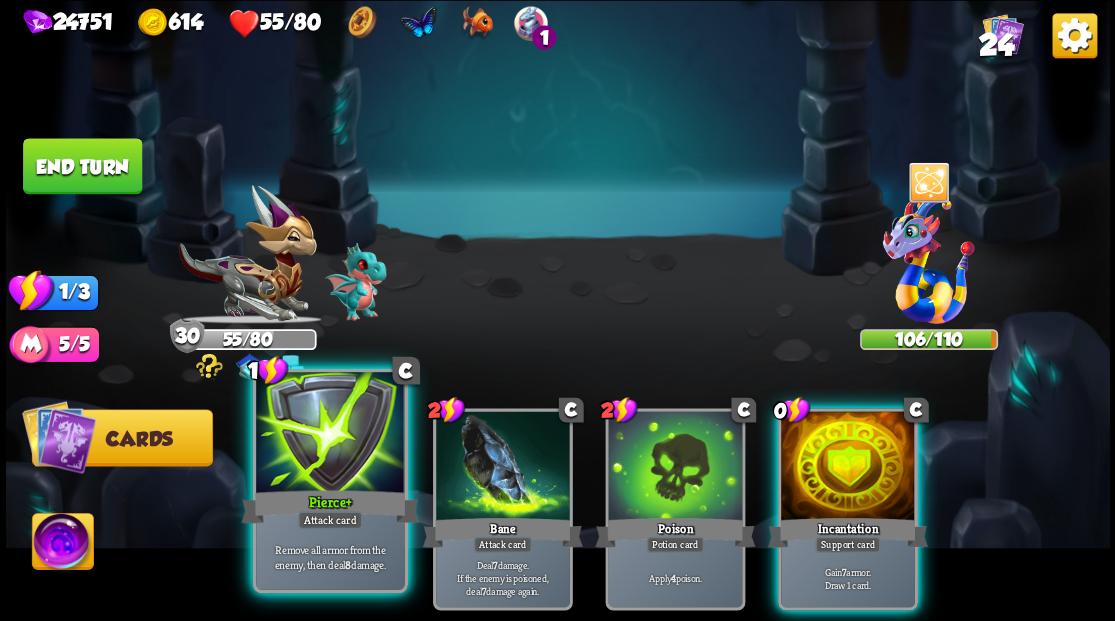 click at bounding box center [330, 434] 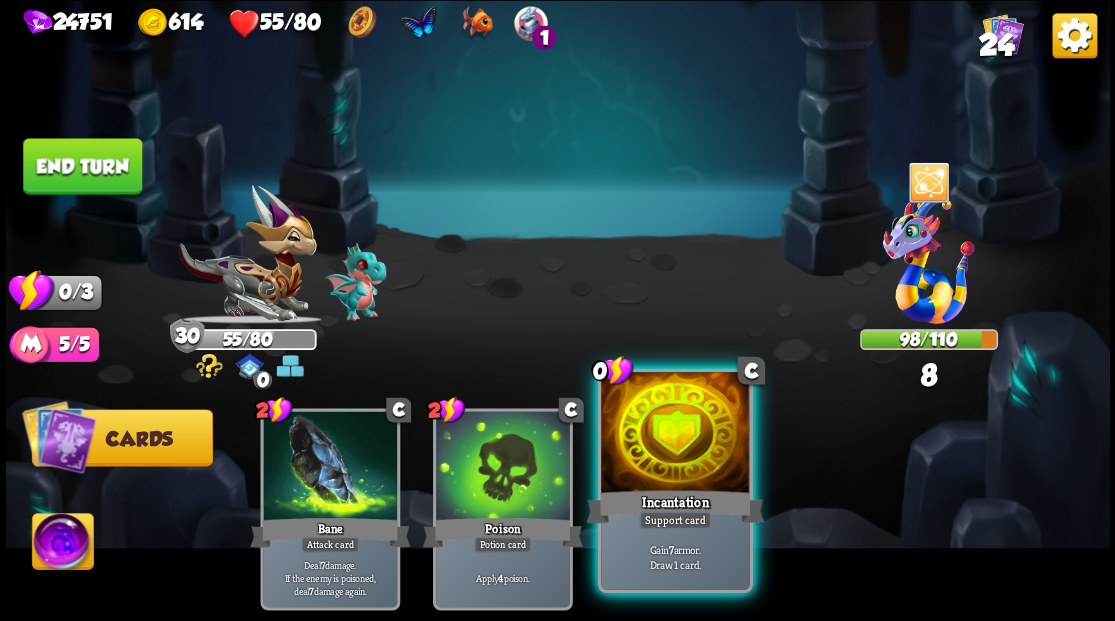 click at bounding box center [330, 467] 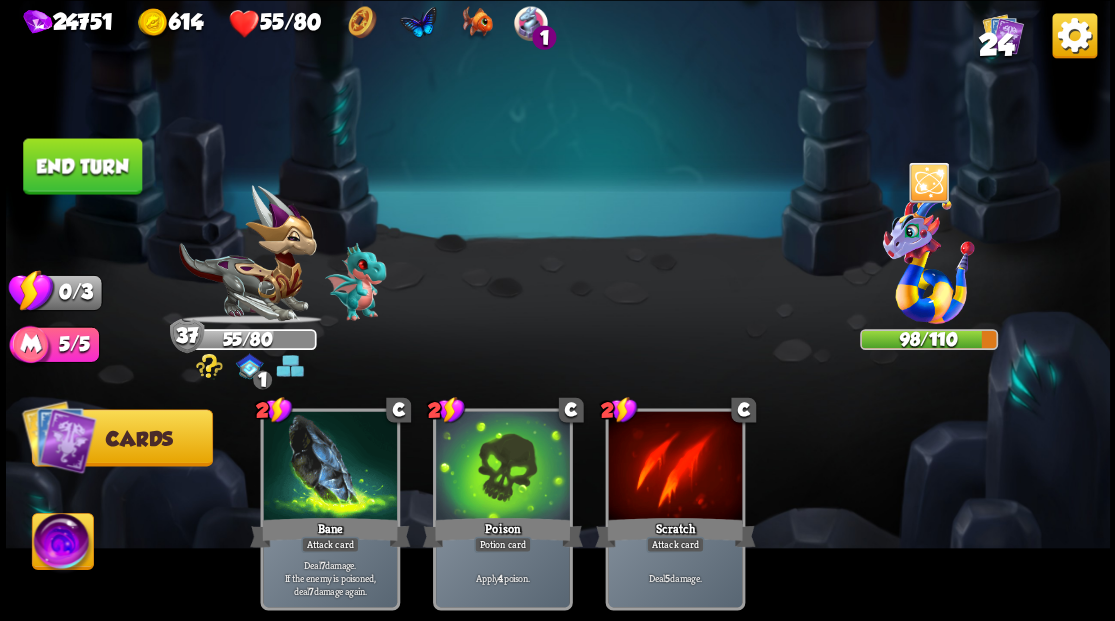 click on "End turn" at bounding box center [82, 166] 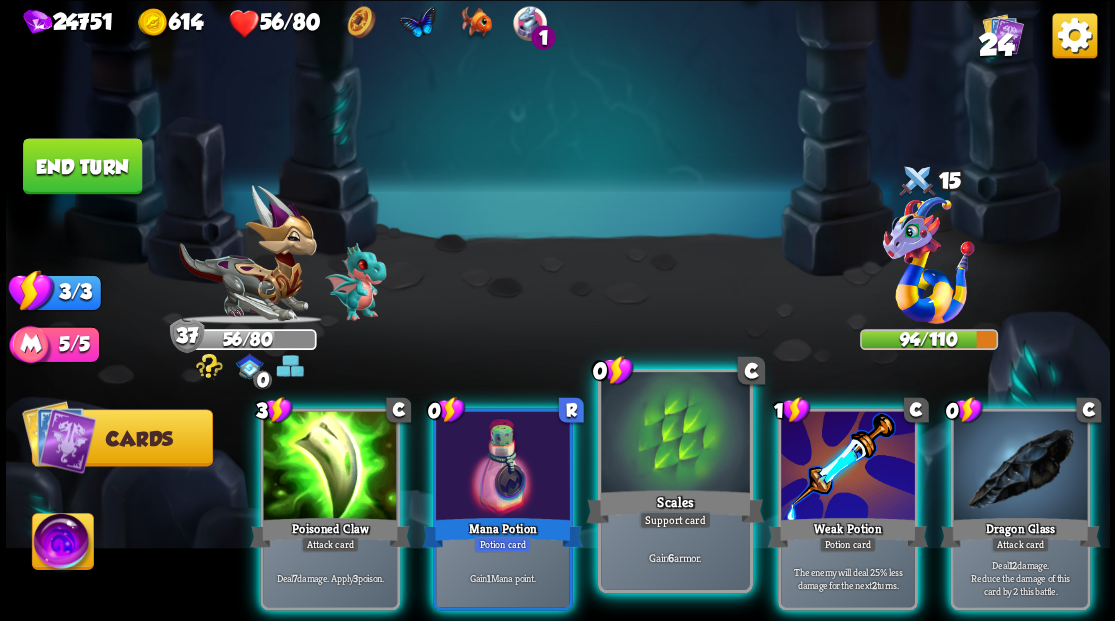 click at bounding box center [330, 467] 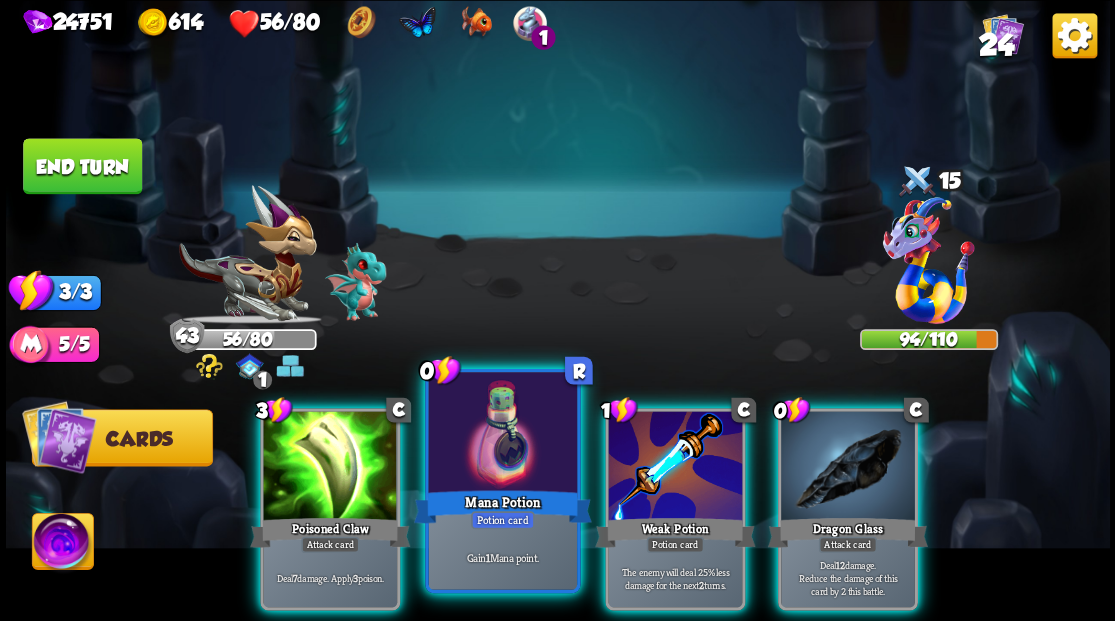 click at bounding box center [502, 434] 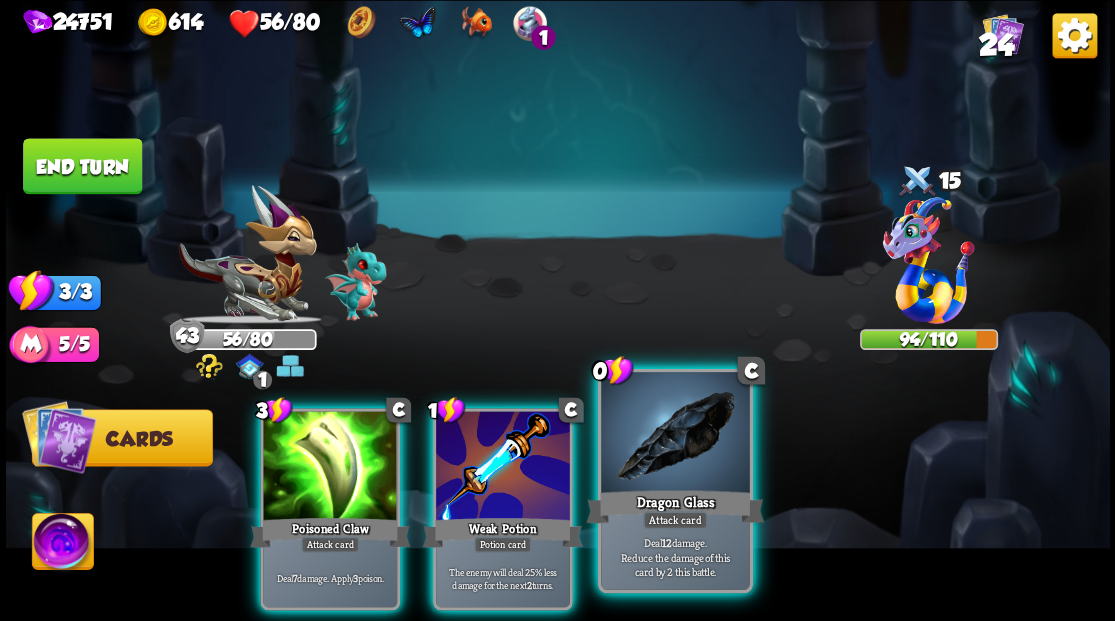 click at bounding box center [330, 467] 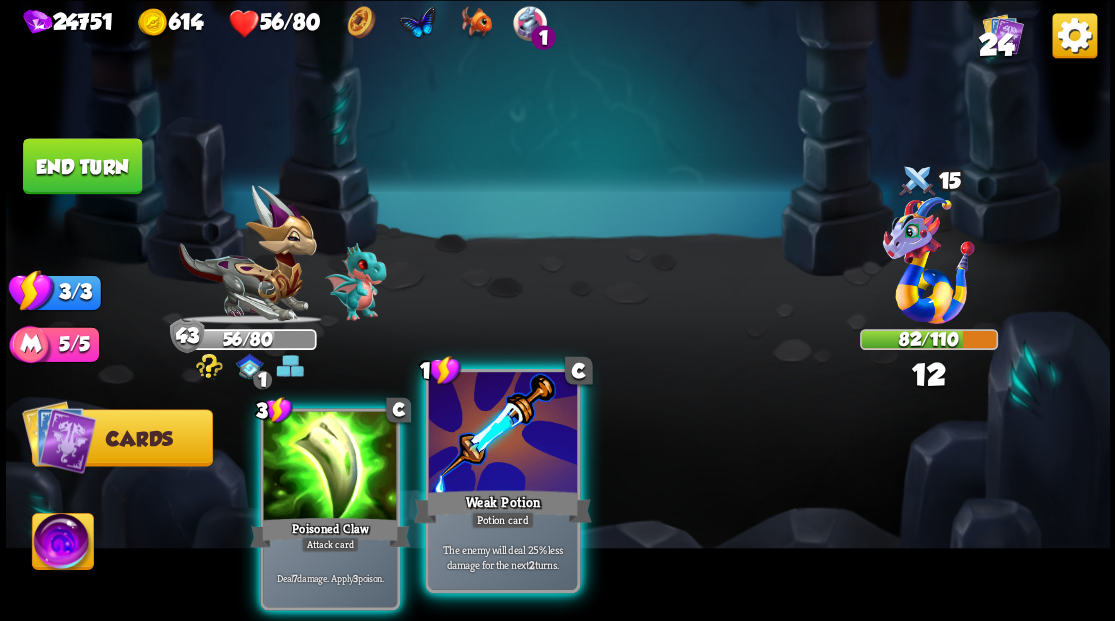 click at bounding box center (330, 467) 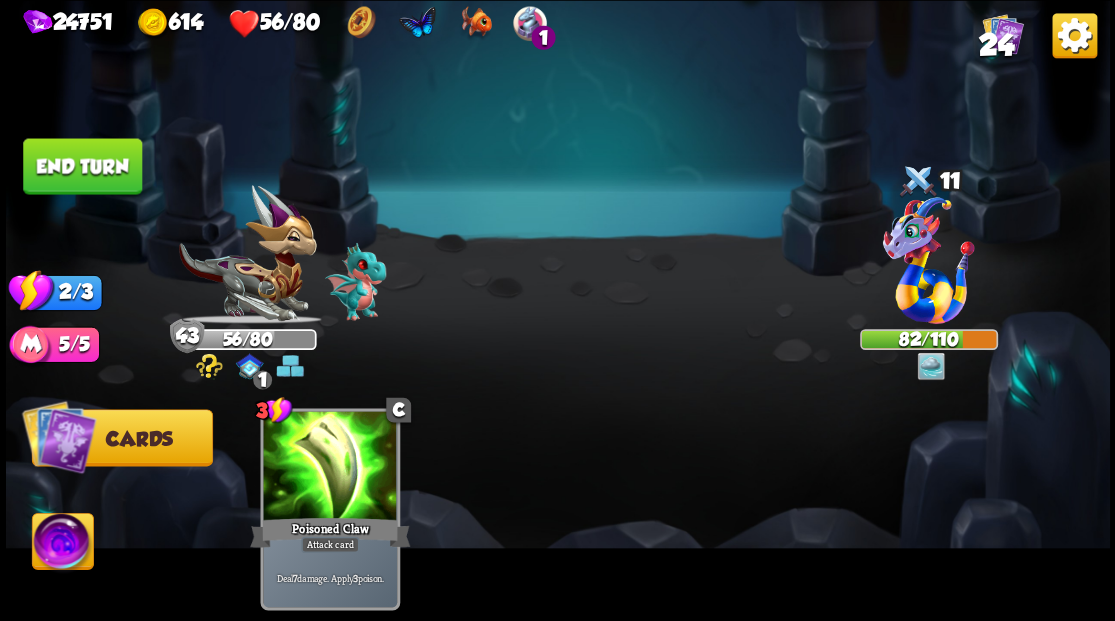 click on "End turn" at bounding box center (82, 166) 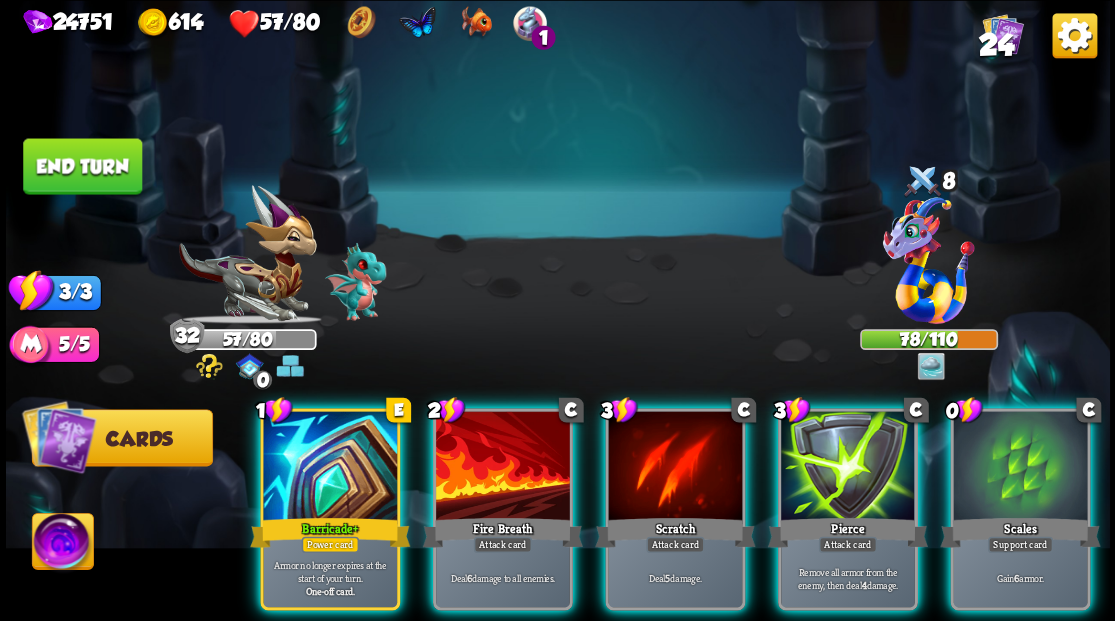 click at bounding box center (503, 467) 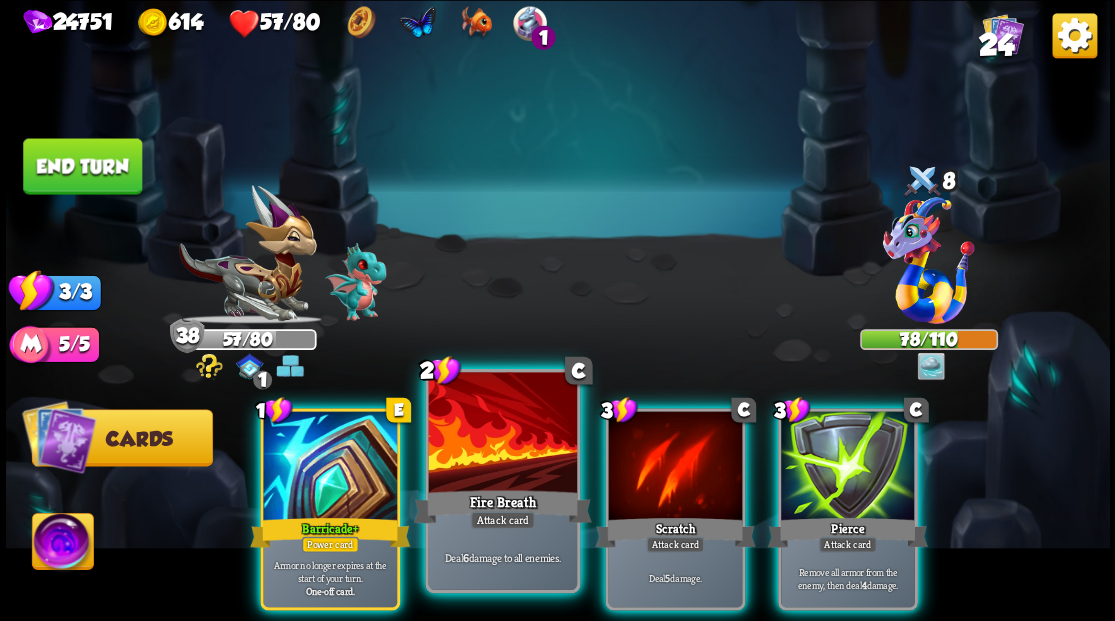 click at bounding box center (502, 434) 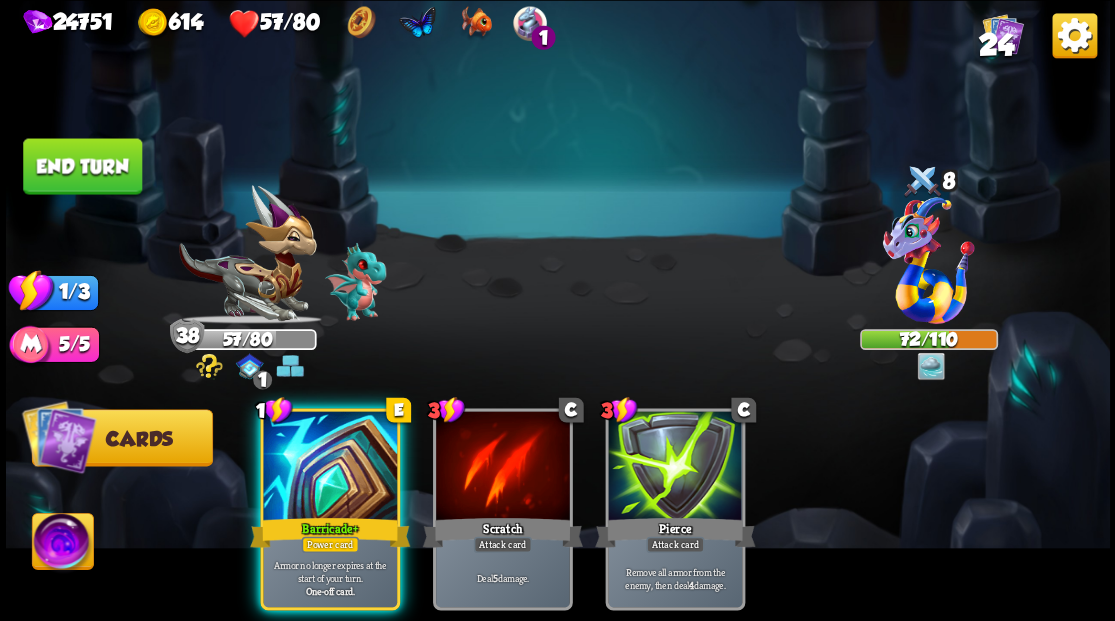 click on "End turn" at bounding box center [82, 166] 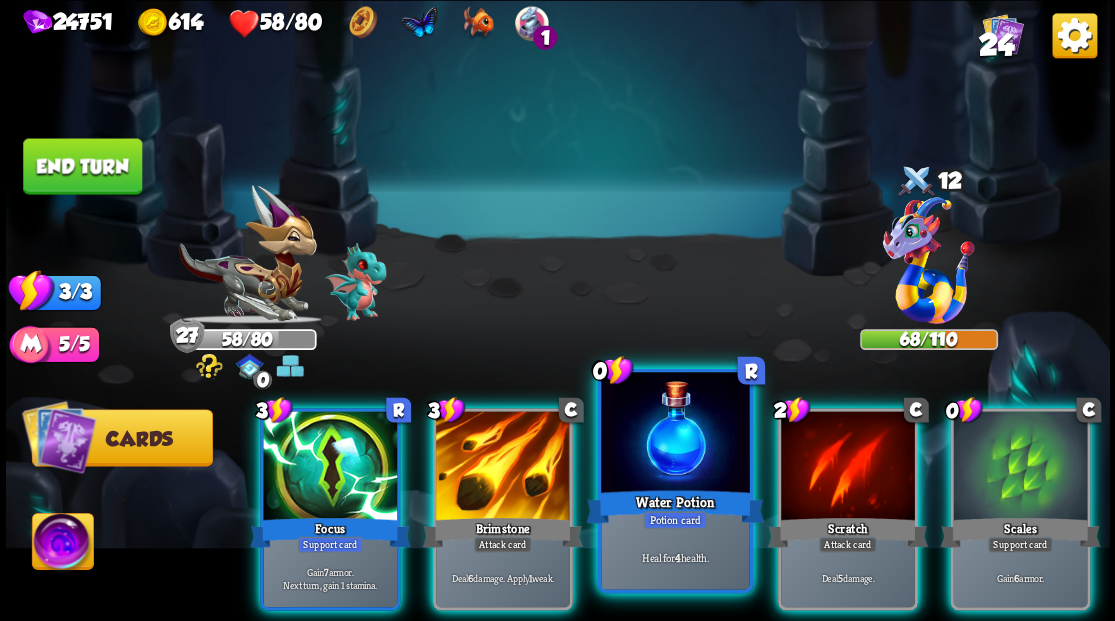 click at bounding box center (330, 467) 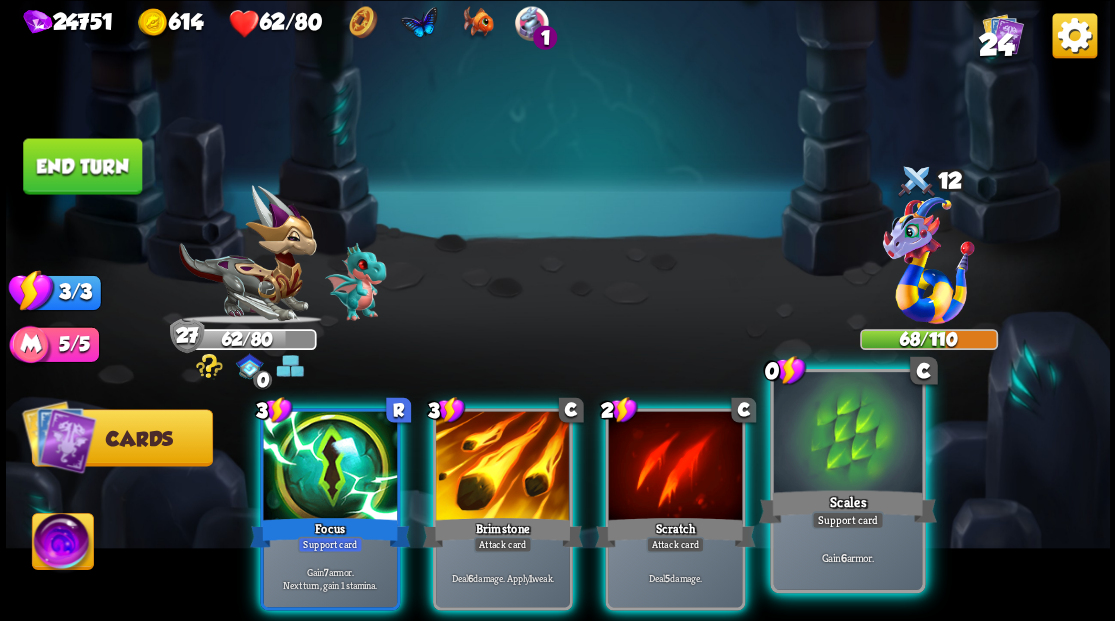 click at bounding box center (503, 467) 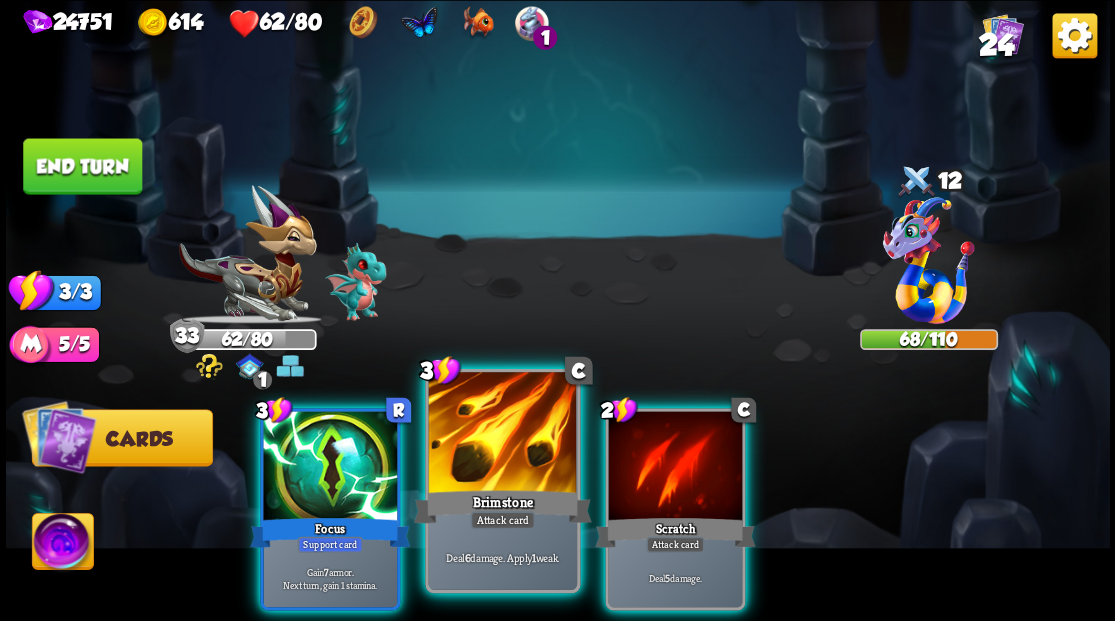 click at bounding box center [502, 434] 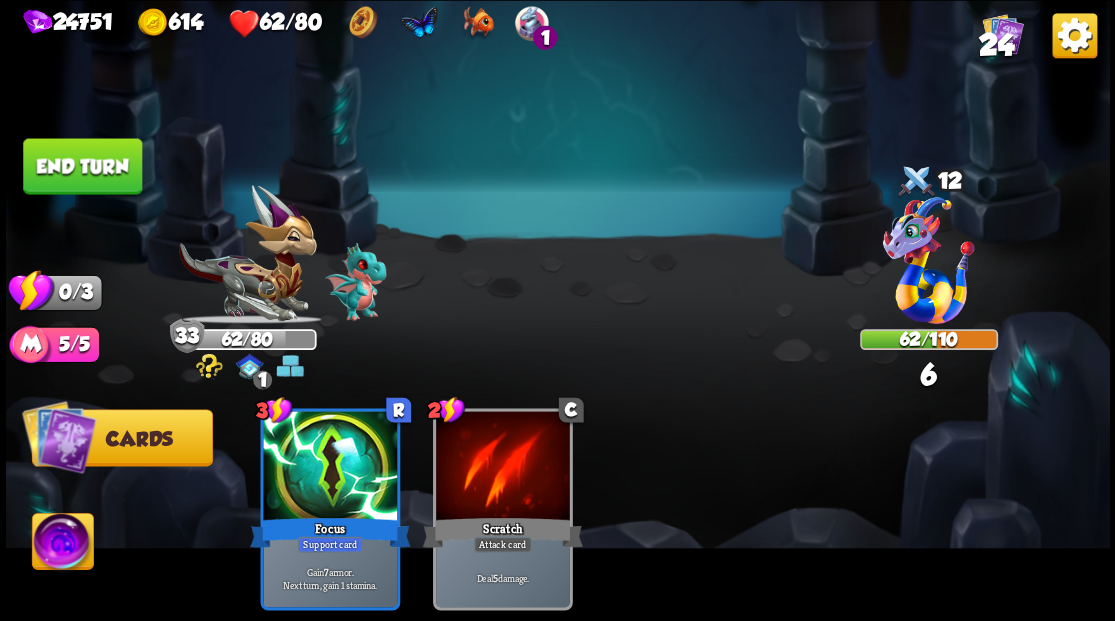 click on "End turn" at bounding box center [82, 166] 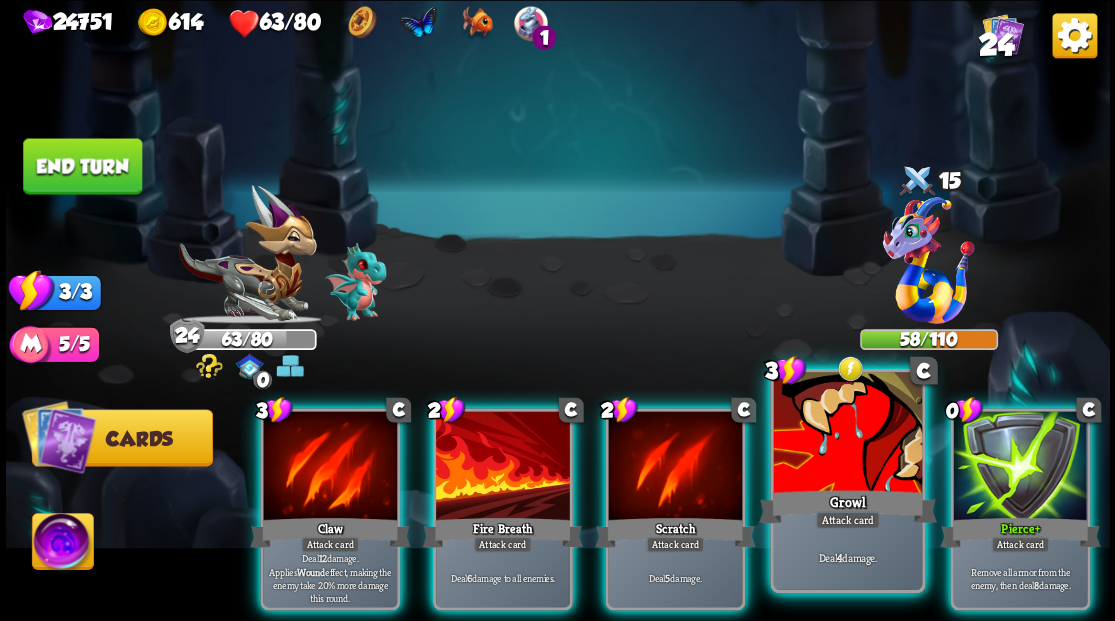 click at bounding box center (330, 467) 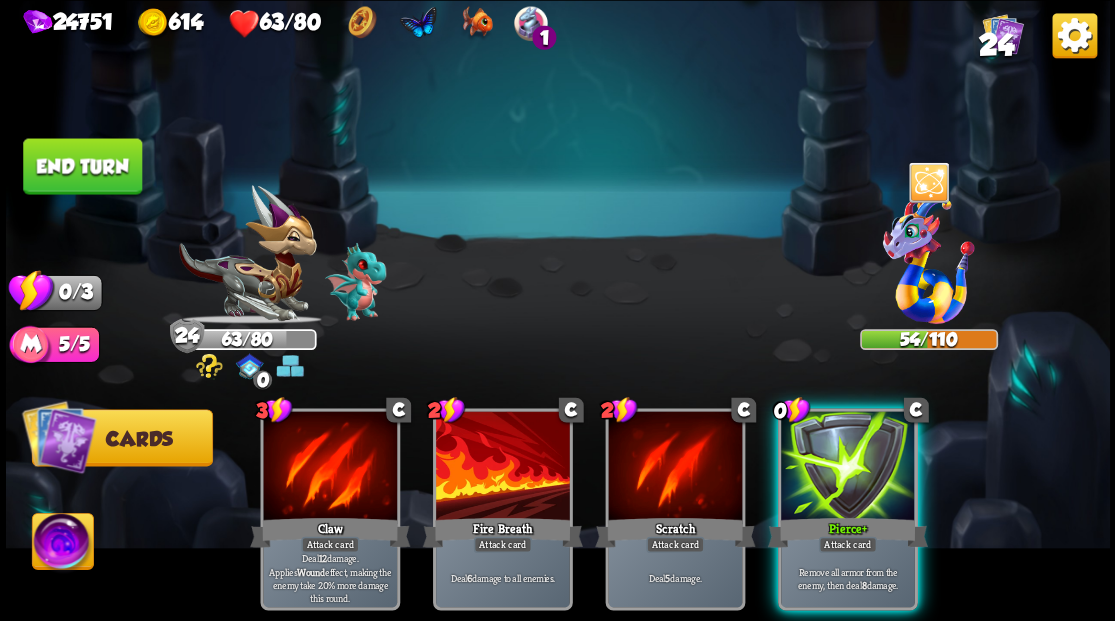 click at bounding box center (848, 467) 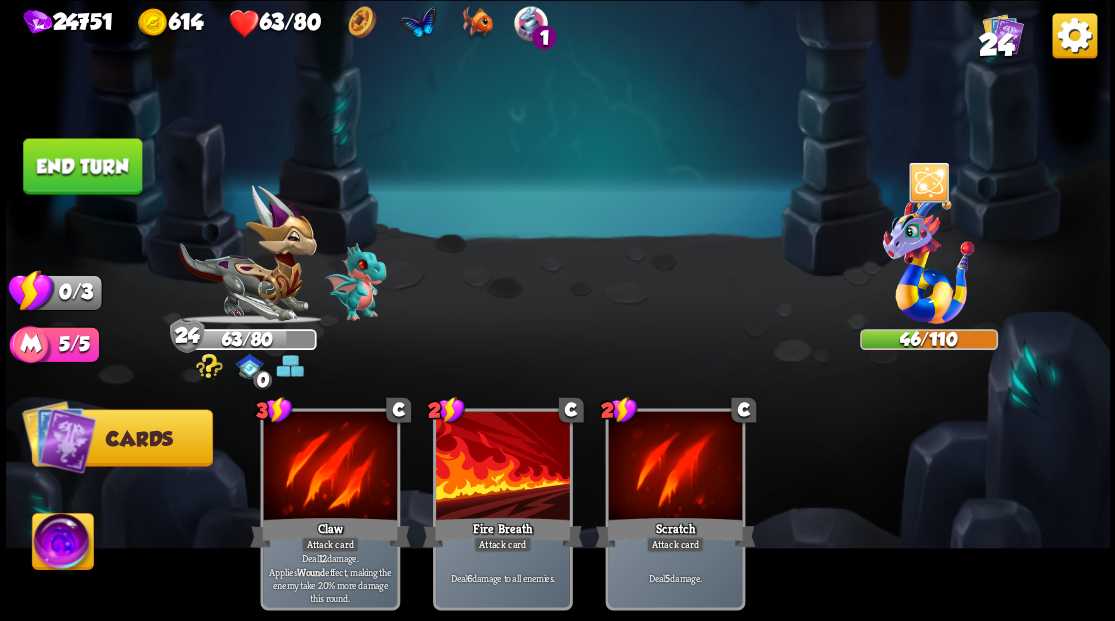 click on "End turn" at bounding box center [82, 166] 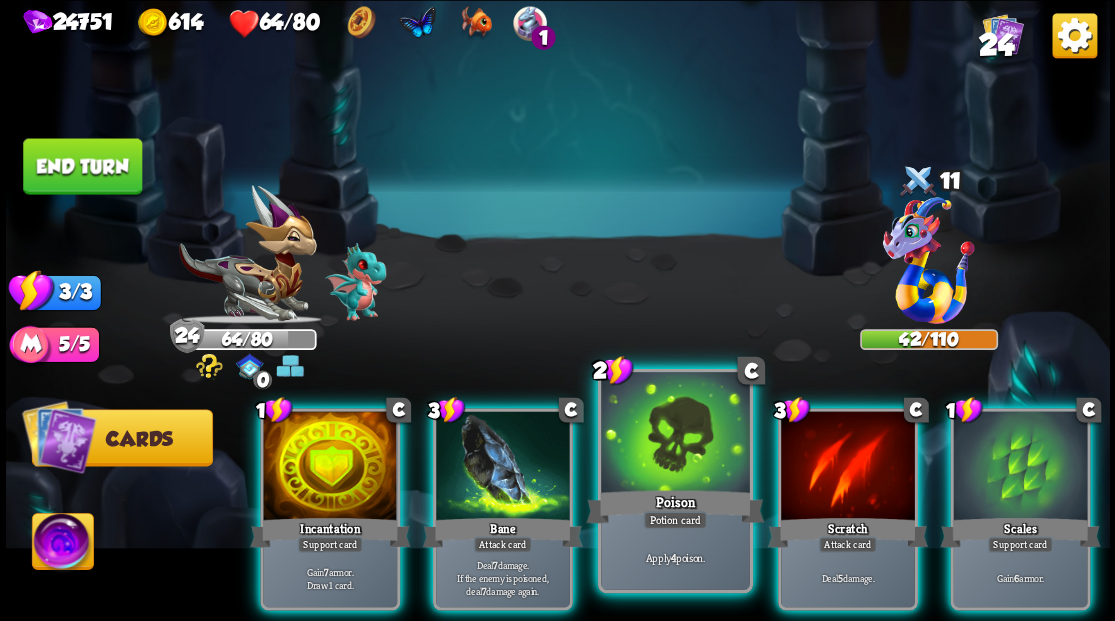click at bounding box center (330, 467) 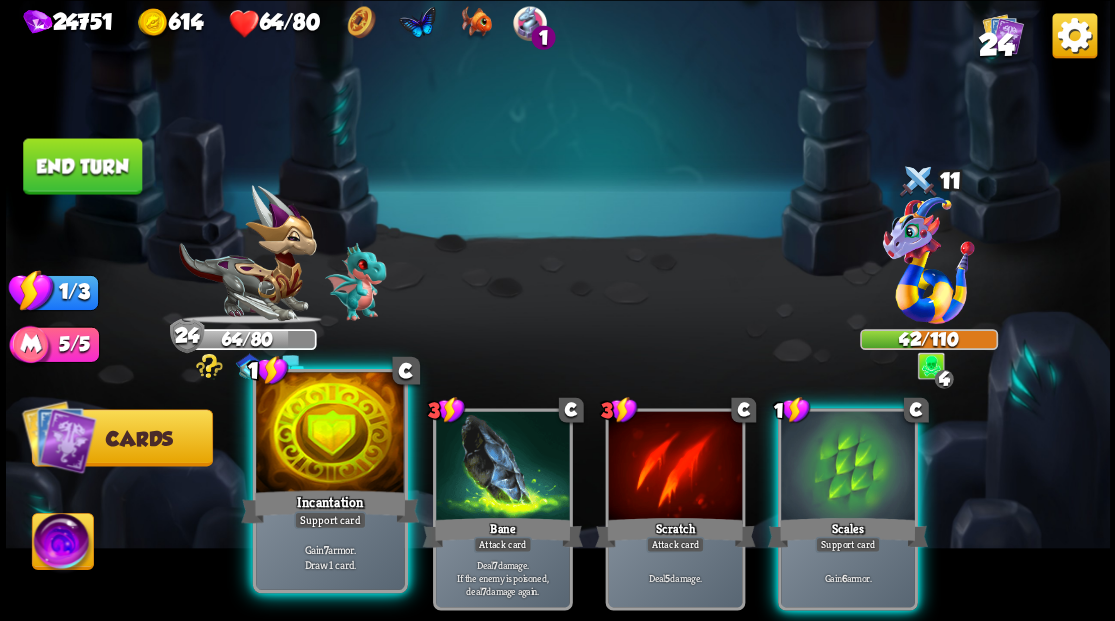 click at bounding box center (330, 434) 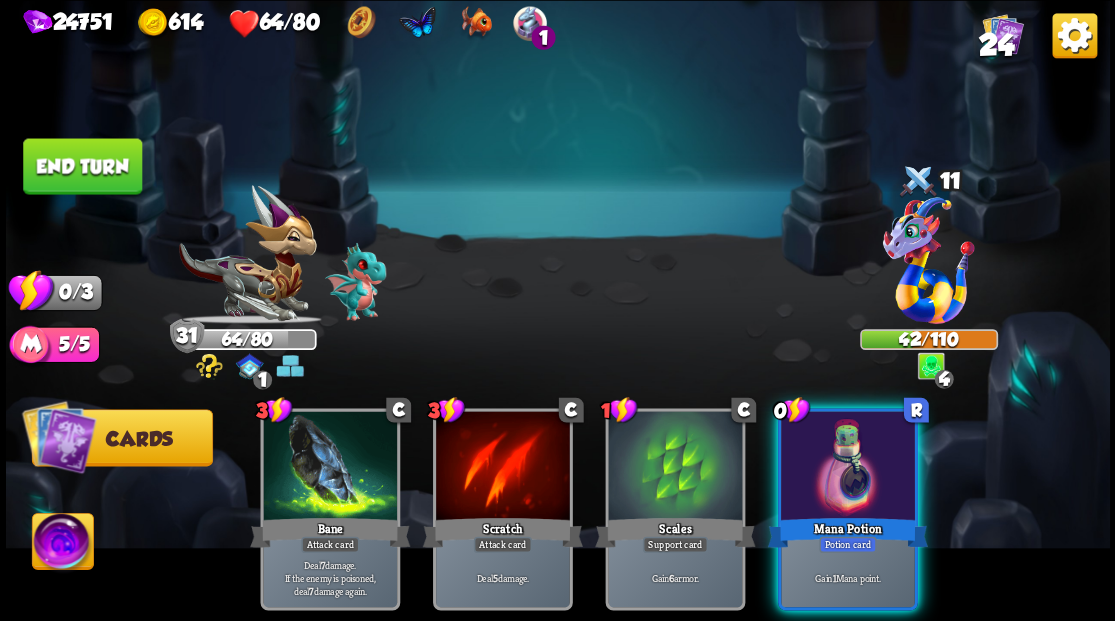 click on "End turn" at bounding box center [82, 166] 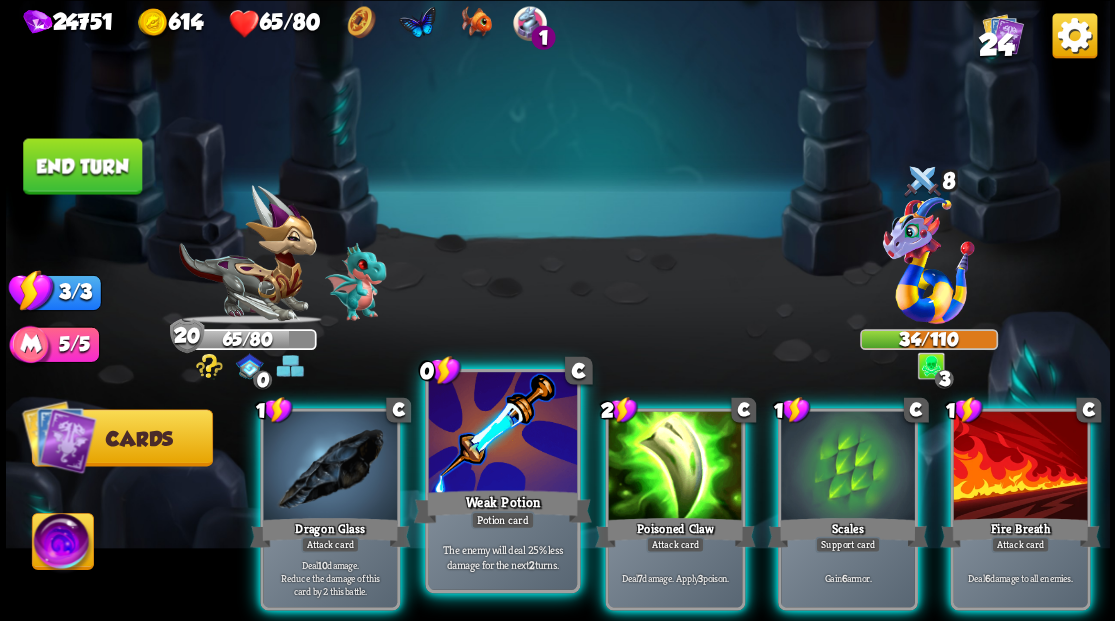 click at bounding box center (330, 467) 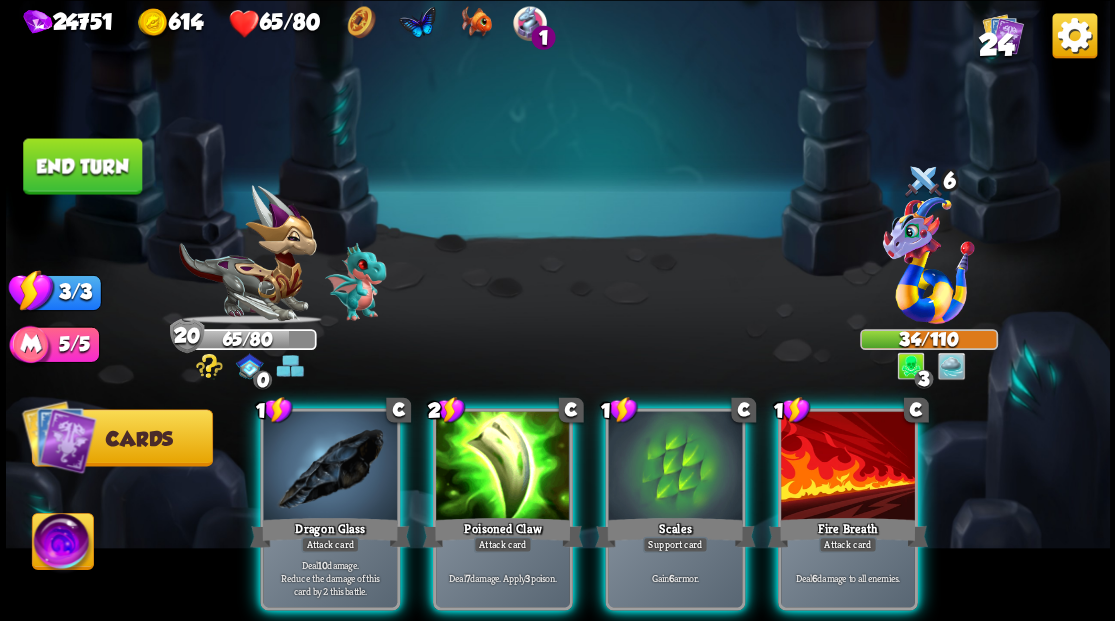 click at bounding box center [330, 467] 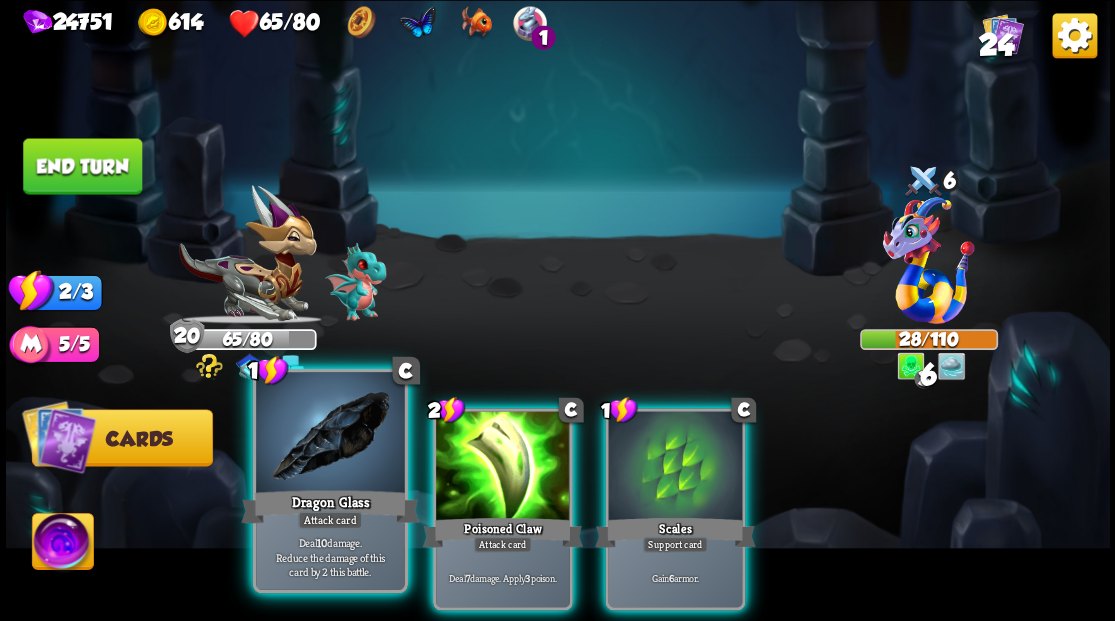 click at bounding box center (330, 434) 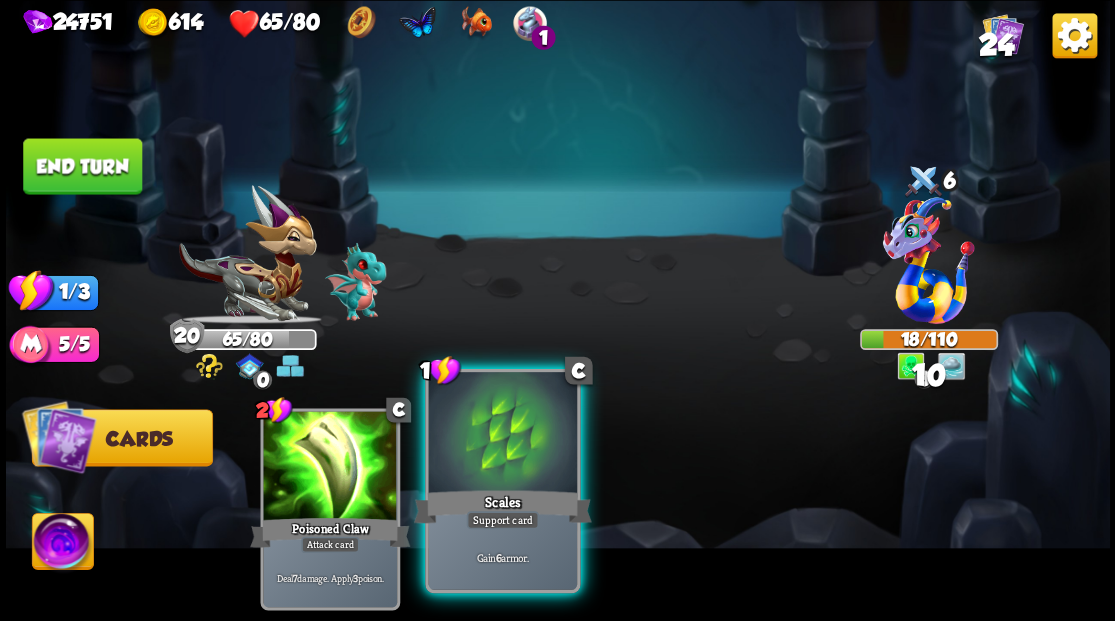 click at bounding box center (330, 467) 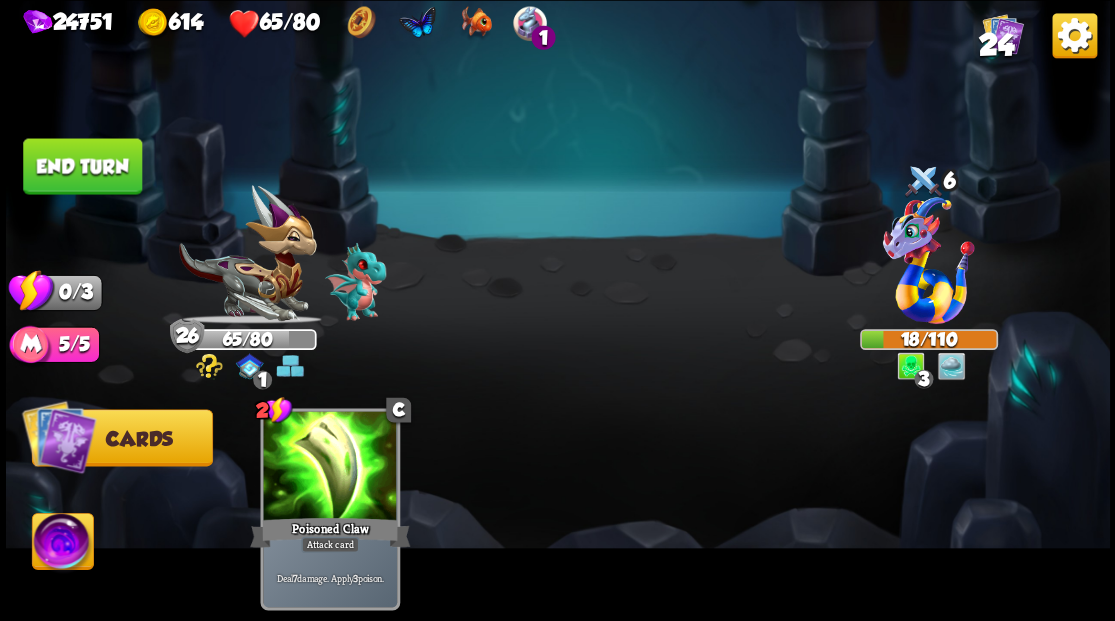 click on "End turn" at bounding box center (82, 166) 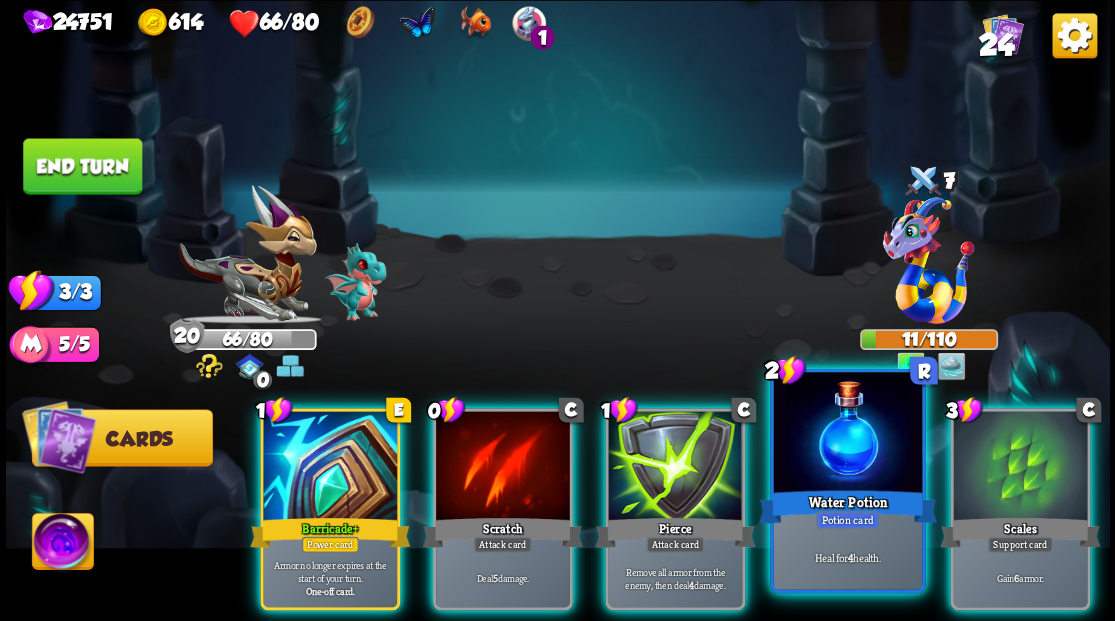 click at bounding box center (847, 434) 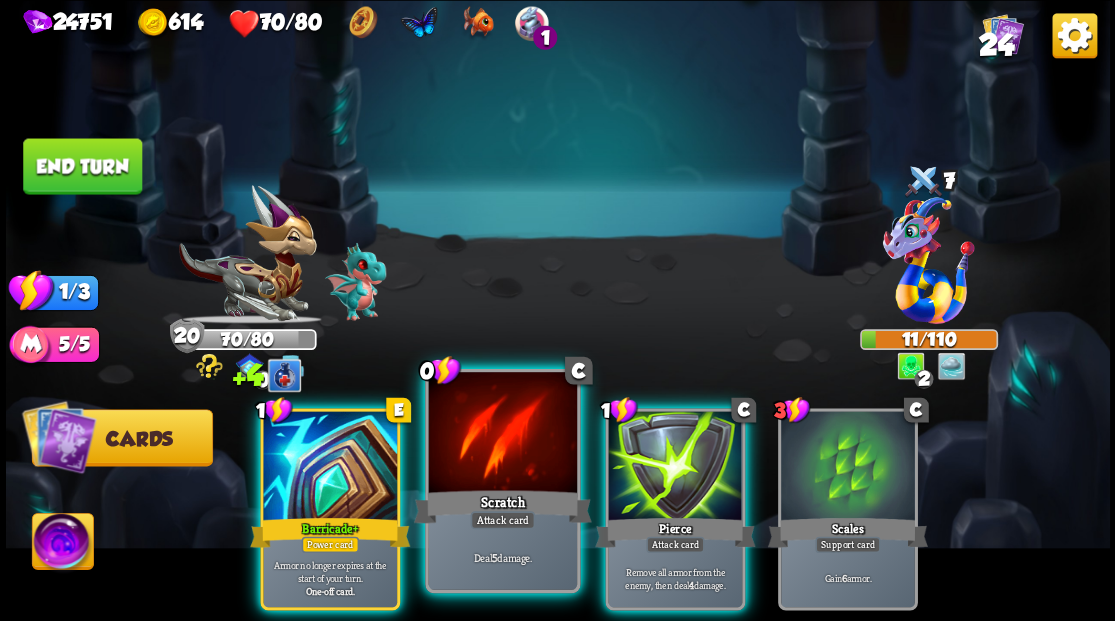 click at bounding box center [502, 434] 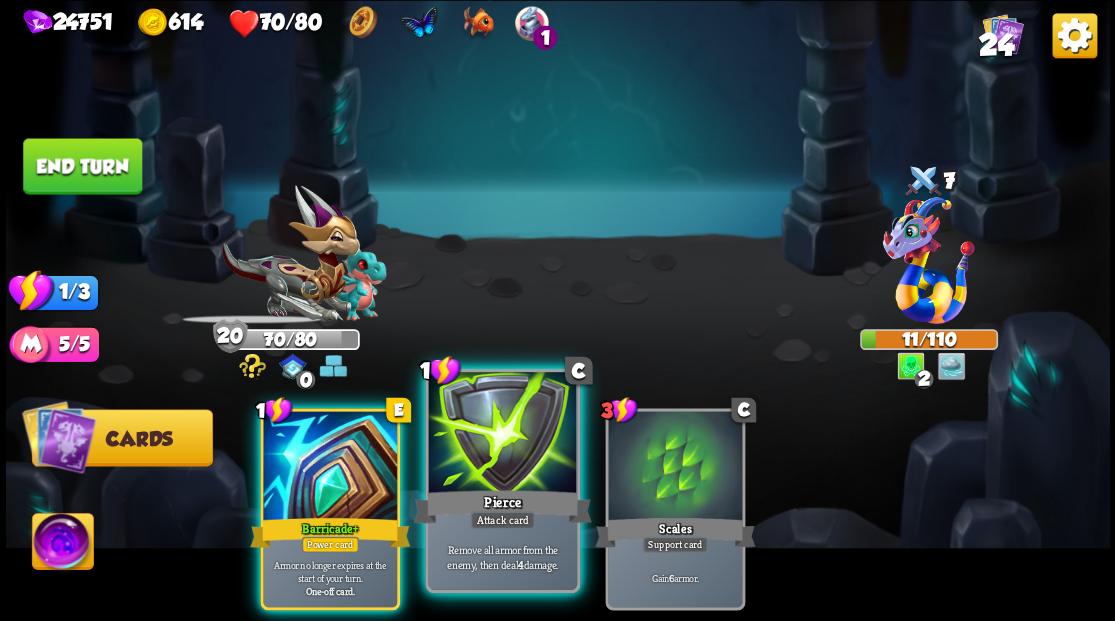 click at bounding box center (502, 434) 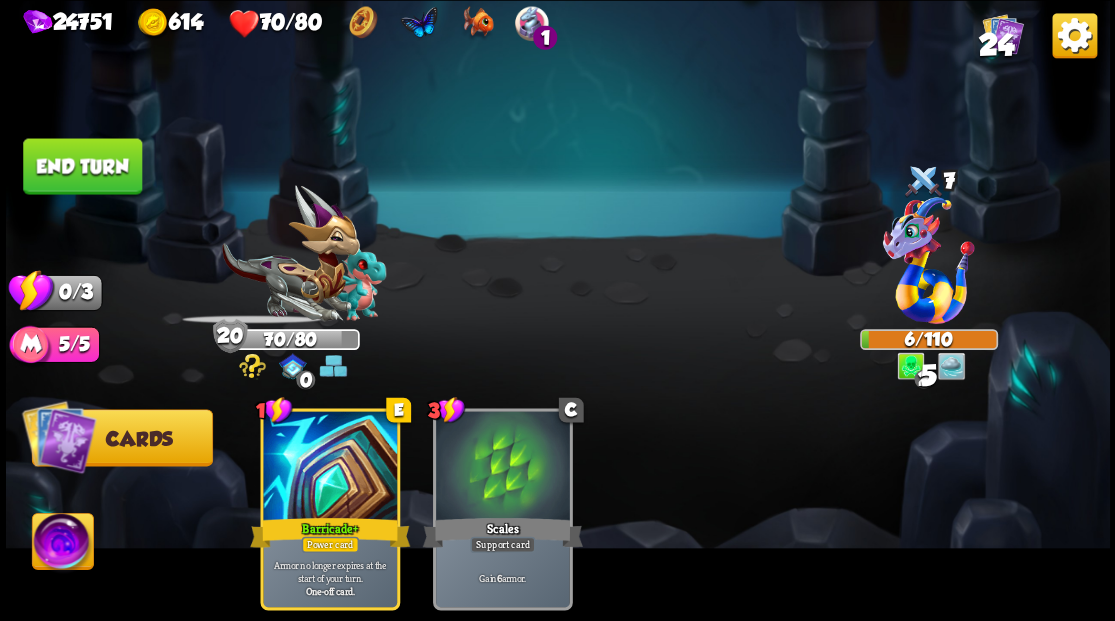 click on "End turn" at bounding box center (82, 166) 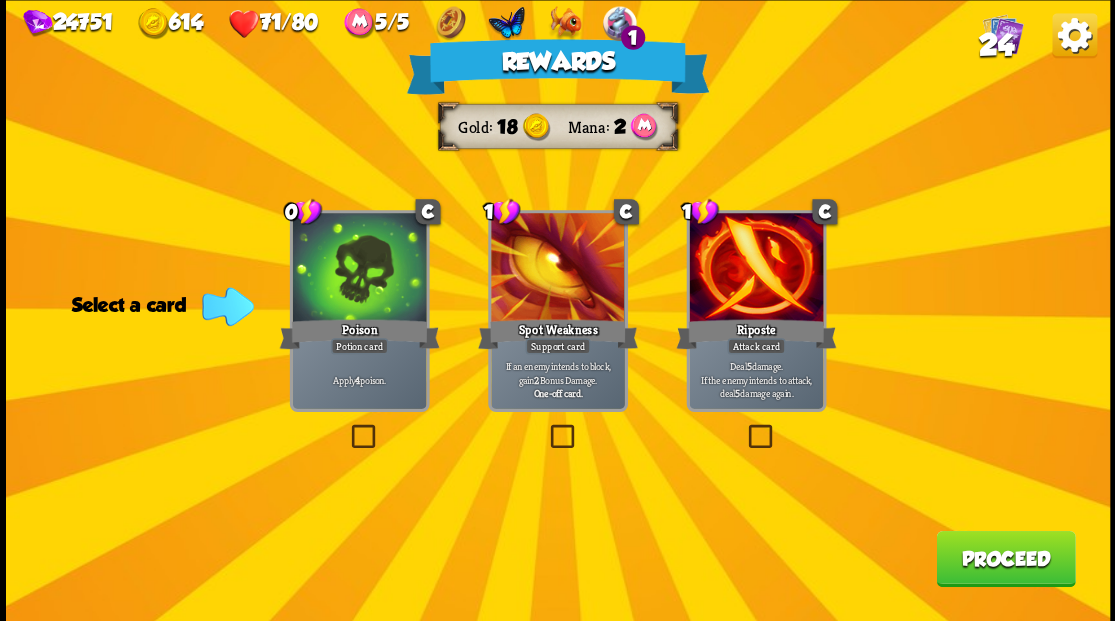 click on "Proceed" at bounding box center (1005, 558) 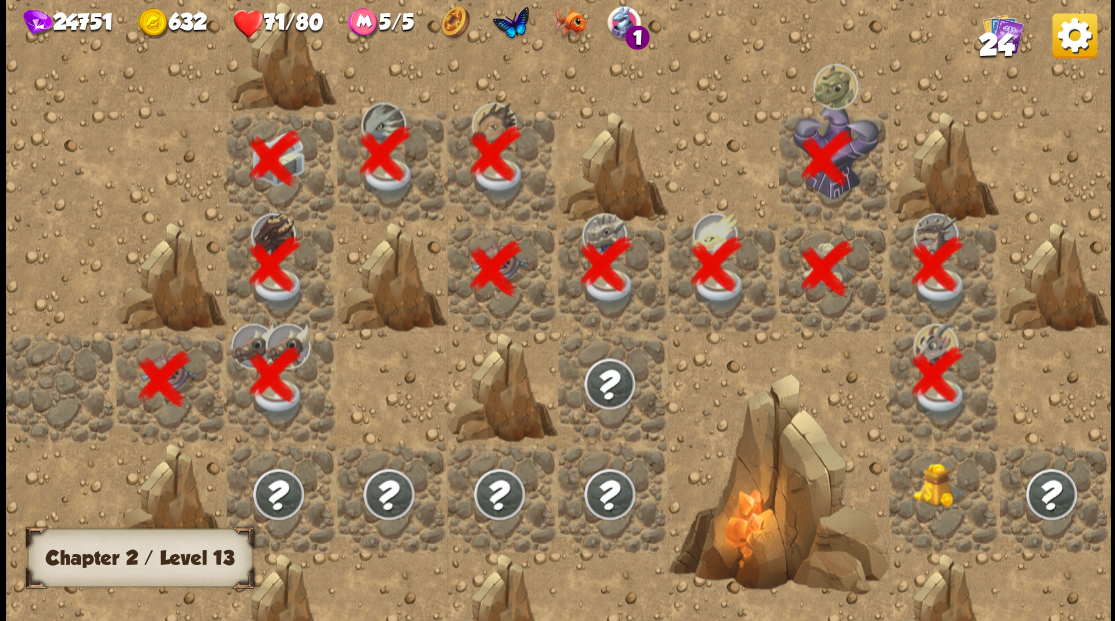 scroll, scrollTop: 0, scrollLeft: 384, axis: horizontal 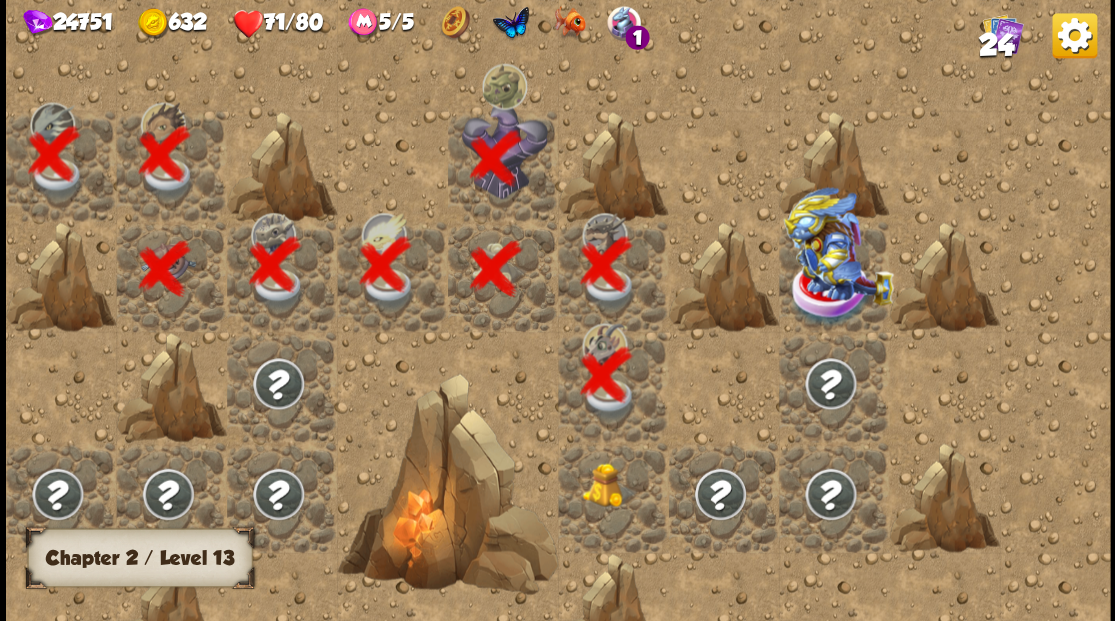 click at bounding box center (609, 484) 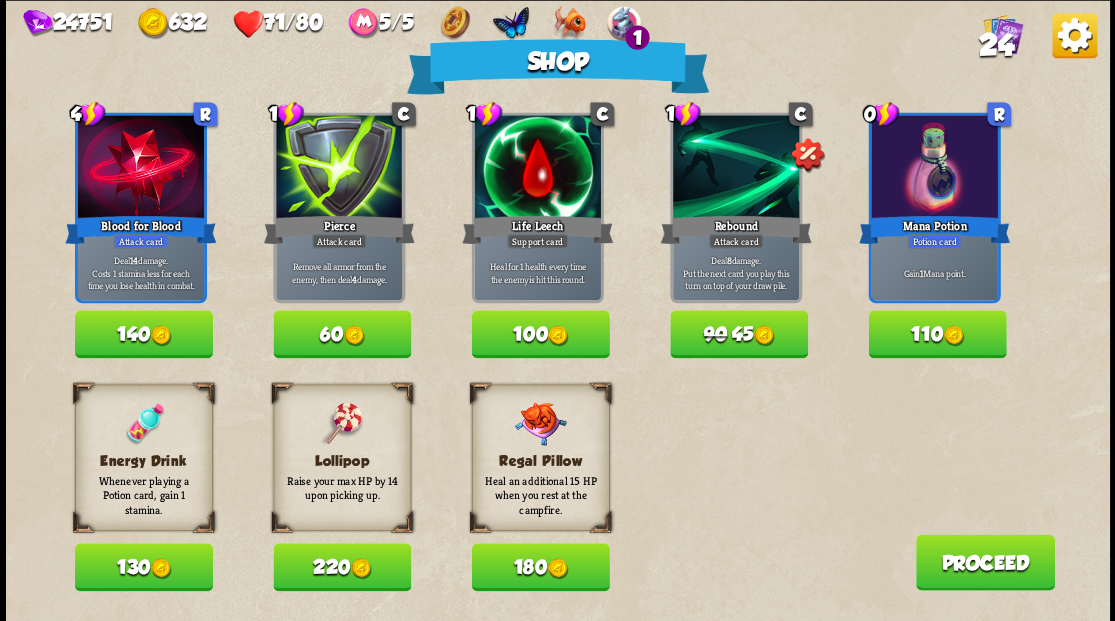 click on "130" at bounding box center [144, 567] 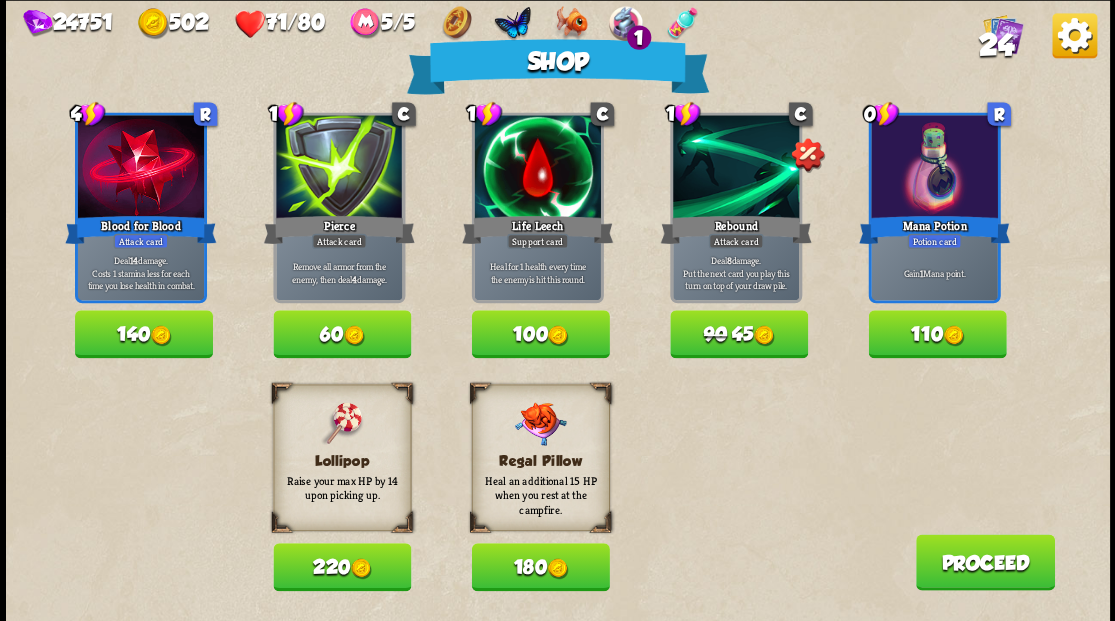 click on "220" at bounding box center [144, 463] 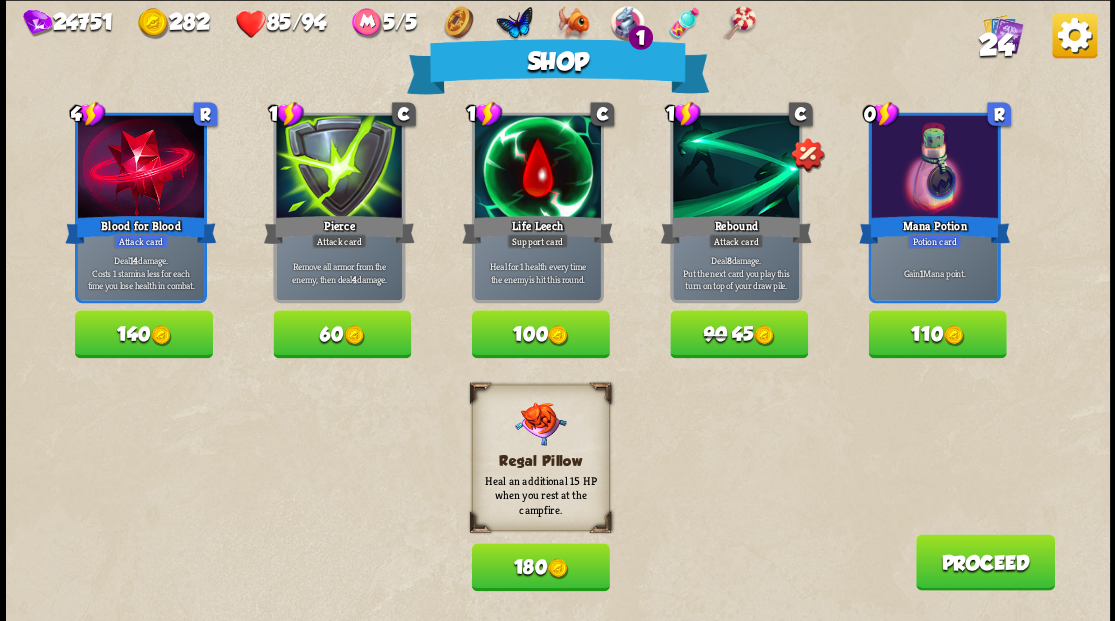 click on "Proceed" at bounding box center [984, 562] 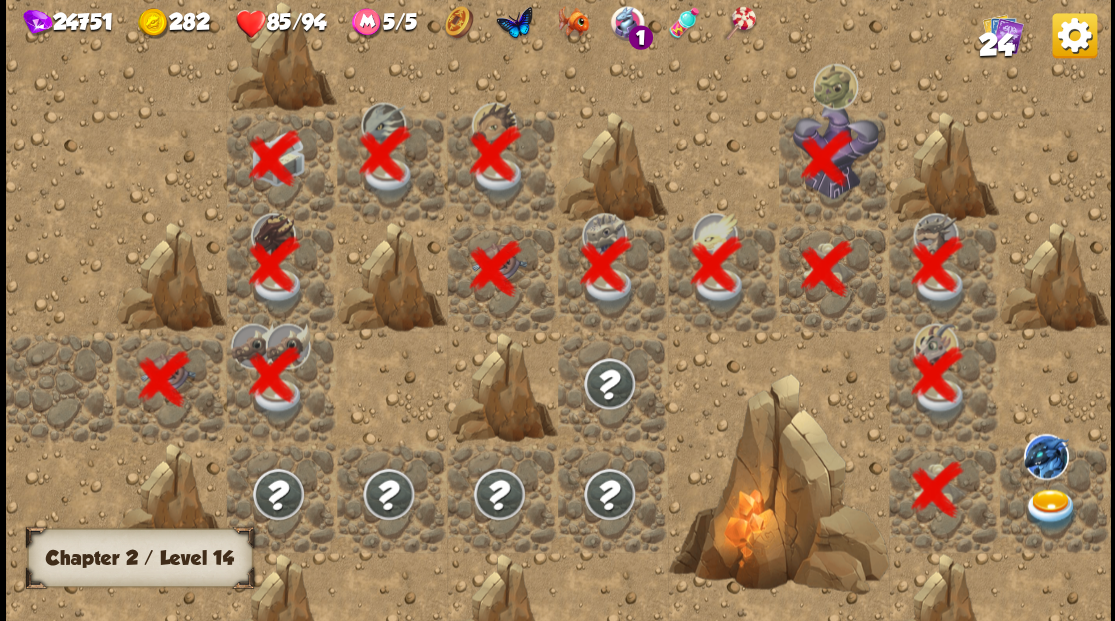 scroll, scrollTop: 0, scrollLeft: 384, axis: horizontal 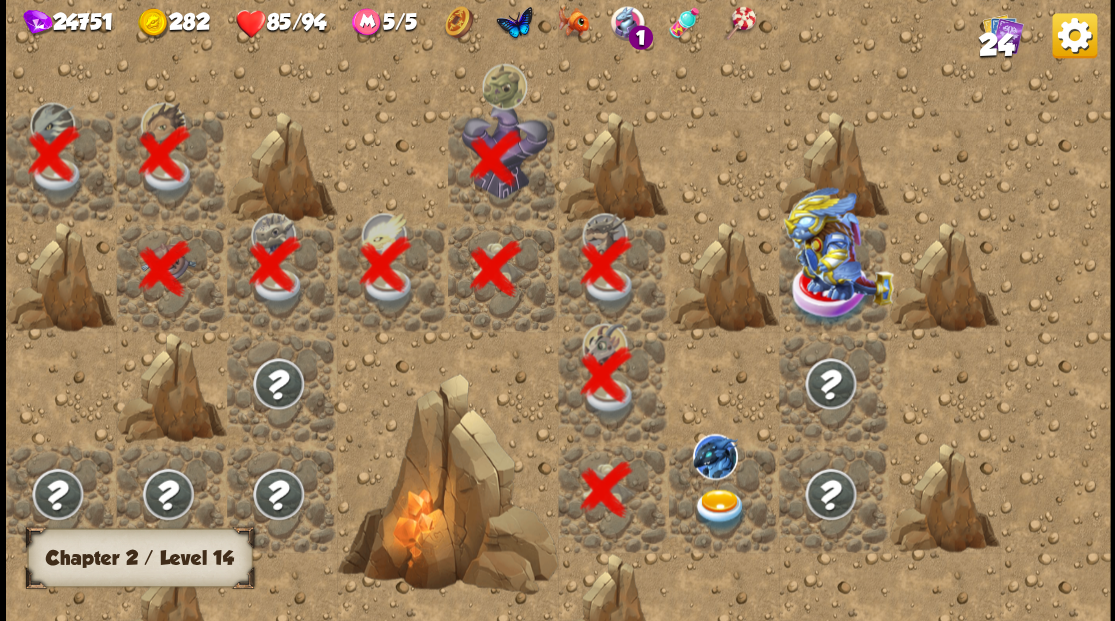 click at bounding box center [719, 509] 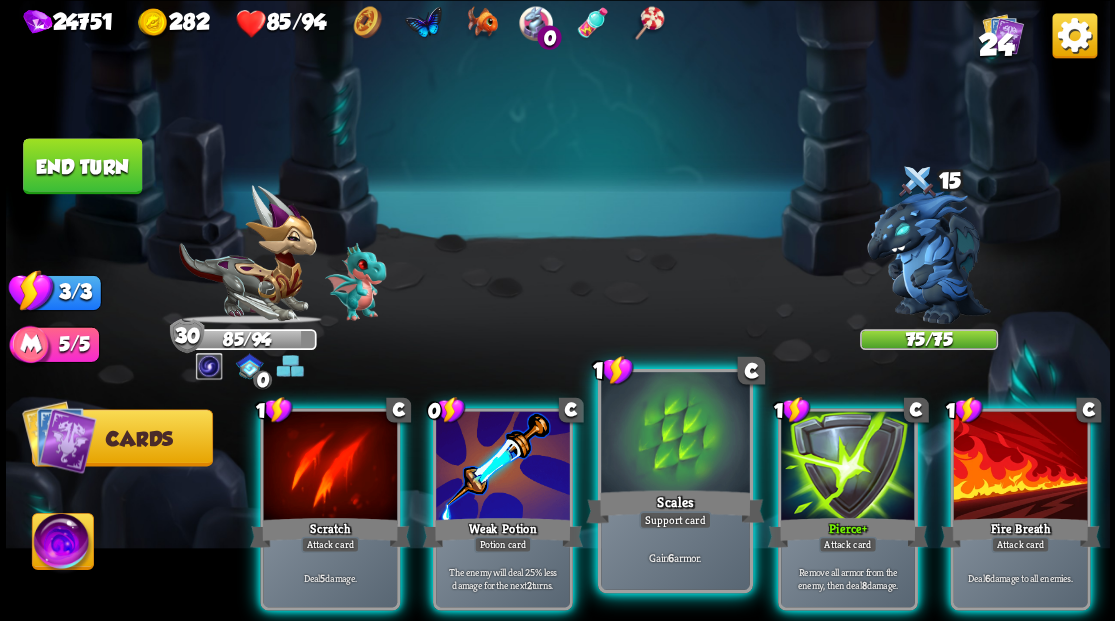 click at bounding box center (330, 467) 